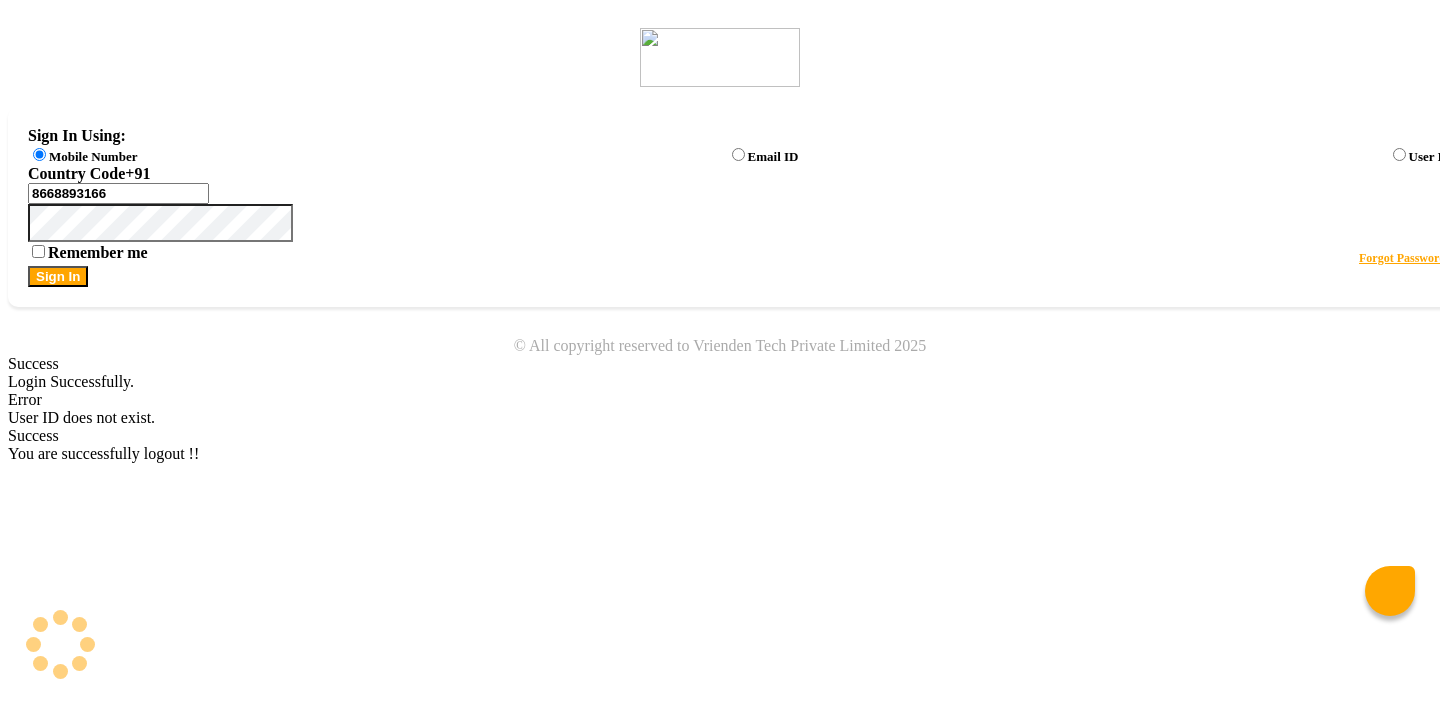 scroll, scrollTop: 0, scrollLeft: 0, axis: both 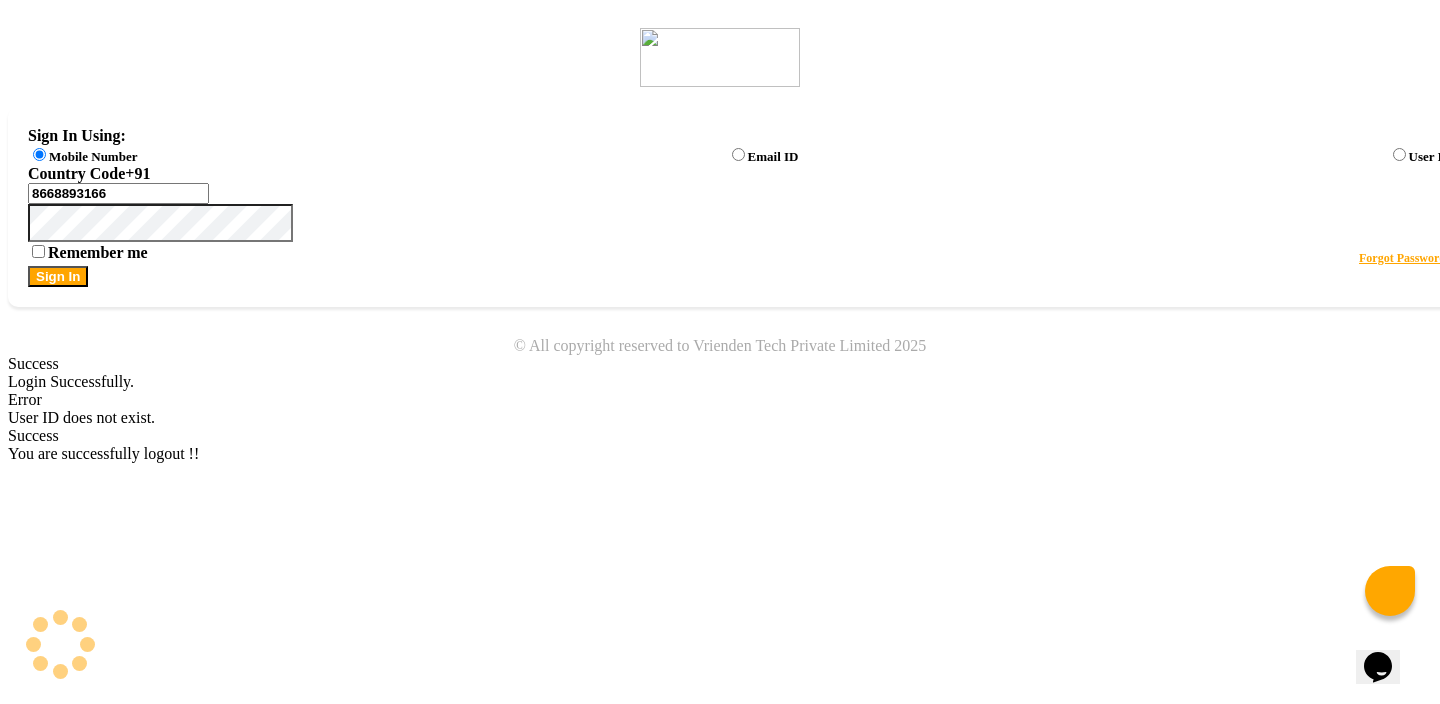 click on "Error   User ID does not exist." at bounding box center (720, 409) 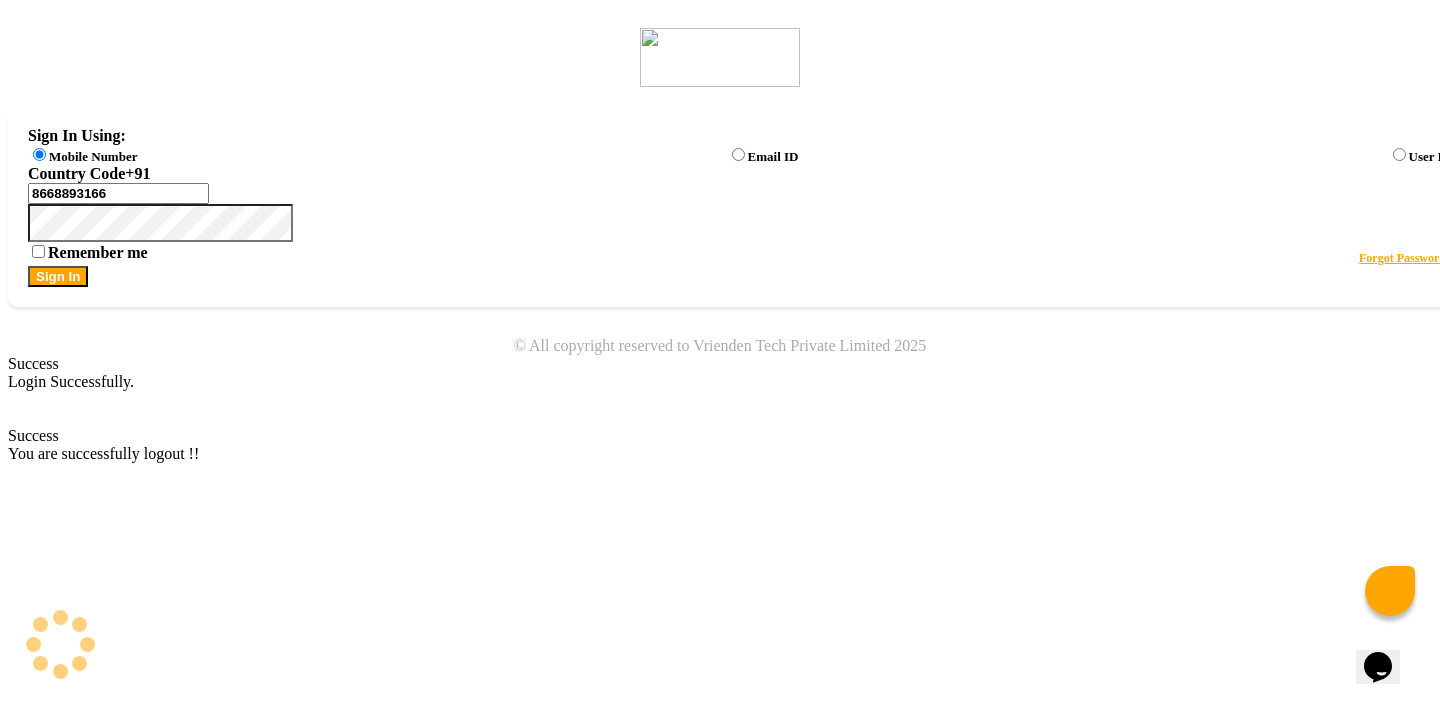 select on "15" 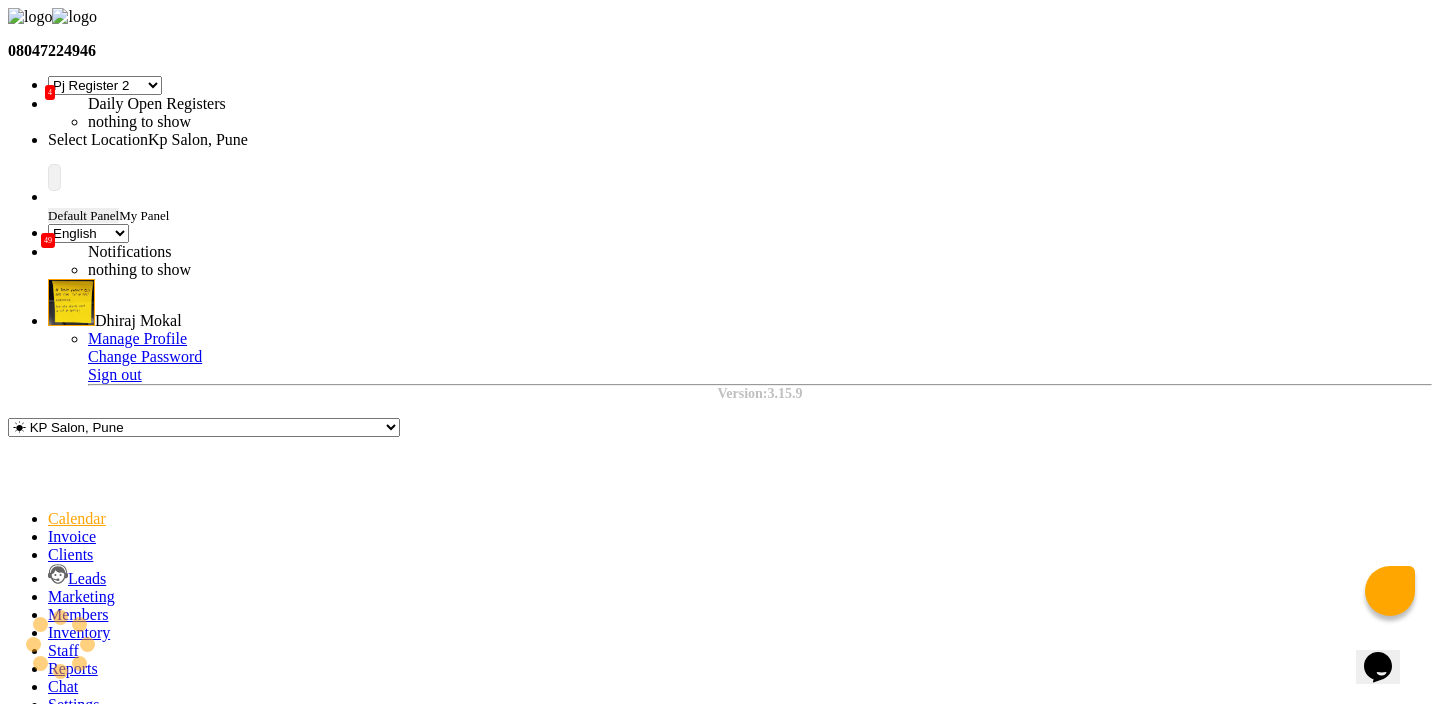 scroll, scrollTop: 529, scrollLeft: 0, axis: vertical 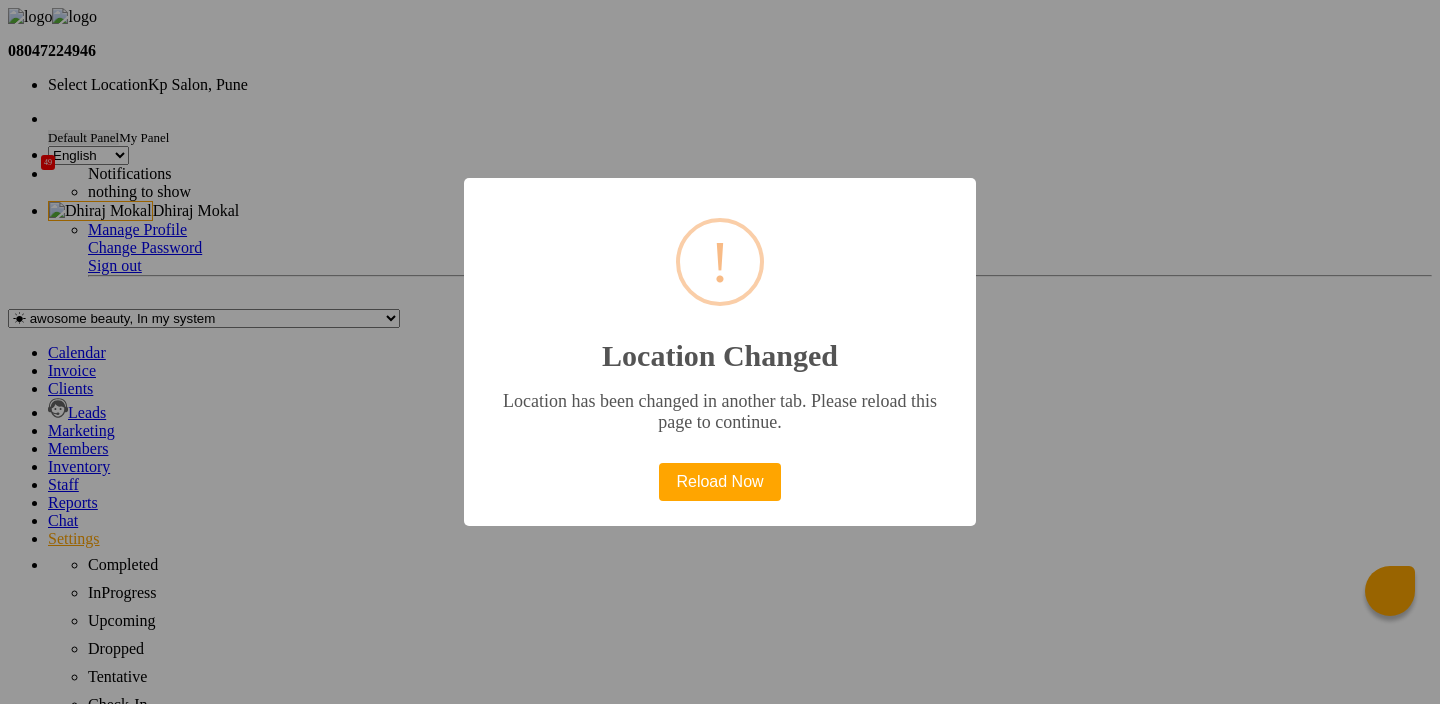 select on "en" 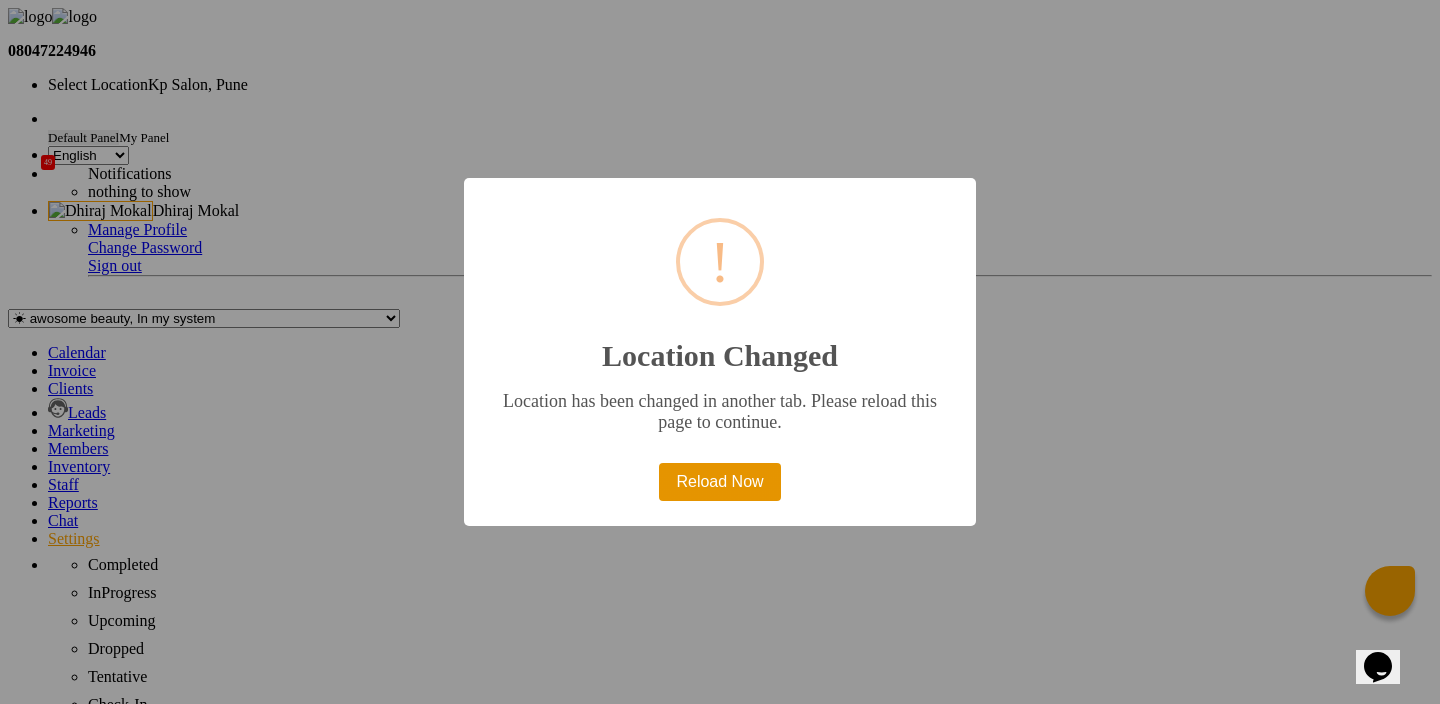 scroll, scrollTop: 0, scrollLeft: 0, axis: both 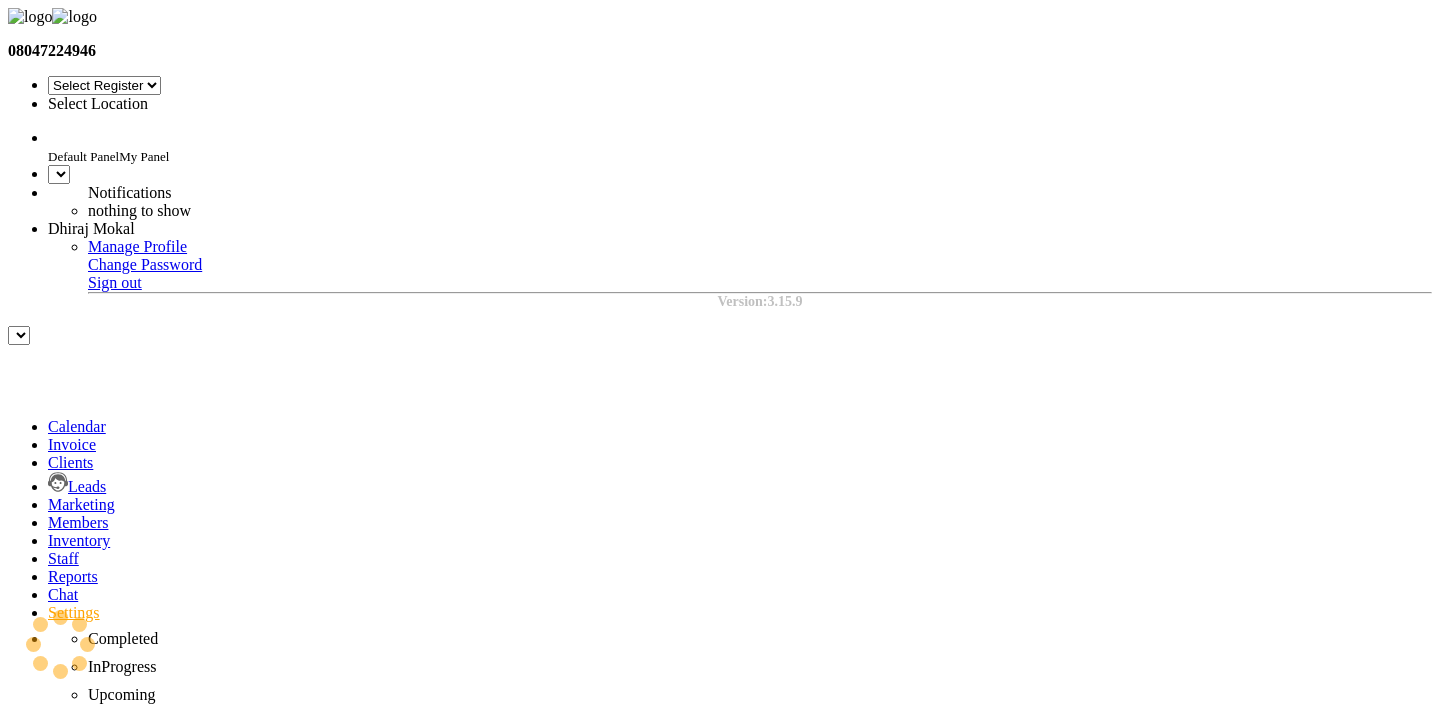 select on "thermal" 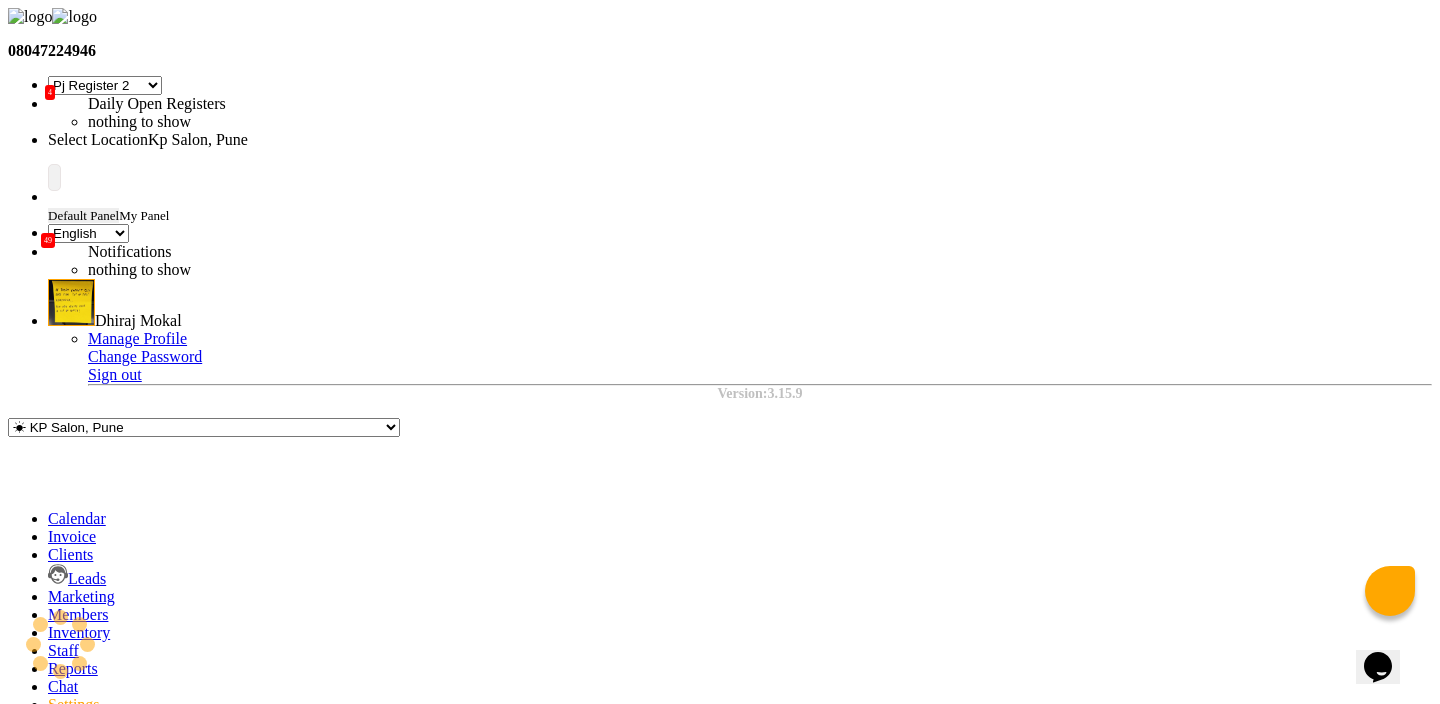 scroll, scrollTop: 0, scrollLeft: 0, axis: both 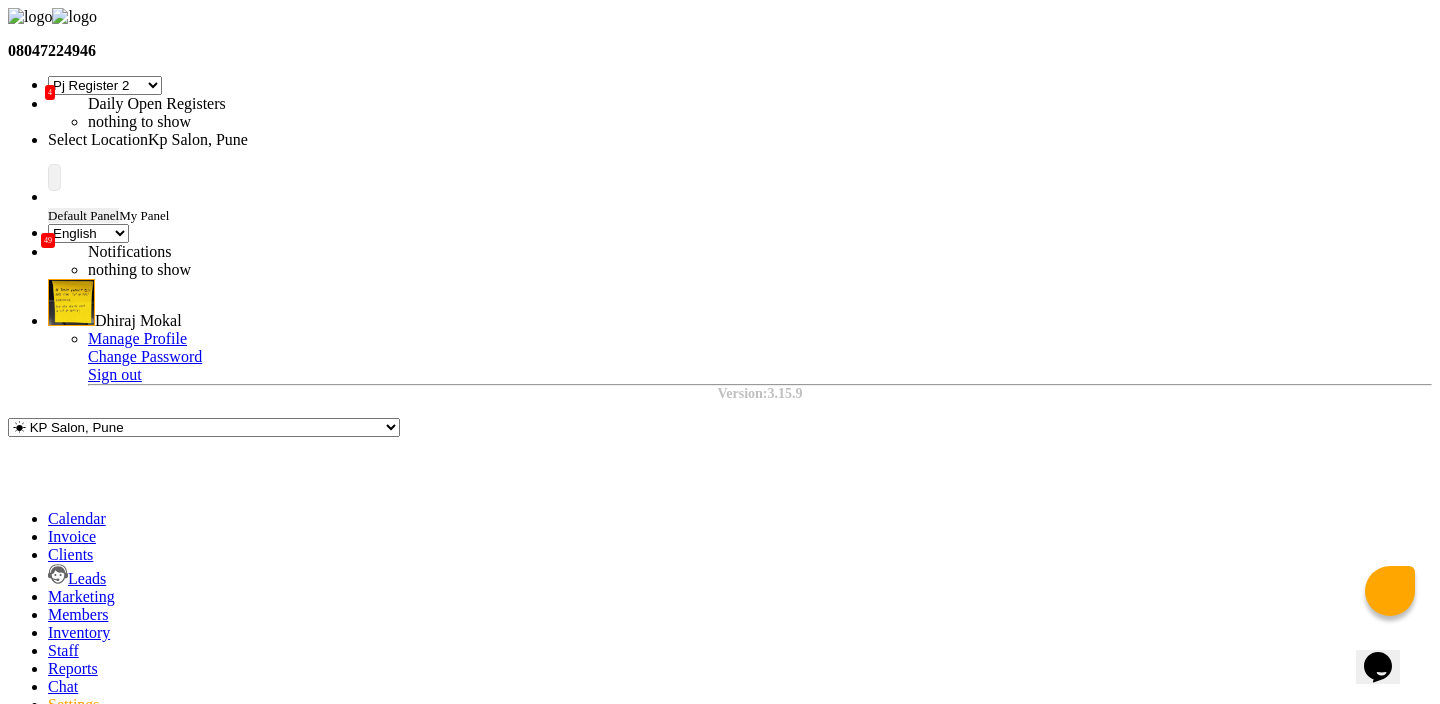 click at bounding box center (223, 140) 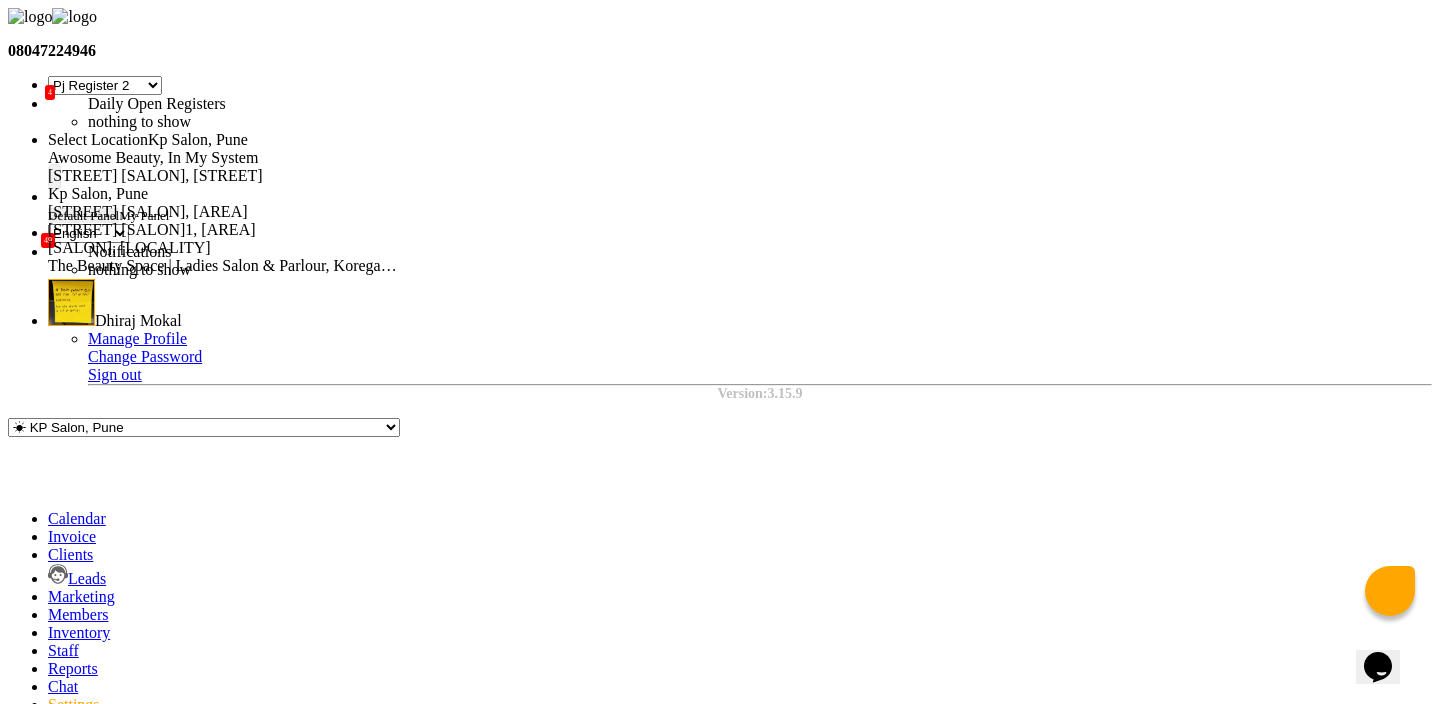 click on "Select Templates  Global settings   Header Setting   General Setting   Footer Setting  INFO:  Arabic country only changes work only with Arabic template(4).  Save Setting Select paper A4 A5 A6 A7 Thermal Custom print Width :  80 Set" 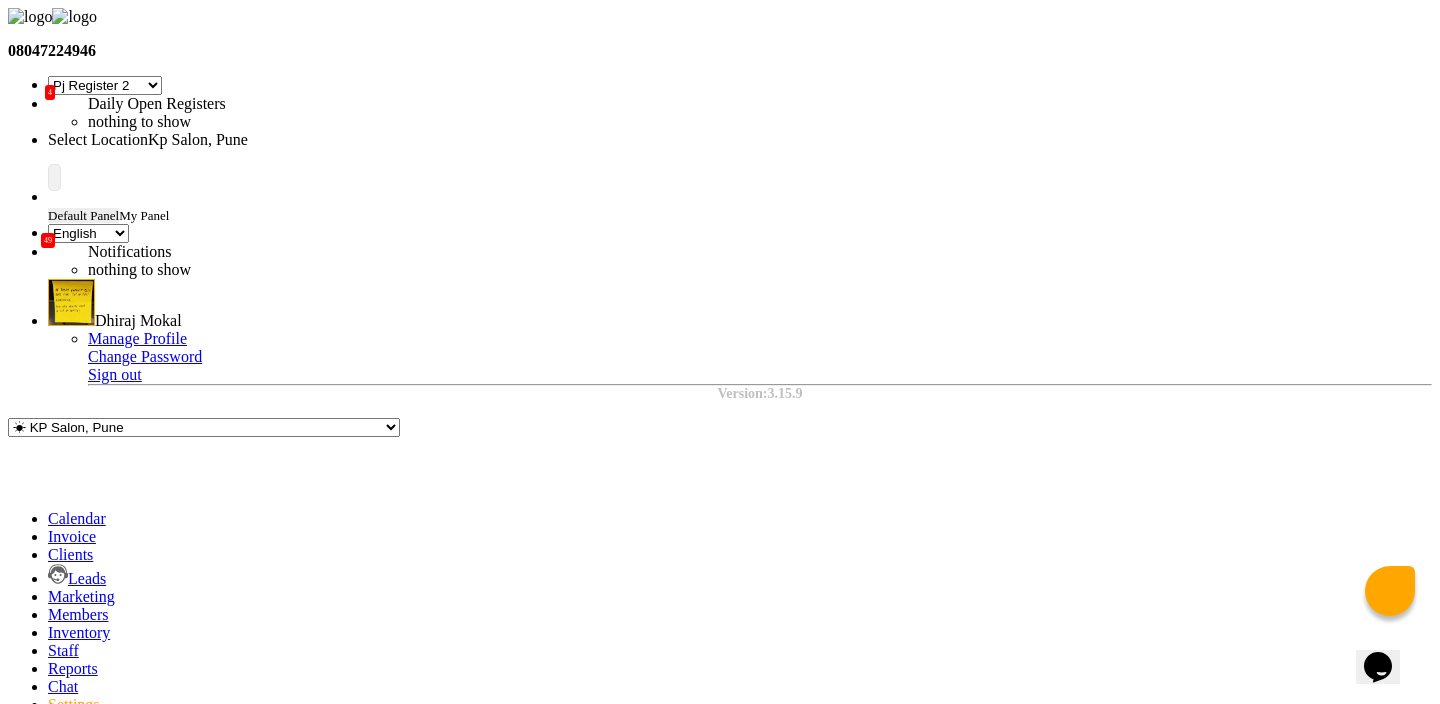 click on "STAFF" at bounding box center (41, 1424) 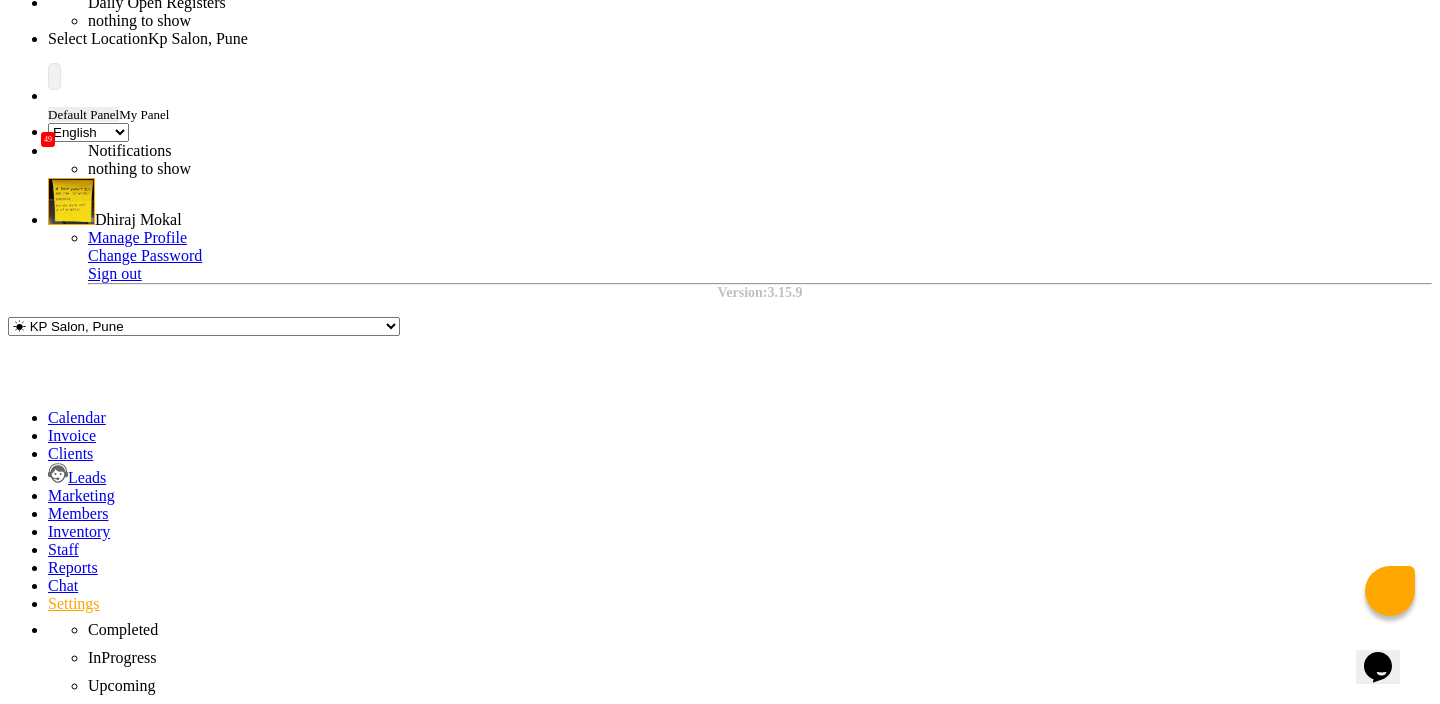 scroll, scrollTop: 150, scrollLeft: 0, axis: vertical 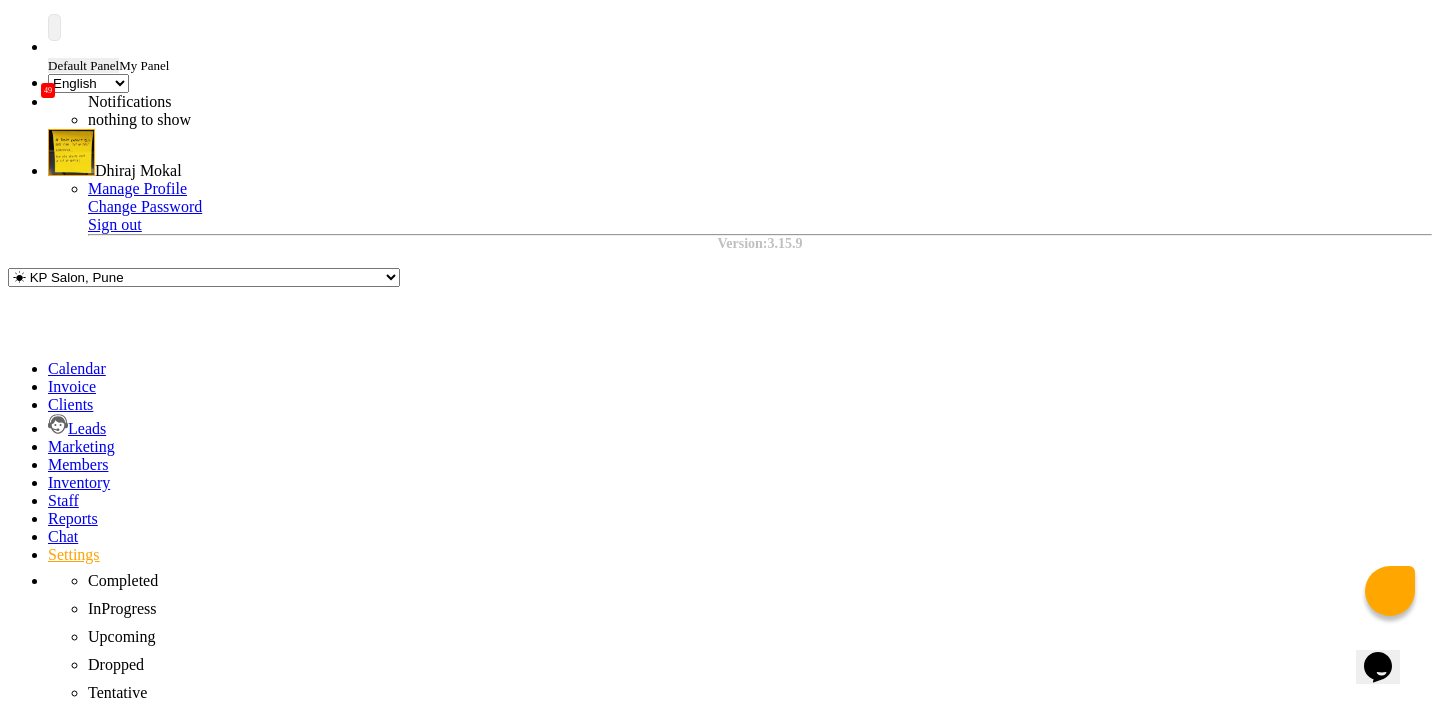 click on "ITEM" at bounding box center [38, 1258] 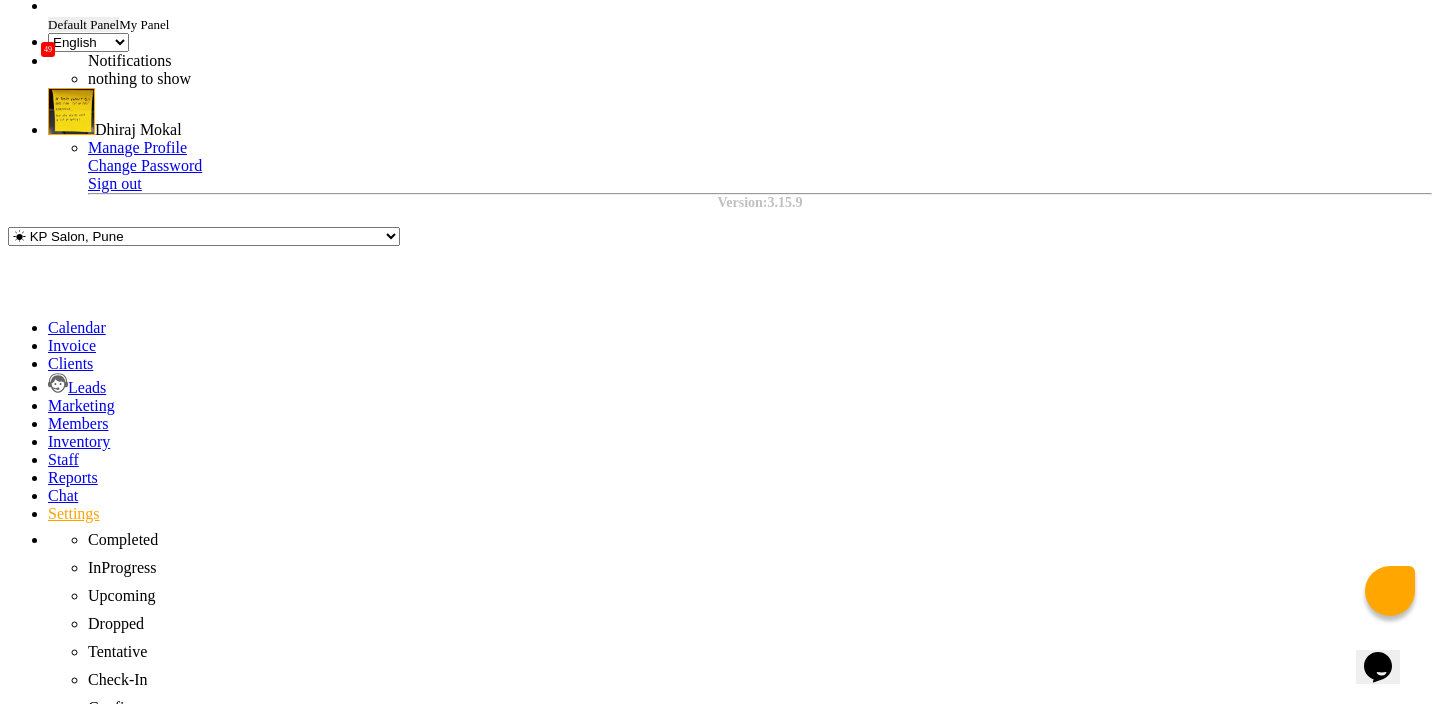 scroll, scrollTop: 0, scrollLeft: 0, axis: both 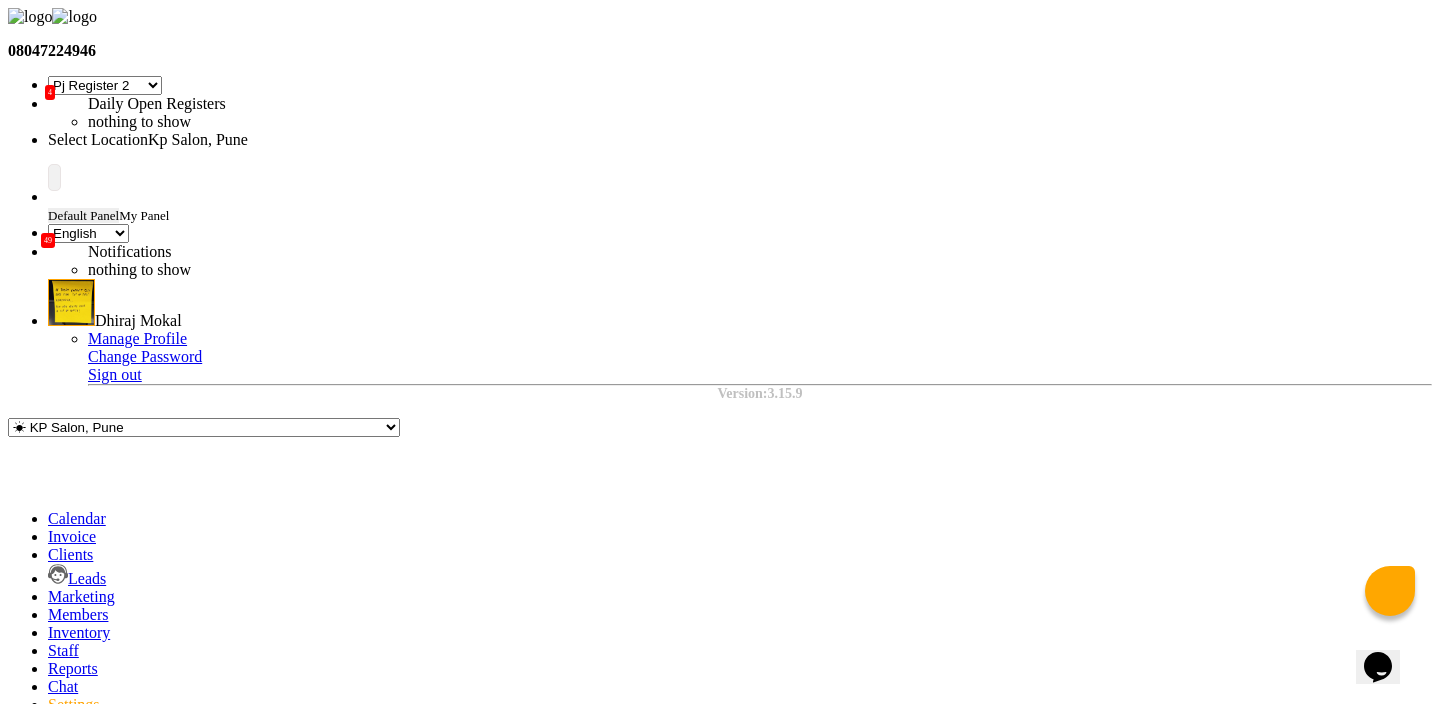 click on "Select Templates" 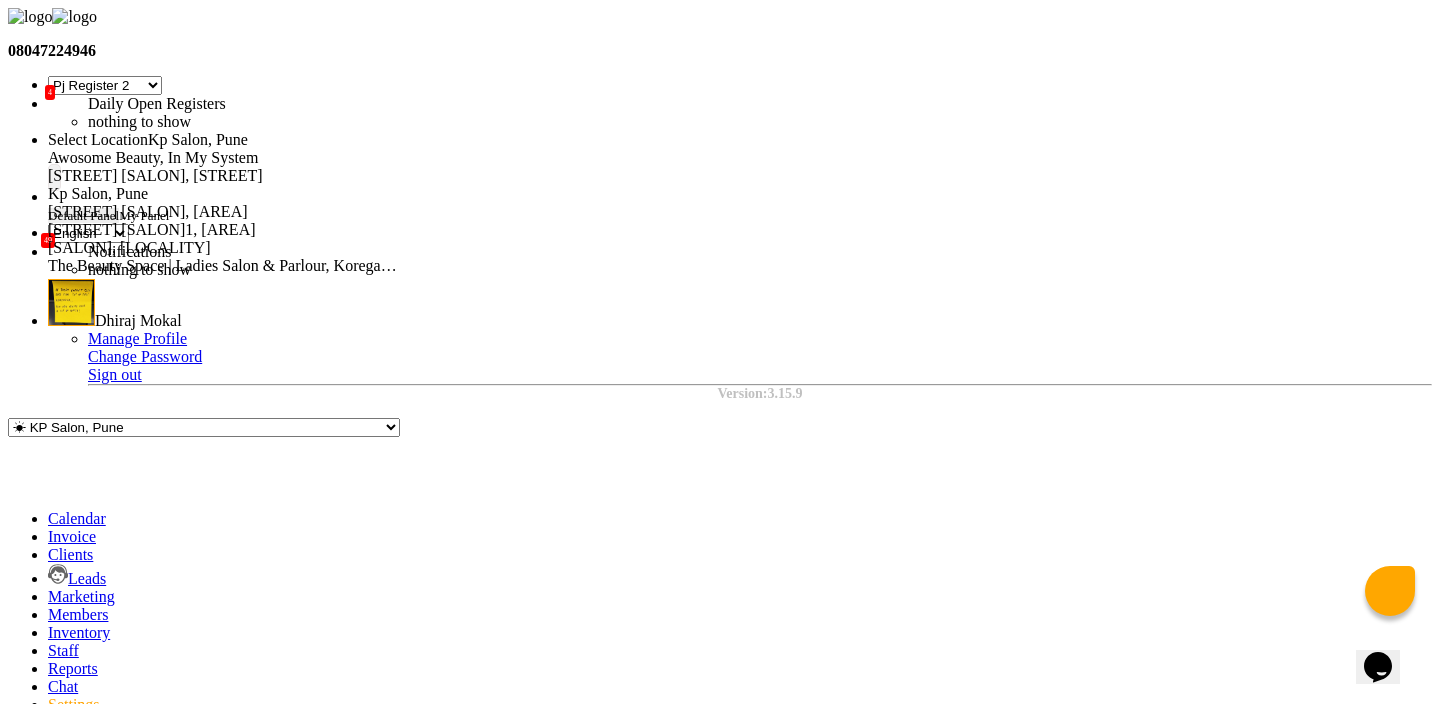 click on "Us Salon, Us-locality" at bounding box center (129, 247) 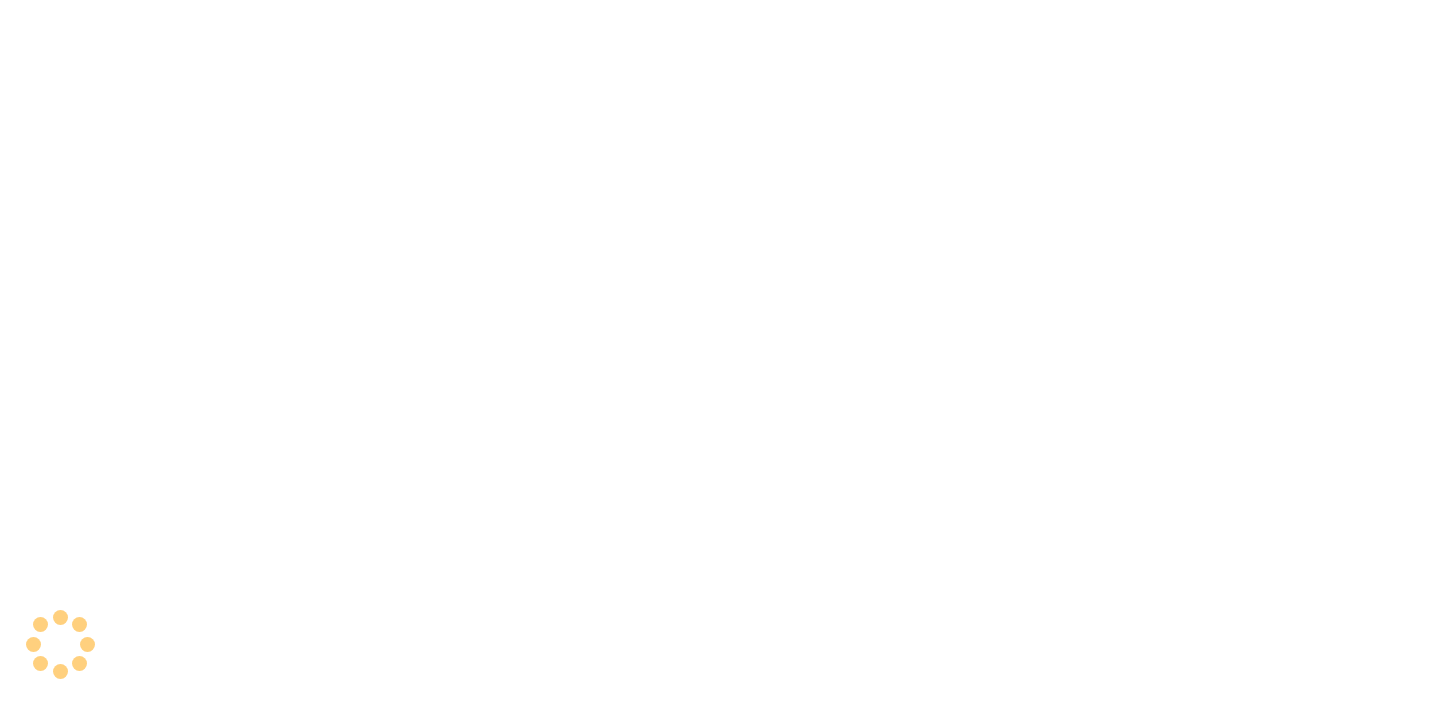 scroll, scrollTop: 0, scrollLeft: 0, axis: both 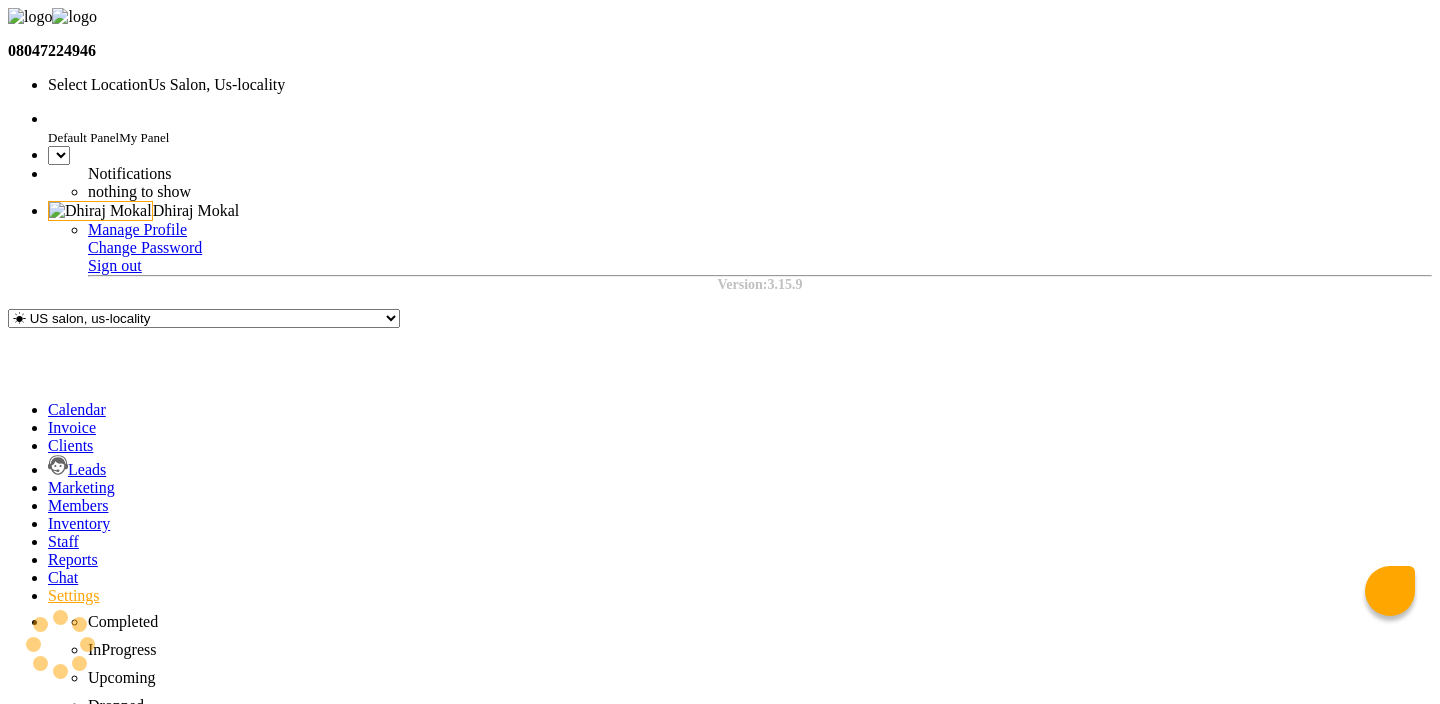 select on "en" 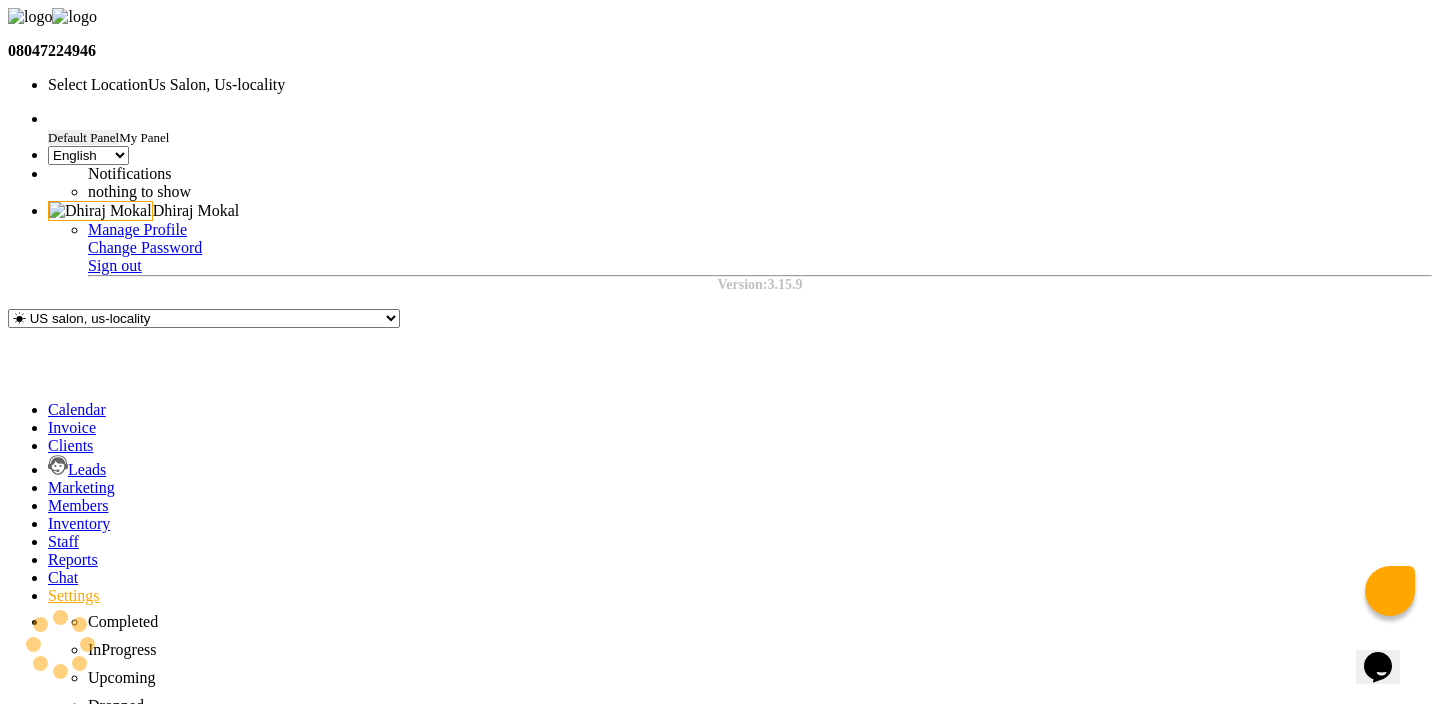 scroll, scrollTop: 0, scrollLeft: 0, axis: both 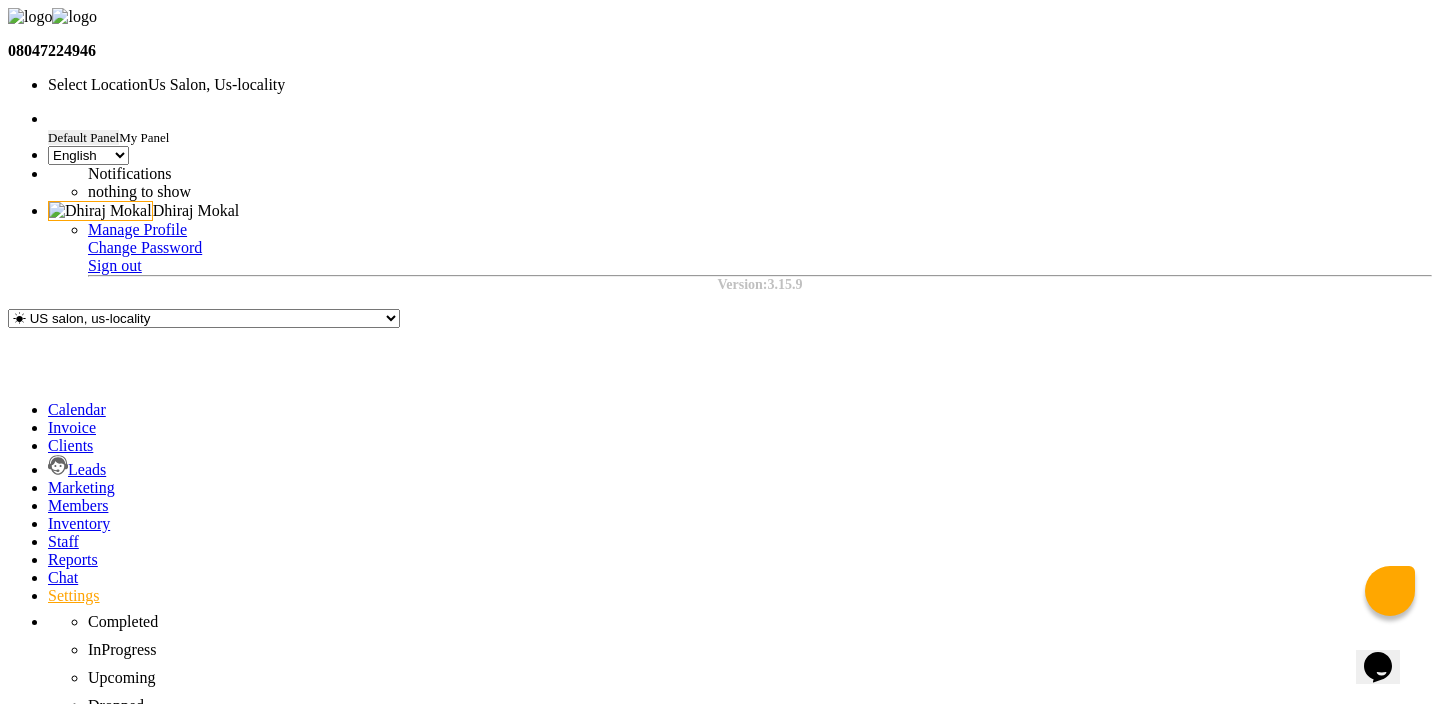 click on "Global settings" at bounding box center [60, 2604] 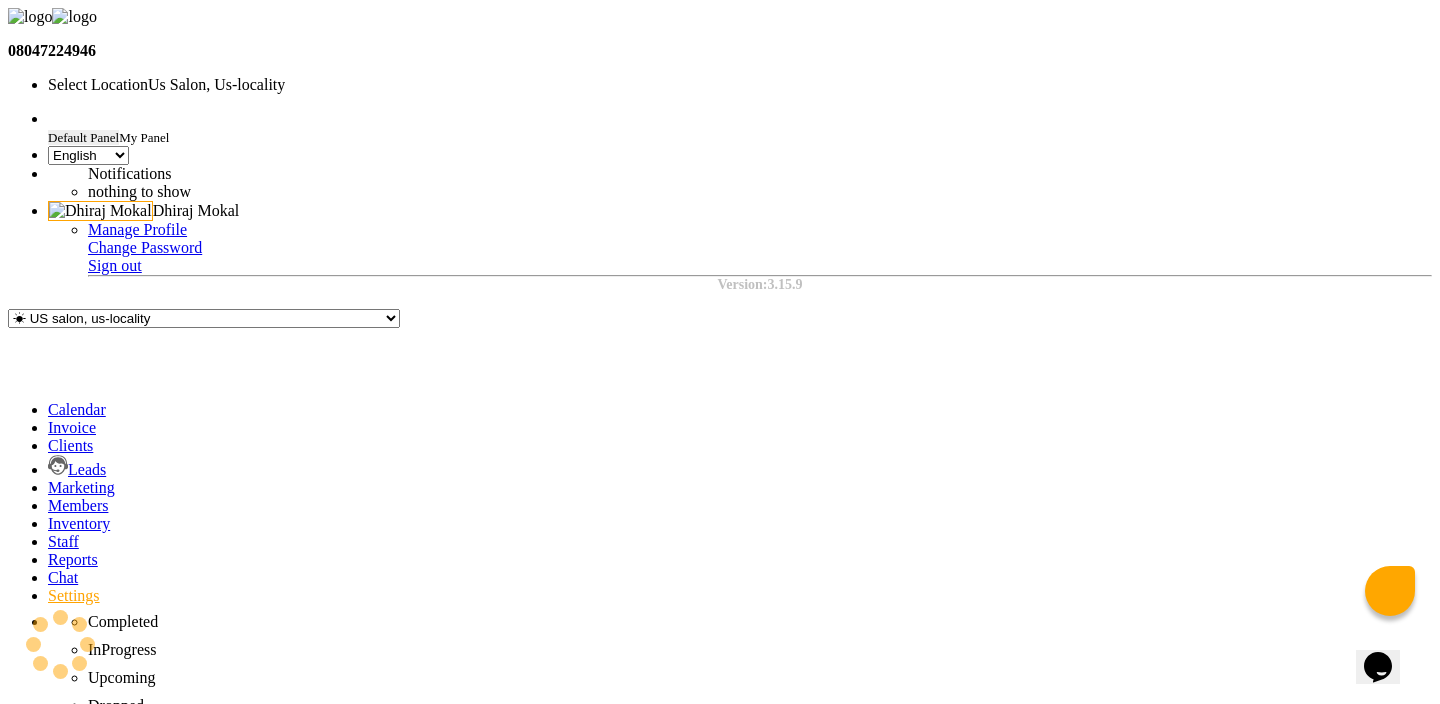 click on "14" 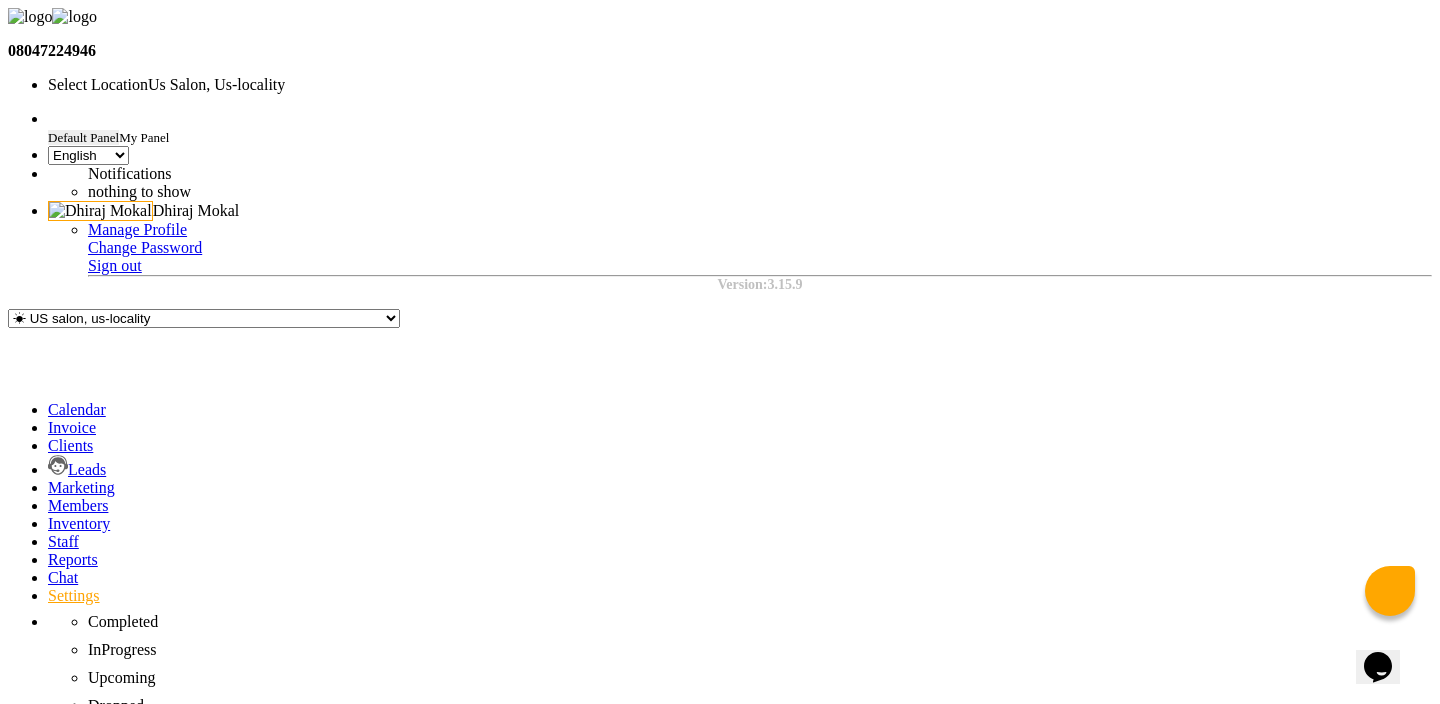 click on "Header Setting" at bounding box center (60, 2432) 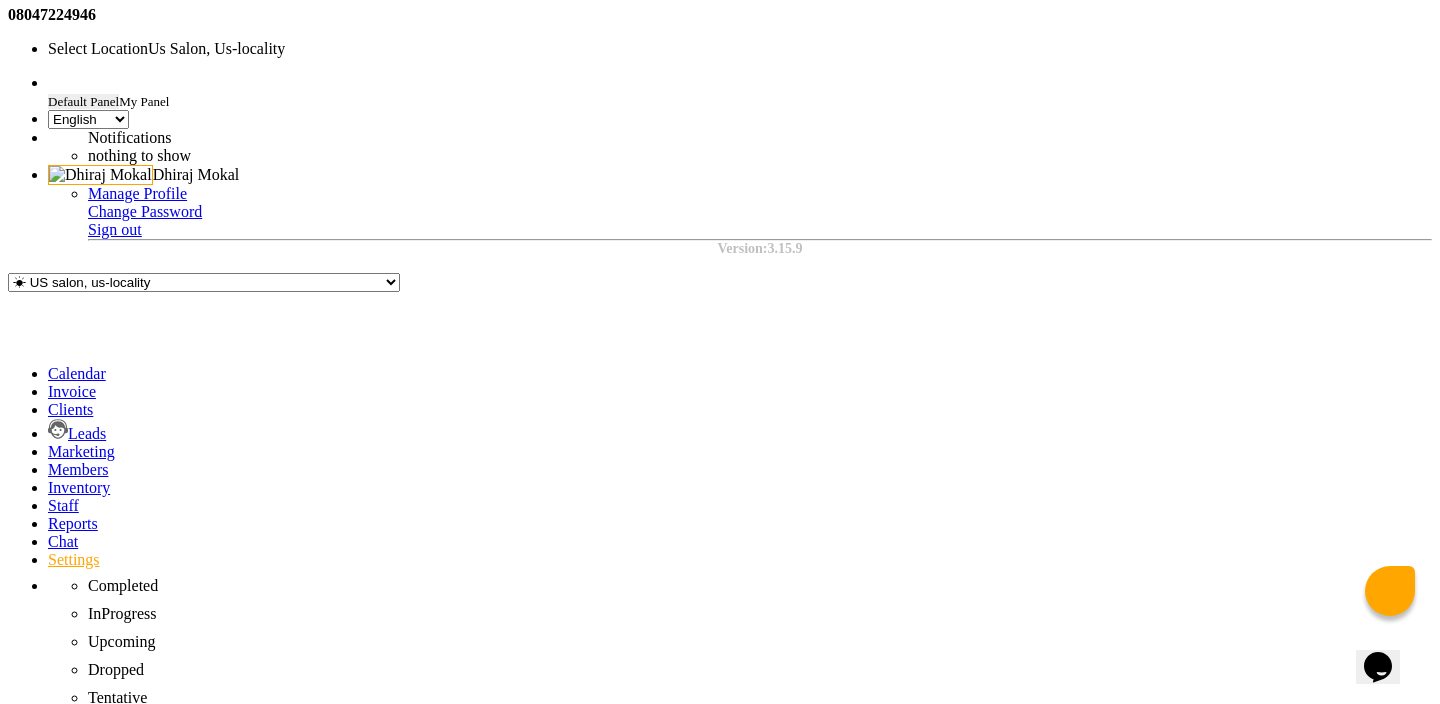 scroll, scrollTop: 46, scrollLeft: 0, axis: vertical 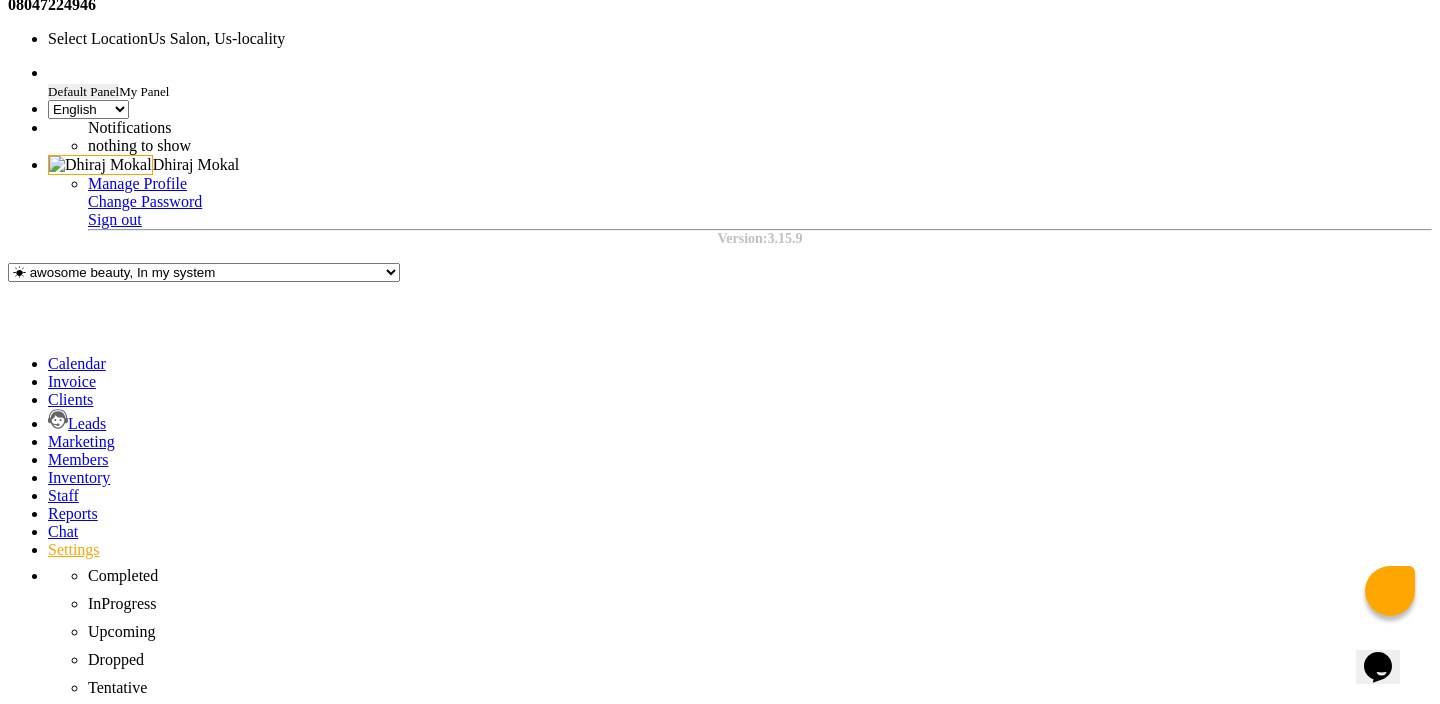 click on "Default Roboto Condensed Roboto Mono Roboto Slab Dancing scripts Great Vibes Noto Sans Arabic(KSA country only)" 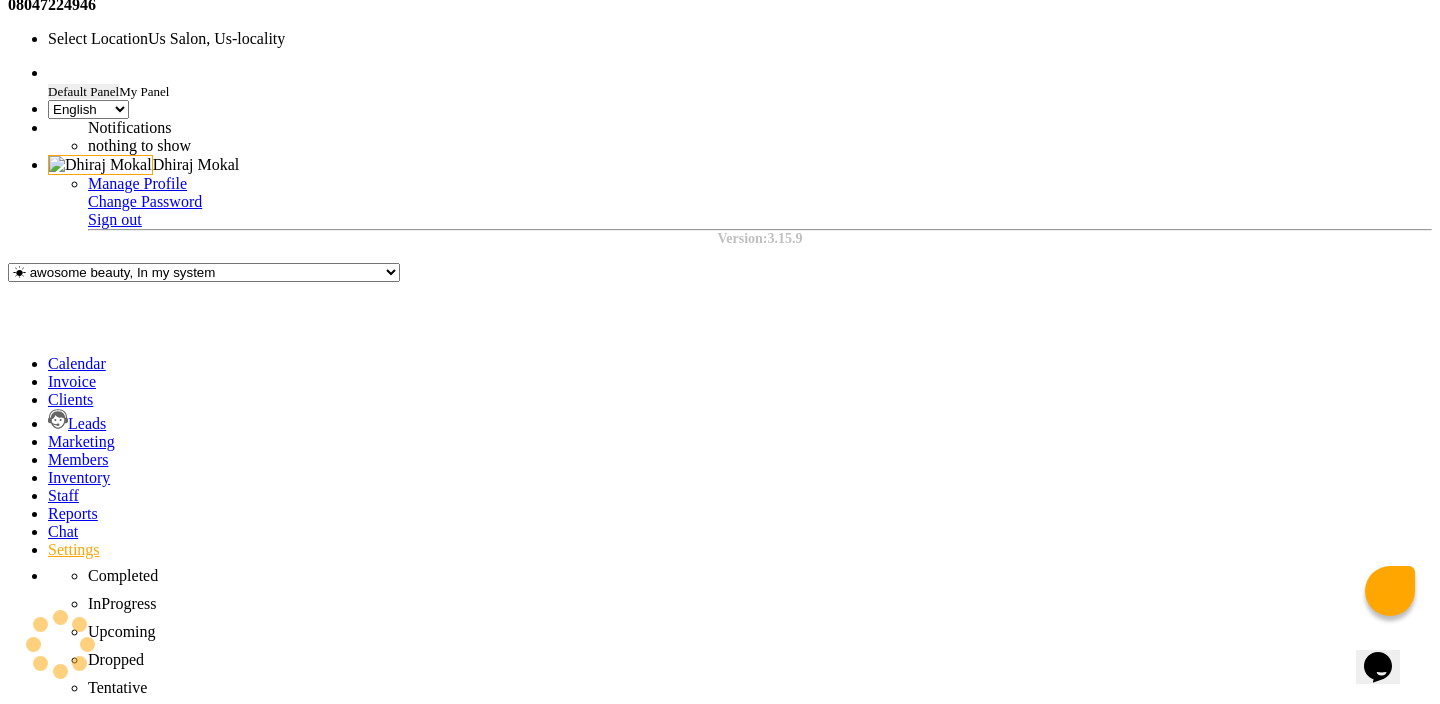 type on "14" 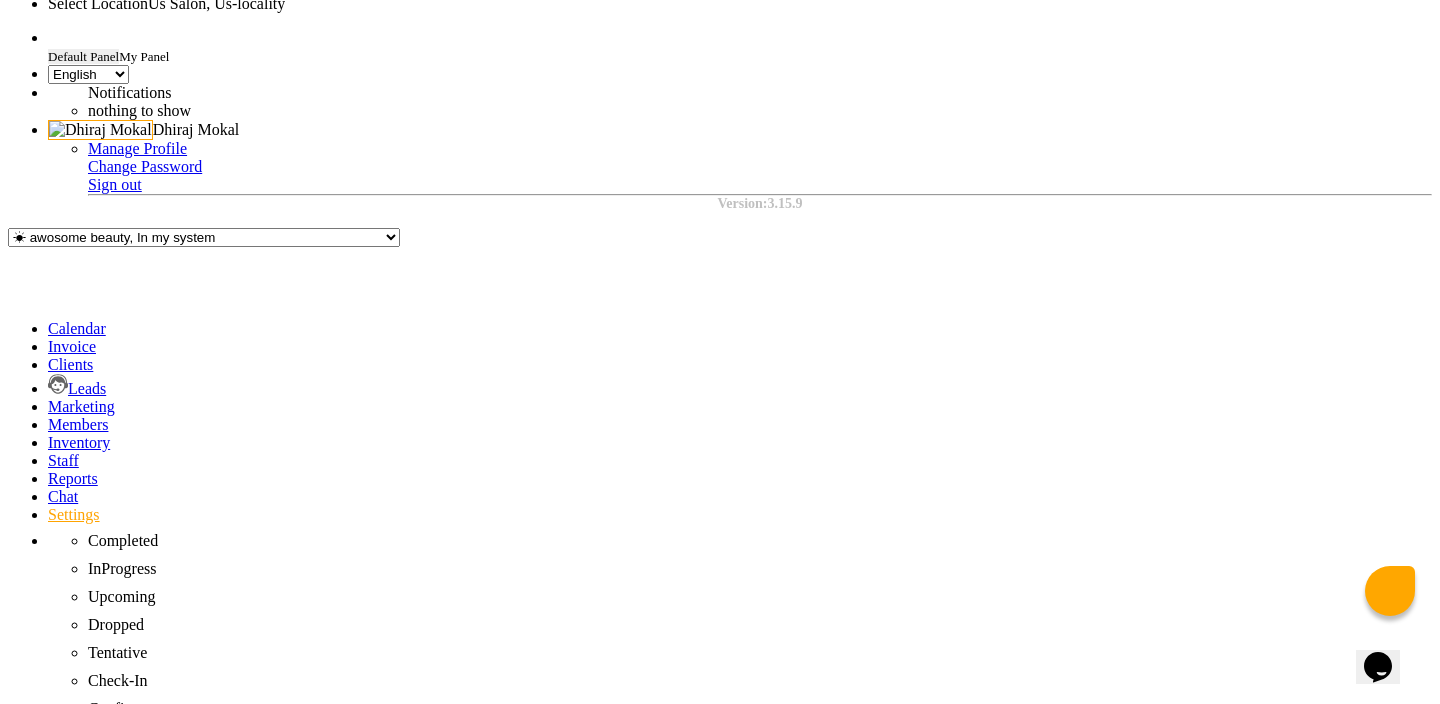 scroll, scrollTop: 91, scrollLeft: 0, axis: vertical 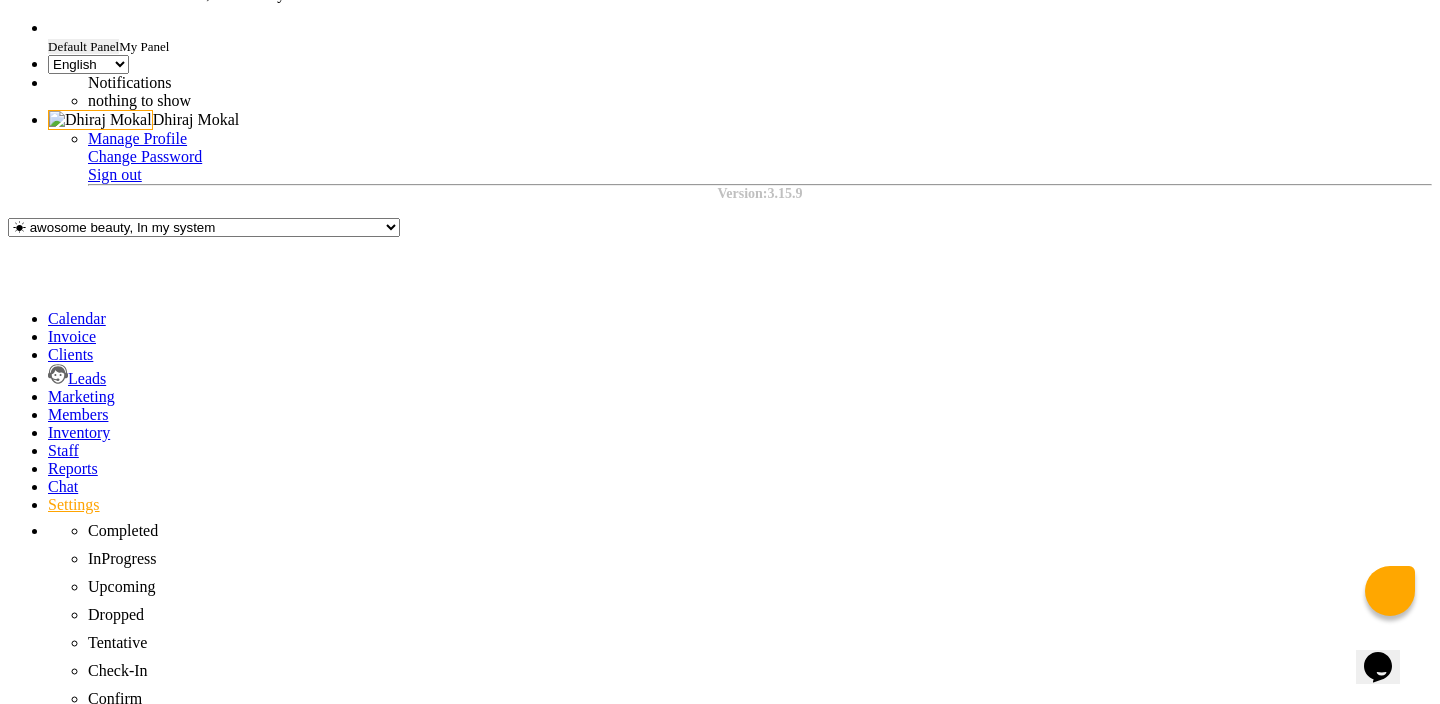 click on "US salon" 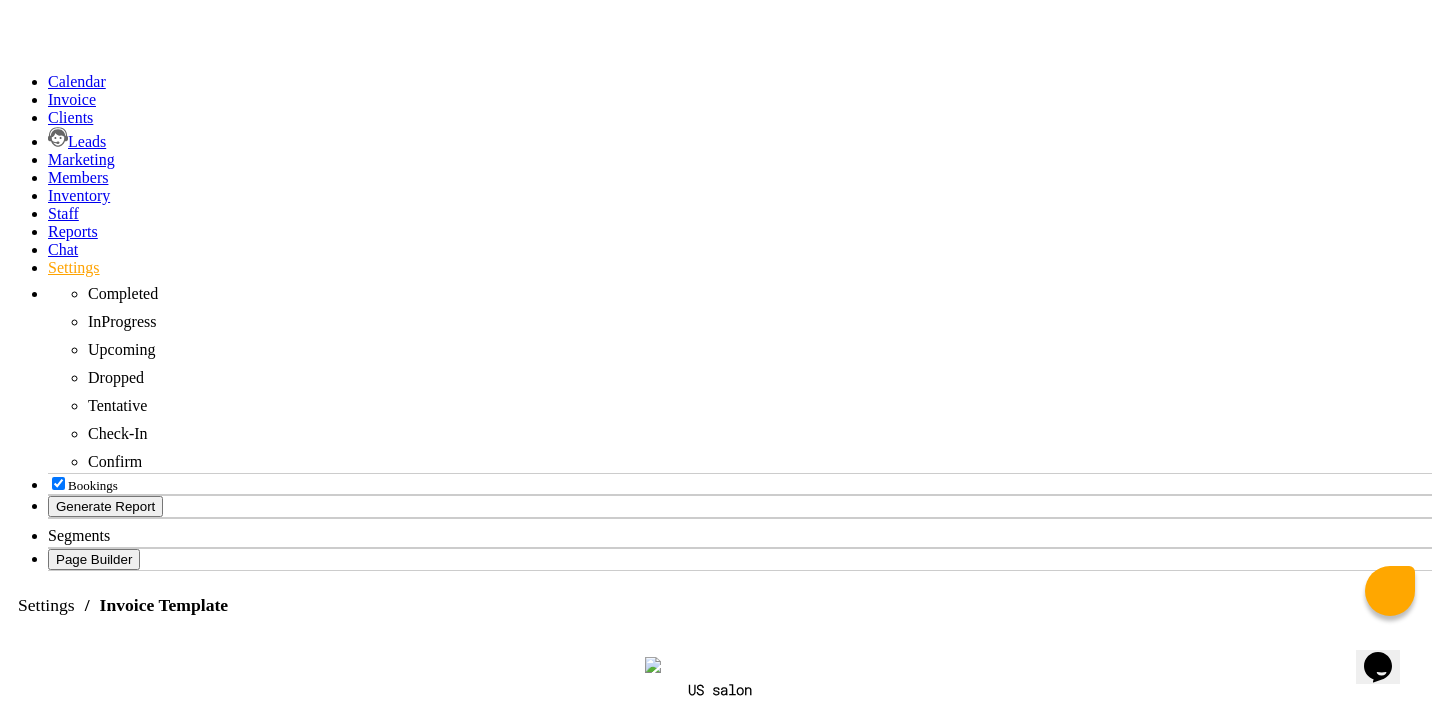 scroll, scrollTop: 333, scrollLeft: 0, axis: vertical 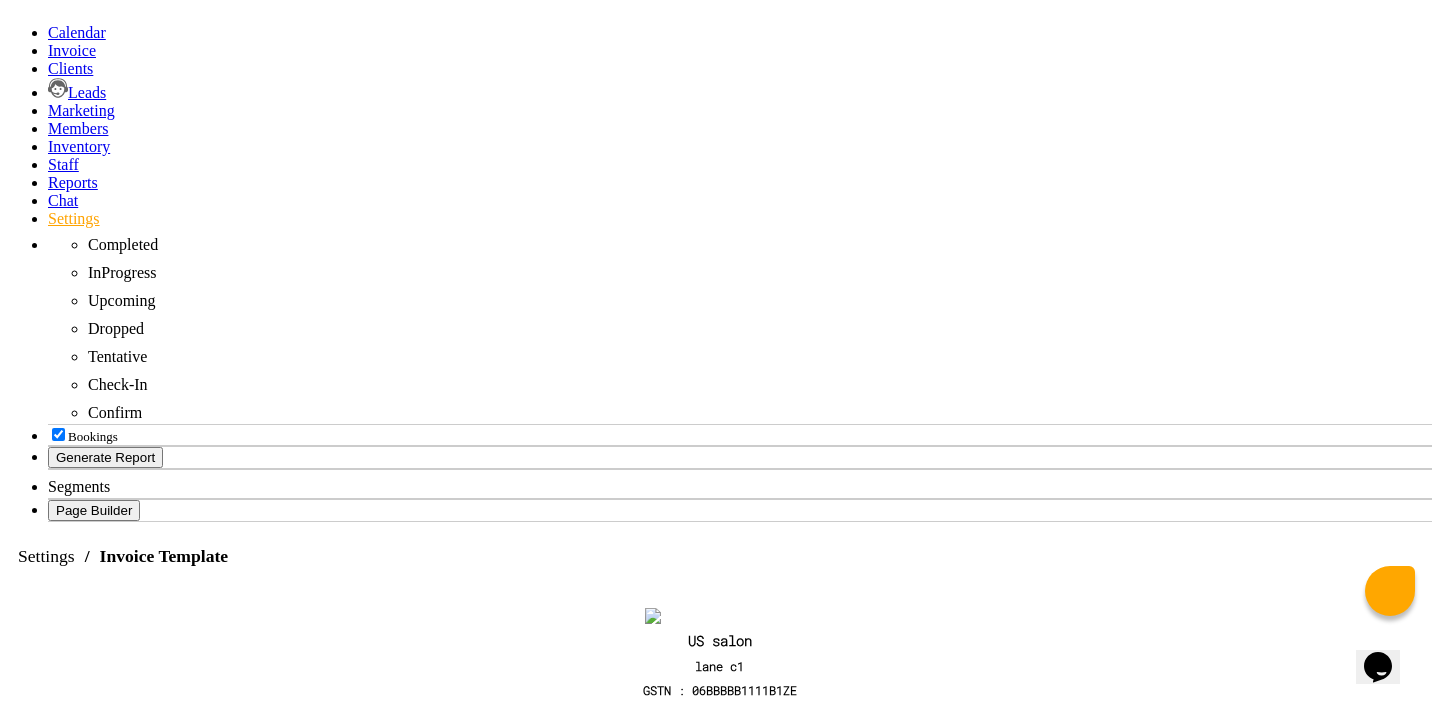 click on "Show Customer Address" at bounding box center [18, 2524] 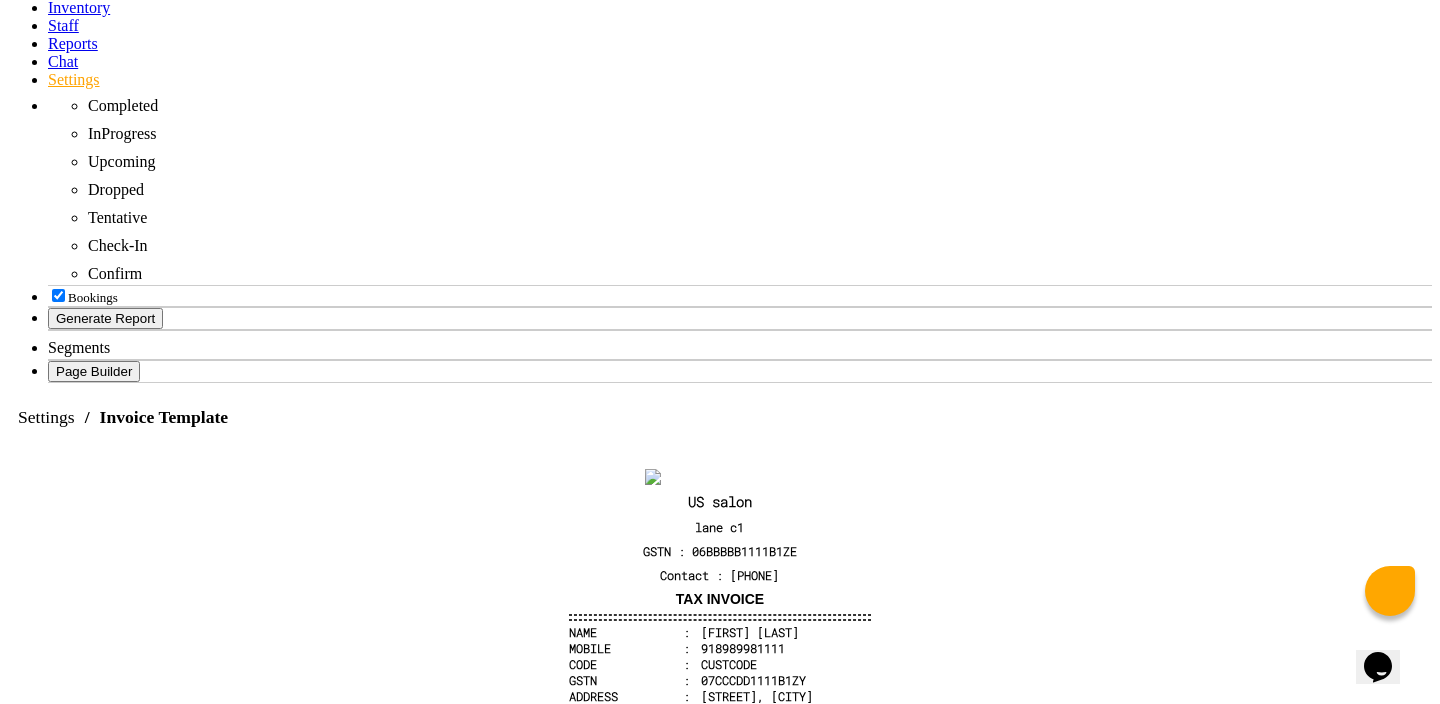 scroll, scrollTop: 519, scrollLeft: 0, axis: vertical 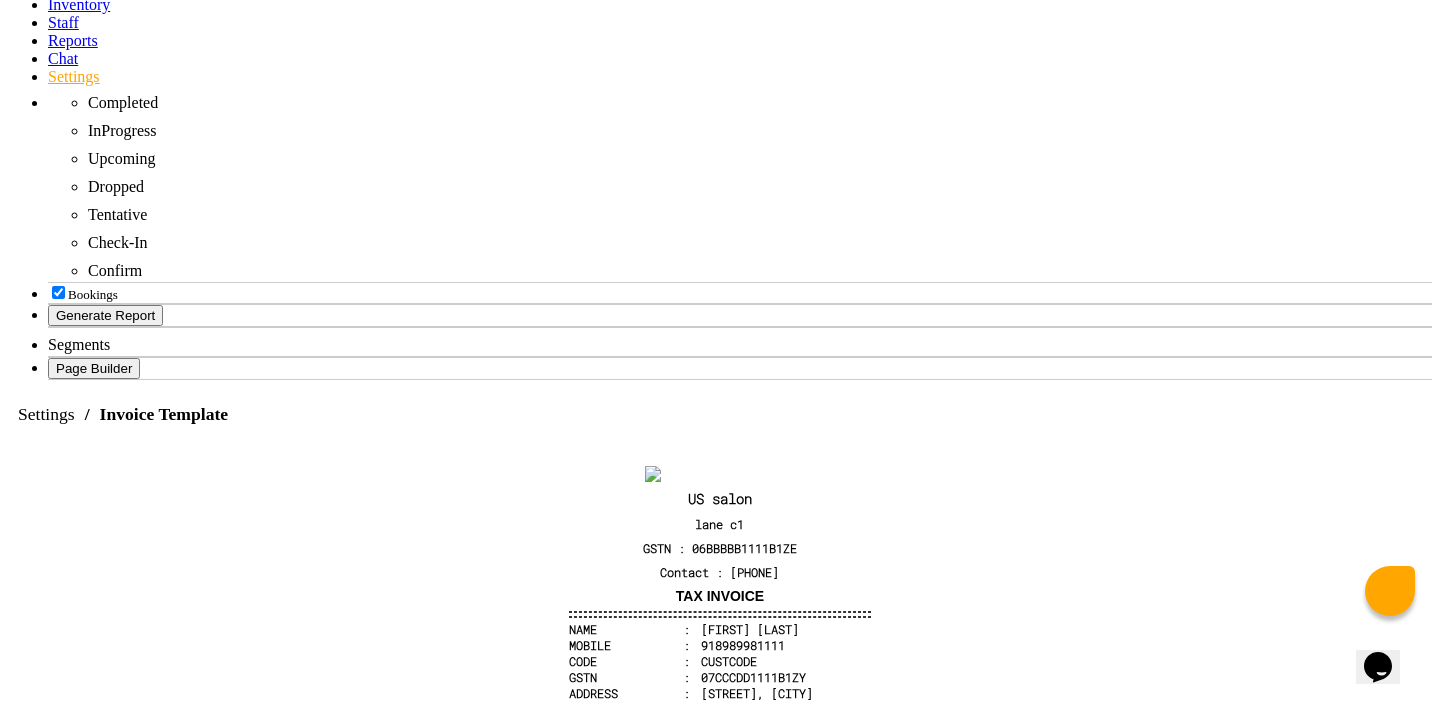 click on "30/04/2021 30-04-2021 04/30/2021 April 30, 2021 April 30,2021 11:45 AM Friday April 30,2021 11:45 AM" 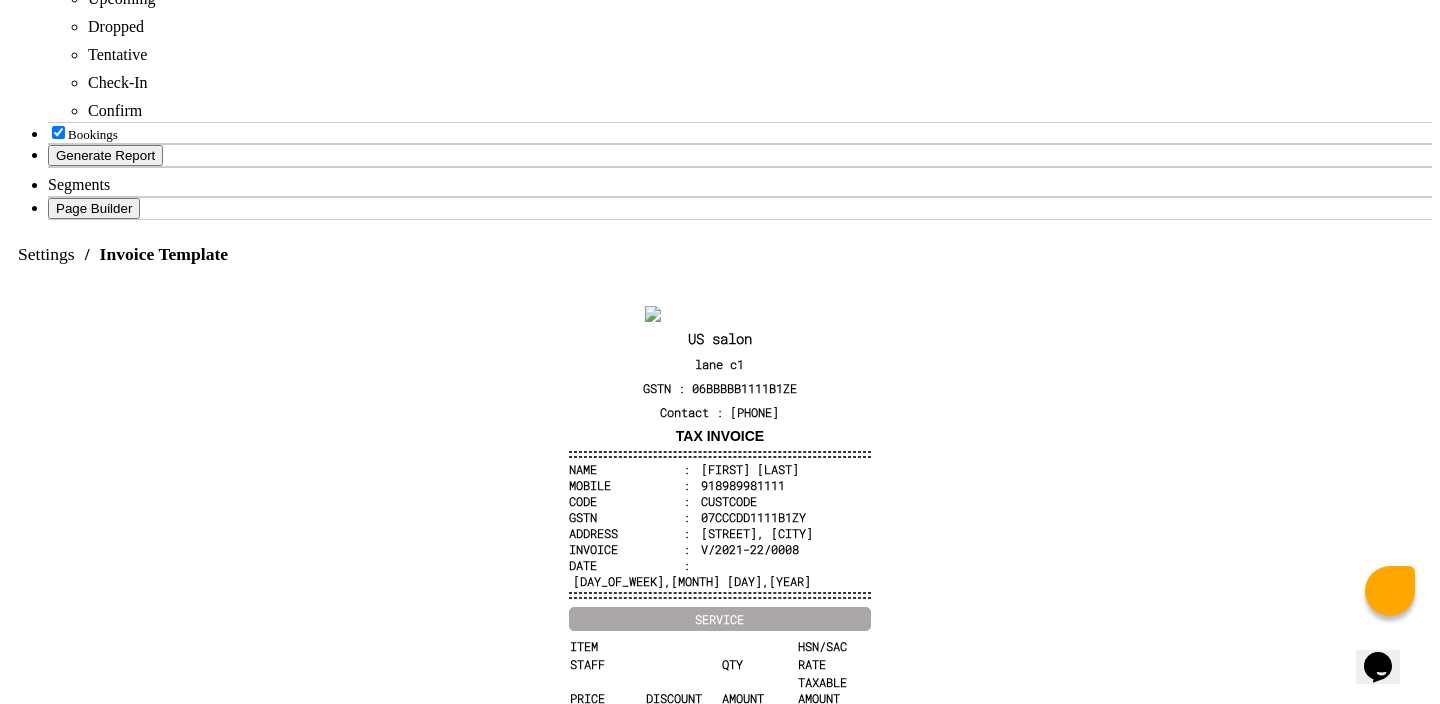 scroll, scrollTop: 684, scrollLeft: 0, axis: vertical 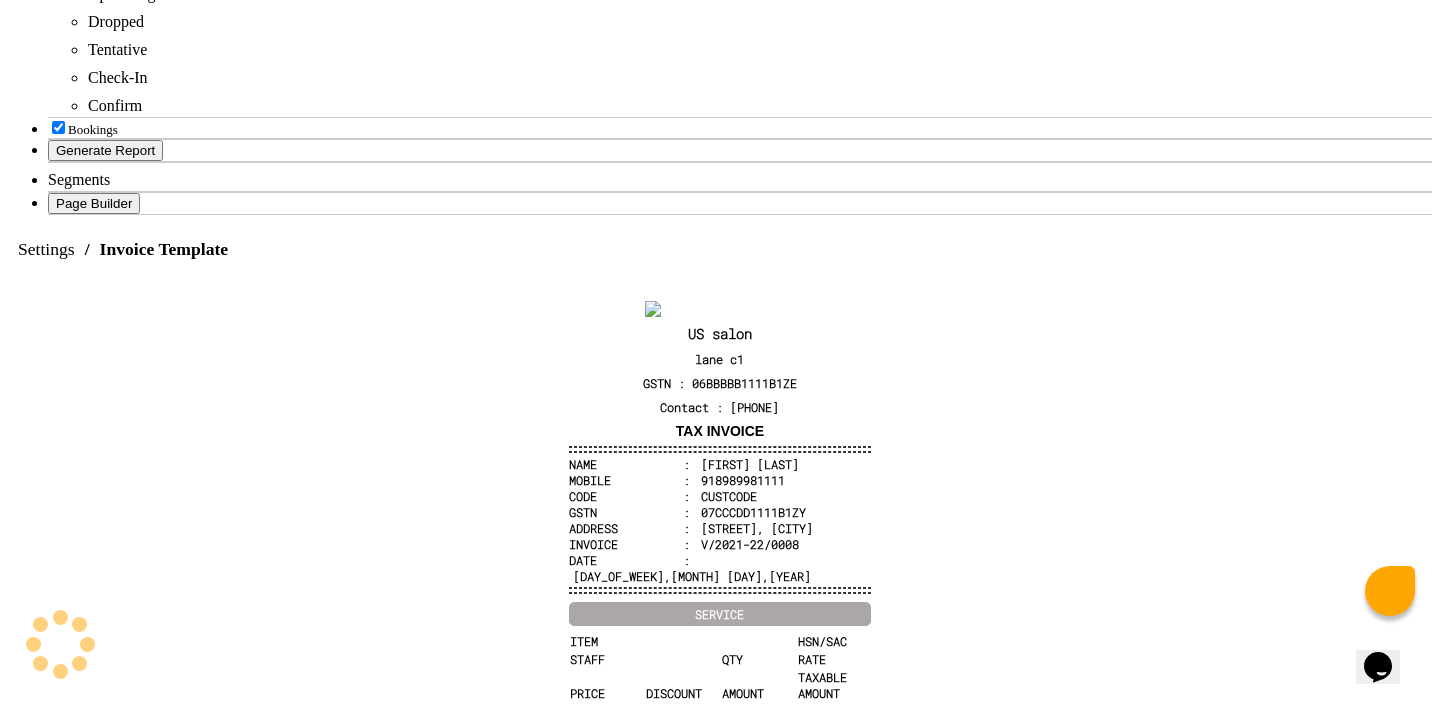 click on "Save Setting" 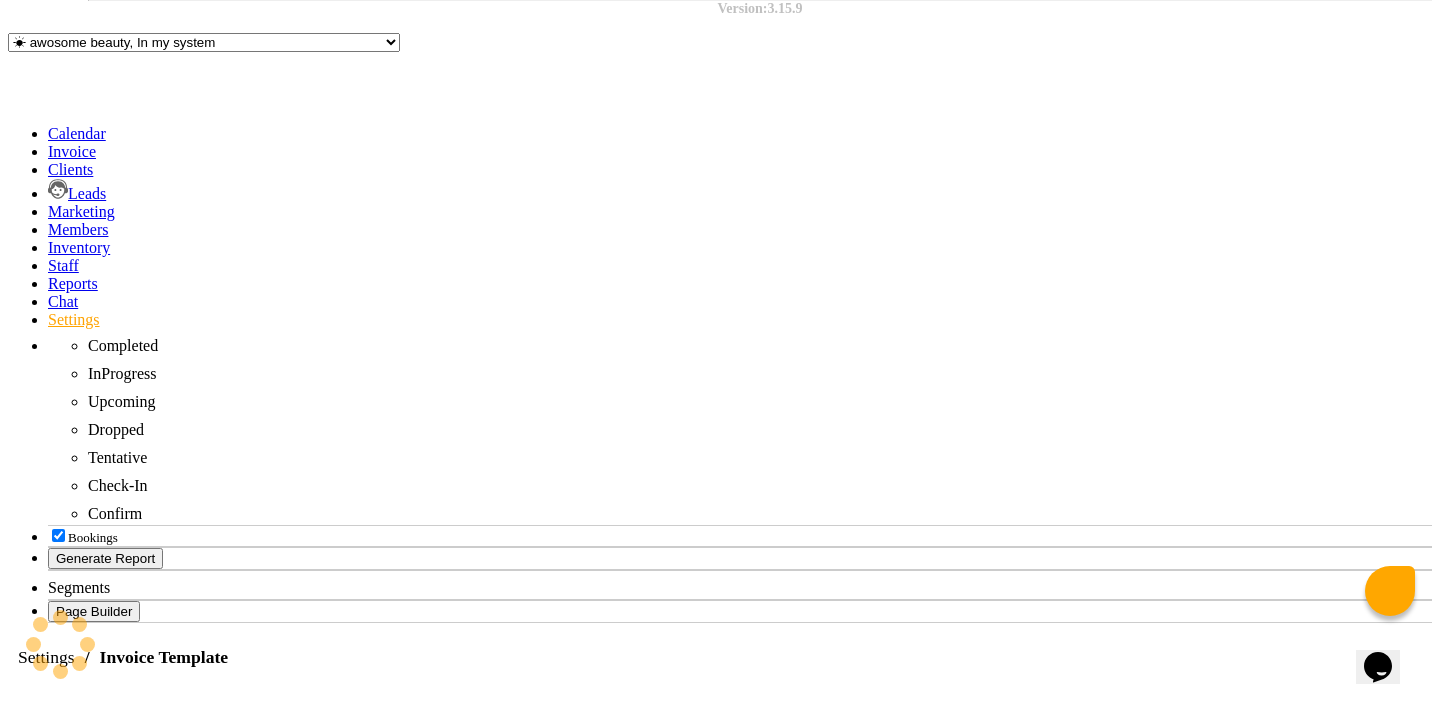scroll, scrollTop: 263, scrollLeft: 0, axis: vertical 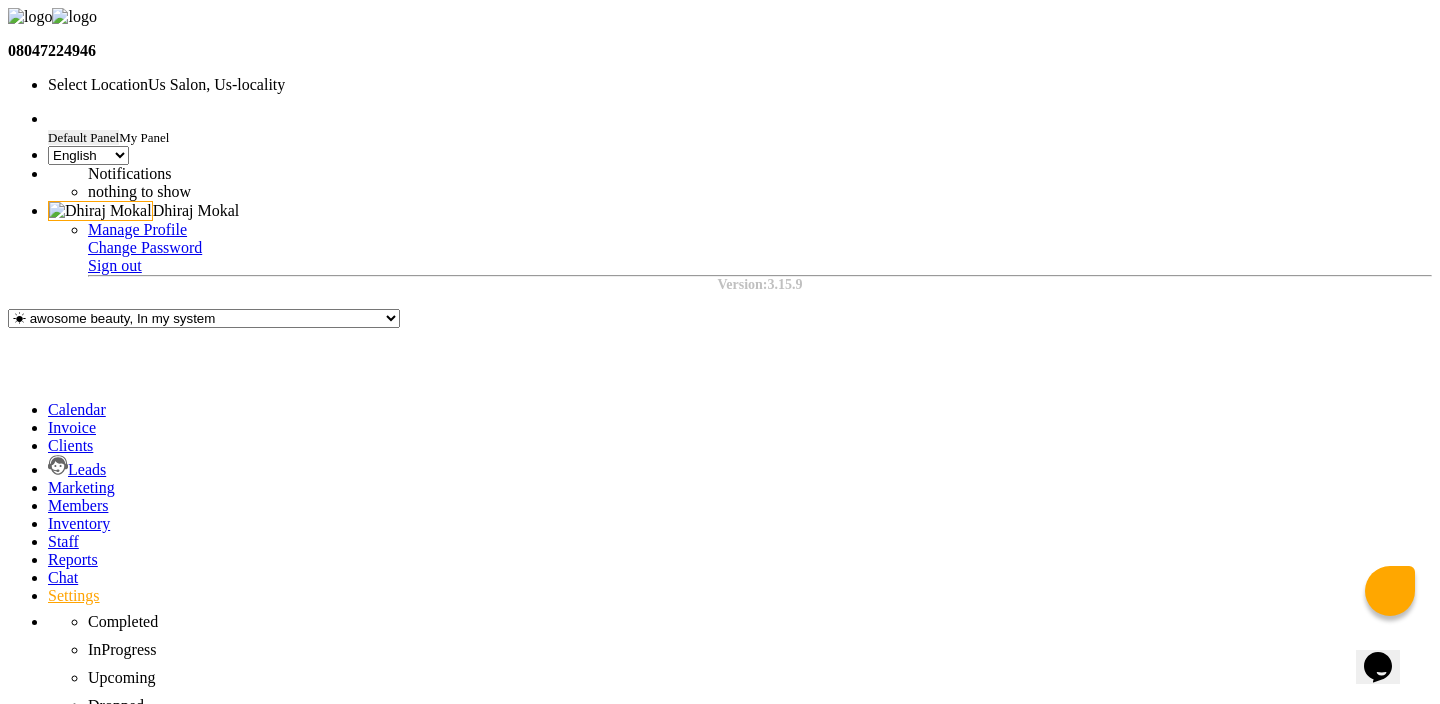 click on "General Setting" at bounding box center [60, 2485] 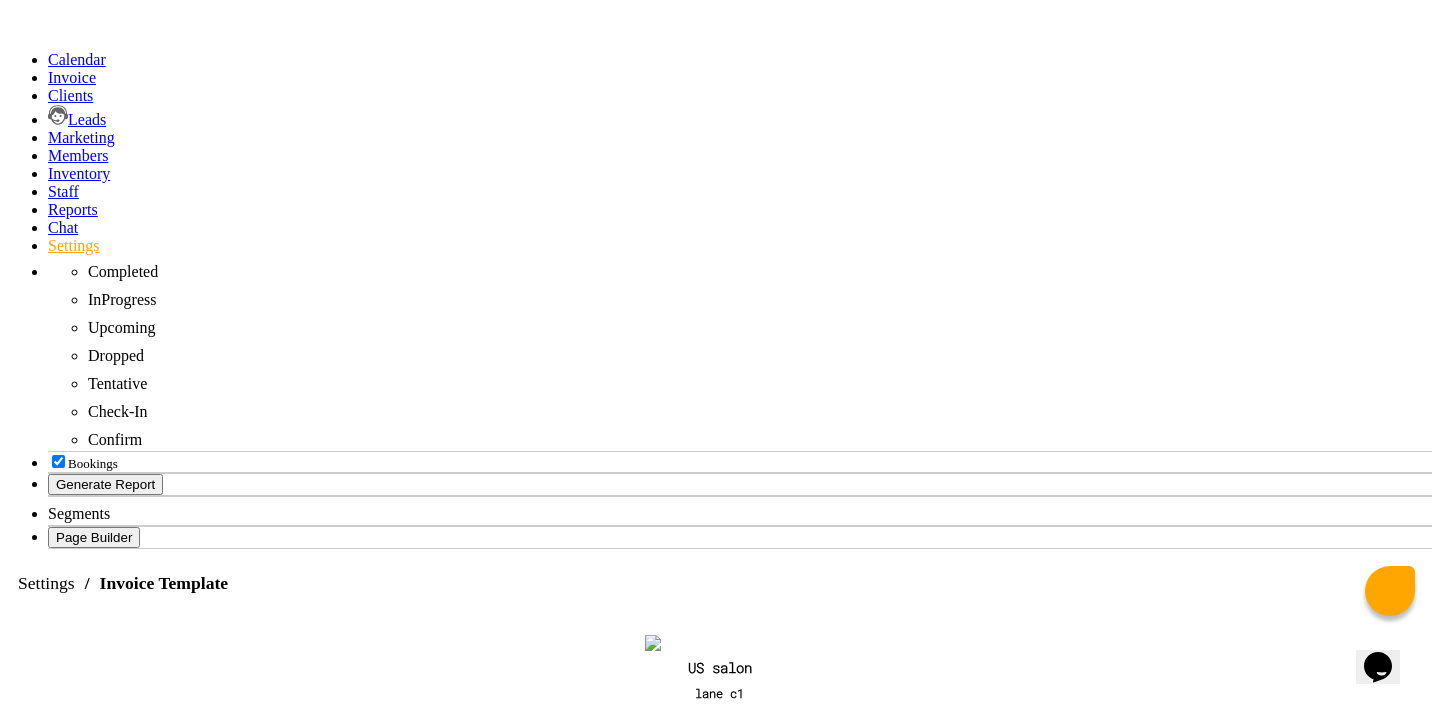 scroll, scrollTop: 354, scrollLeft: 0, axis: vertical 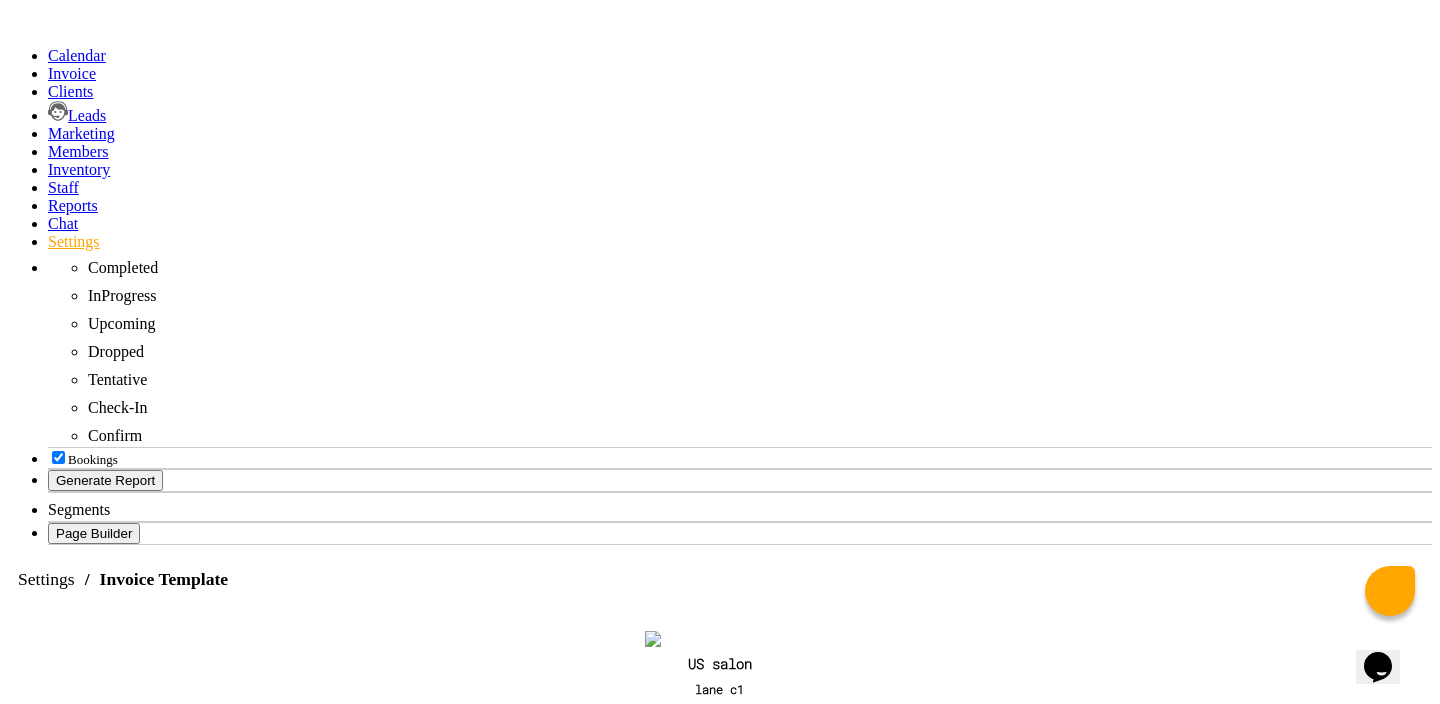 click on "Show Payment Method" 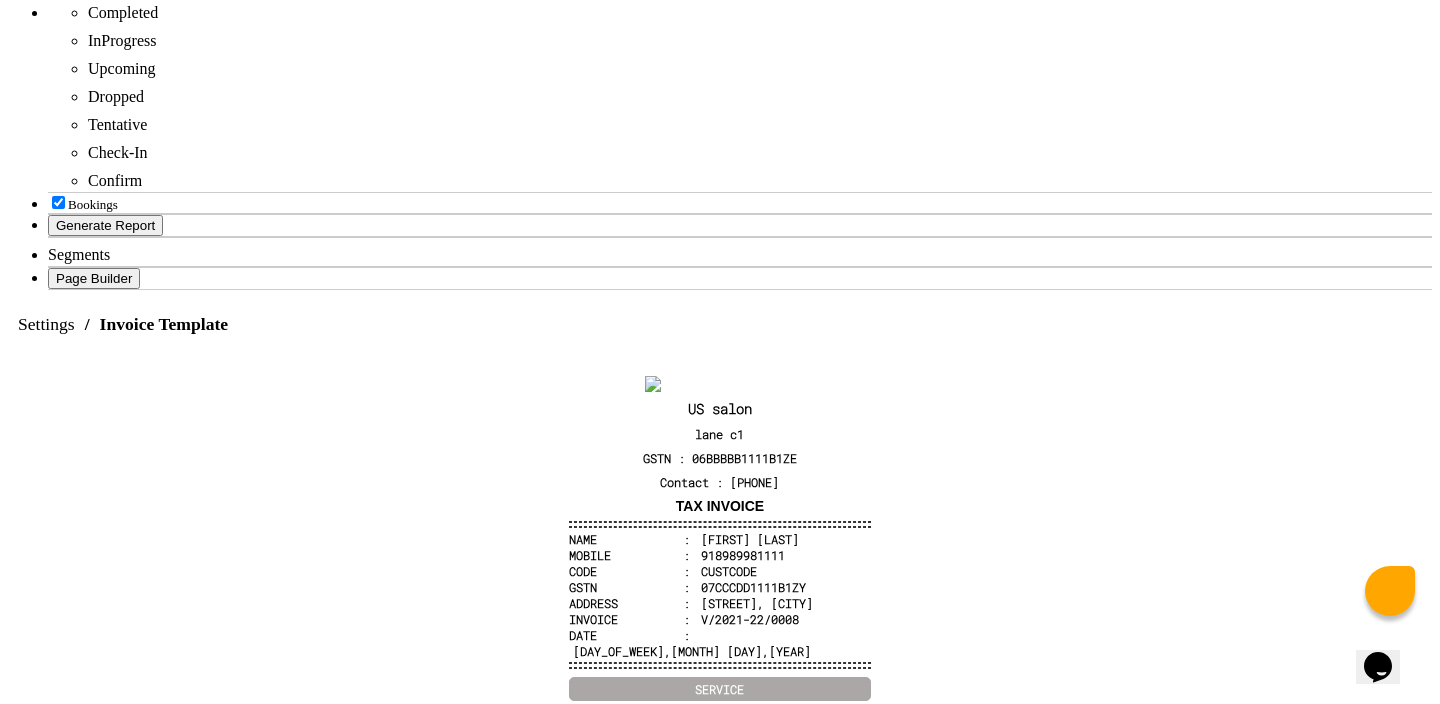 scroll, scrollTop: 610, scrollLeft: 0, axis: vertical 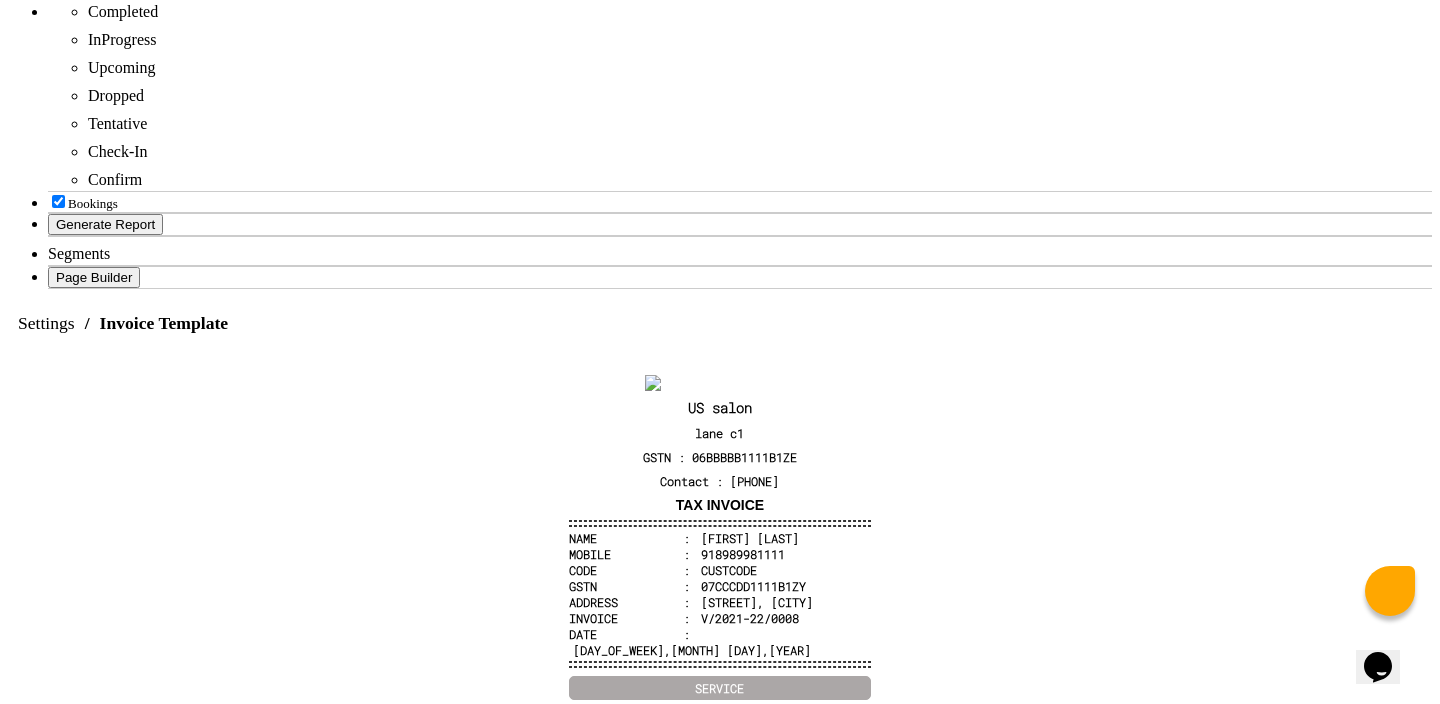 click on "Save Setting" 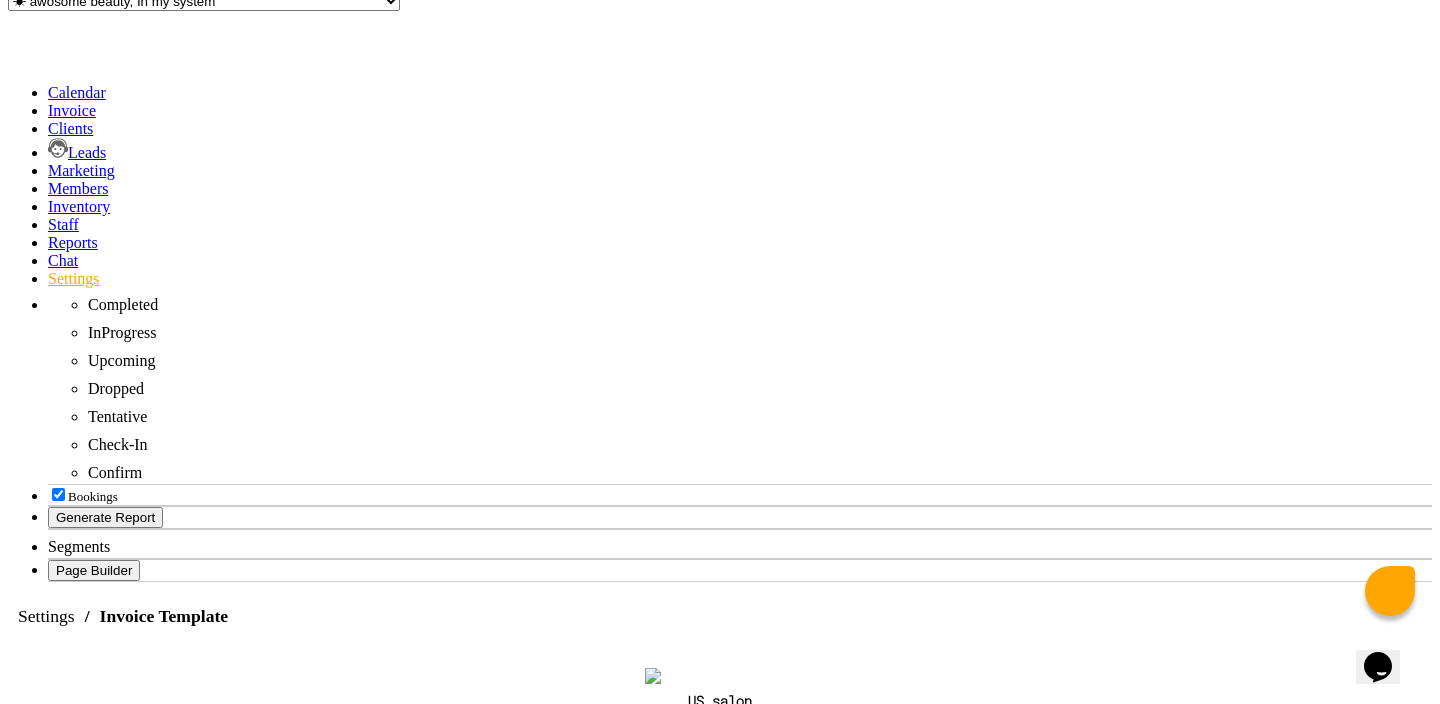 scroll, scrollTop: 267, scrollLeft: 0, axis: vertical 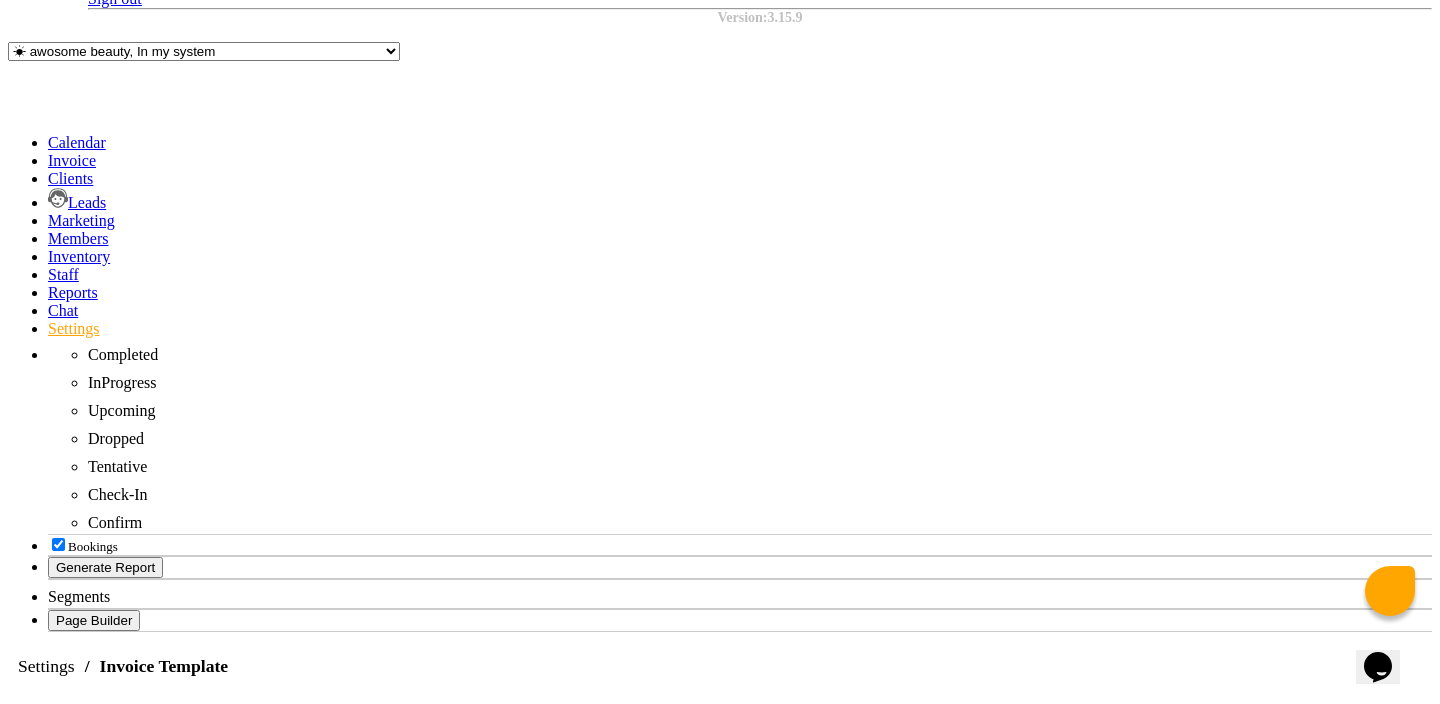 click on "HSN/SAC" at bounding box center (834, 1057) 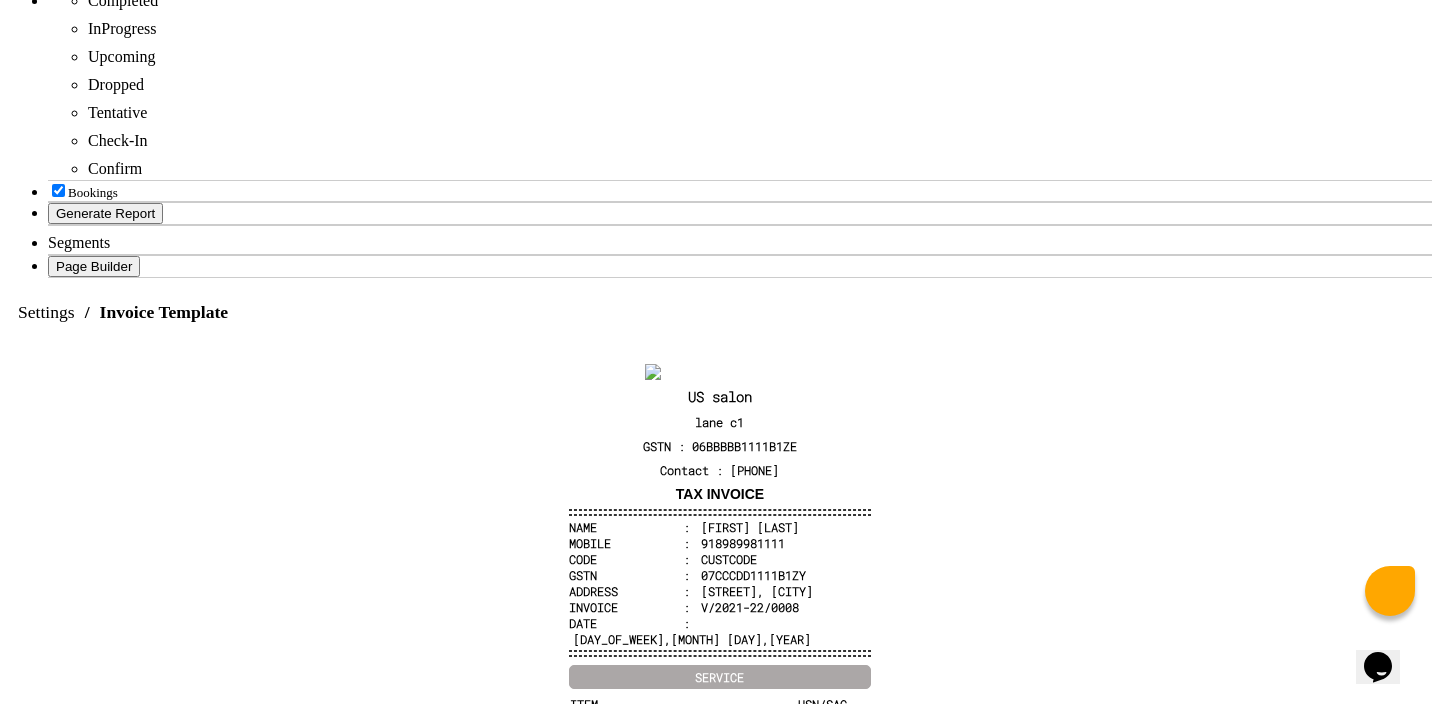 scroll, scrollTop: 626, scrollLeft: 0, axis: vertical 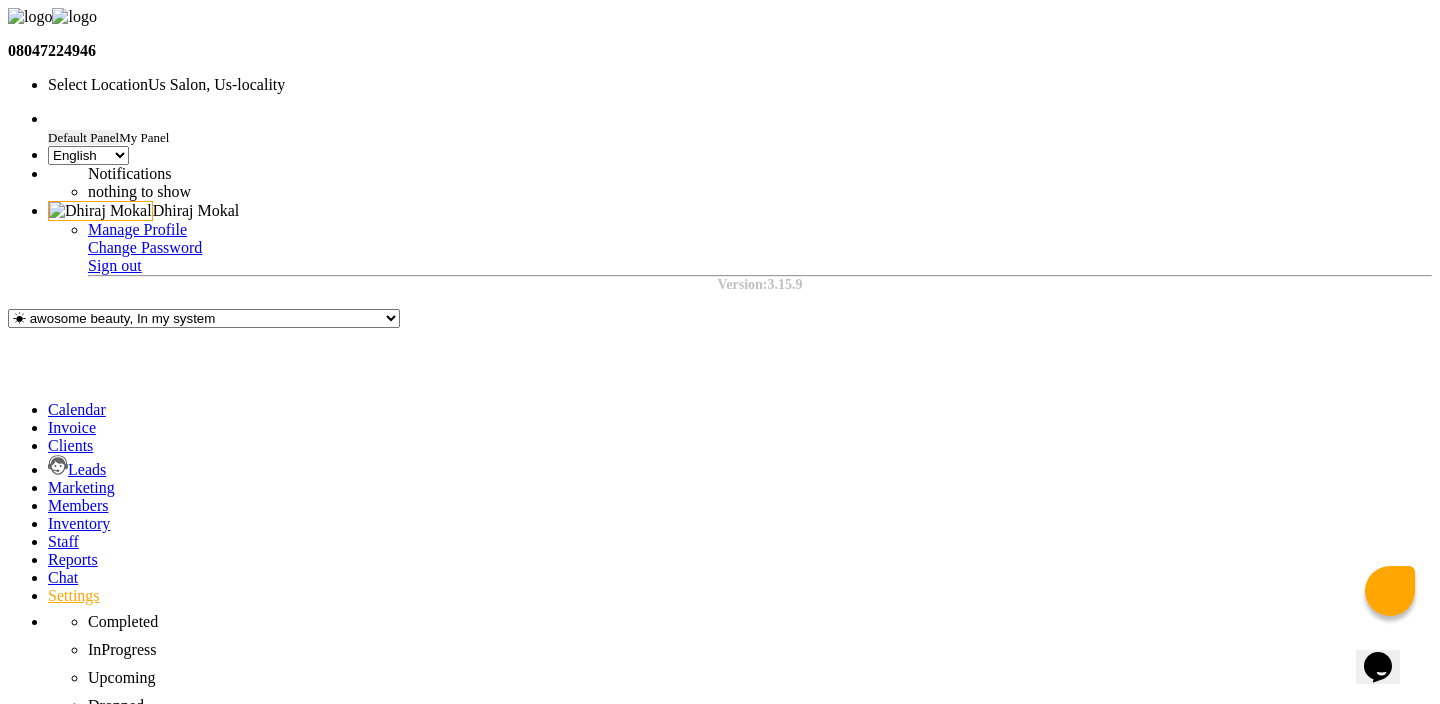 click on "Footer Setting" at bounding box center [60, 2898] 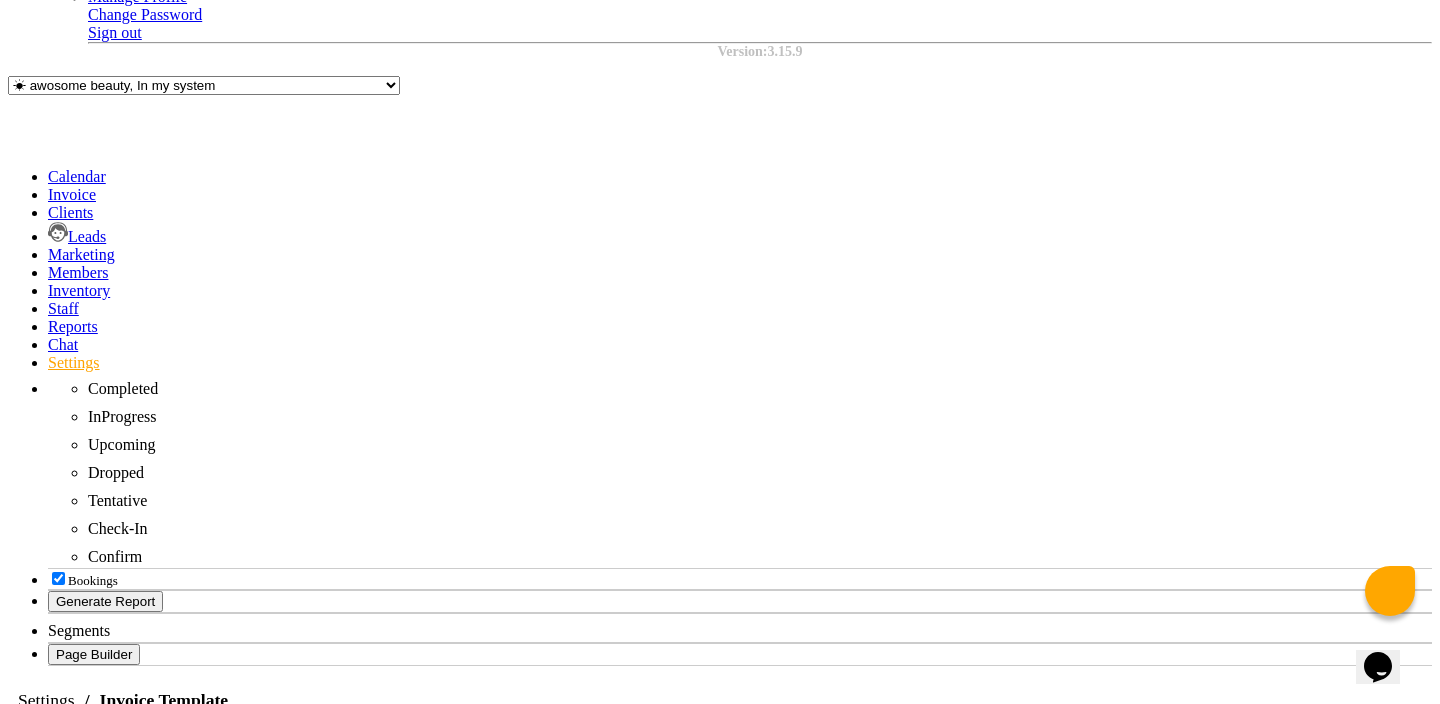 scroll, scrollTop: 245, scrollLeft: 0, axis: vertical 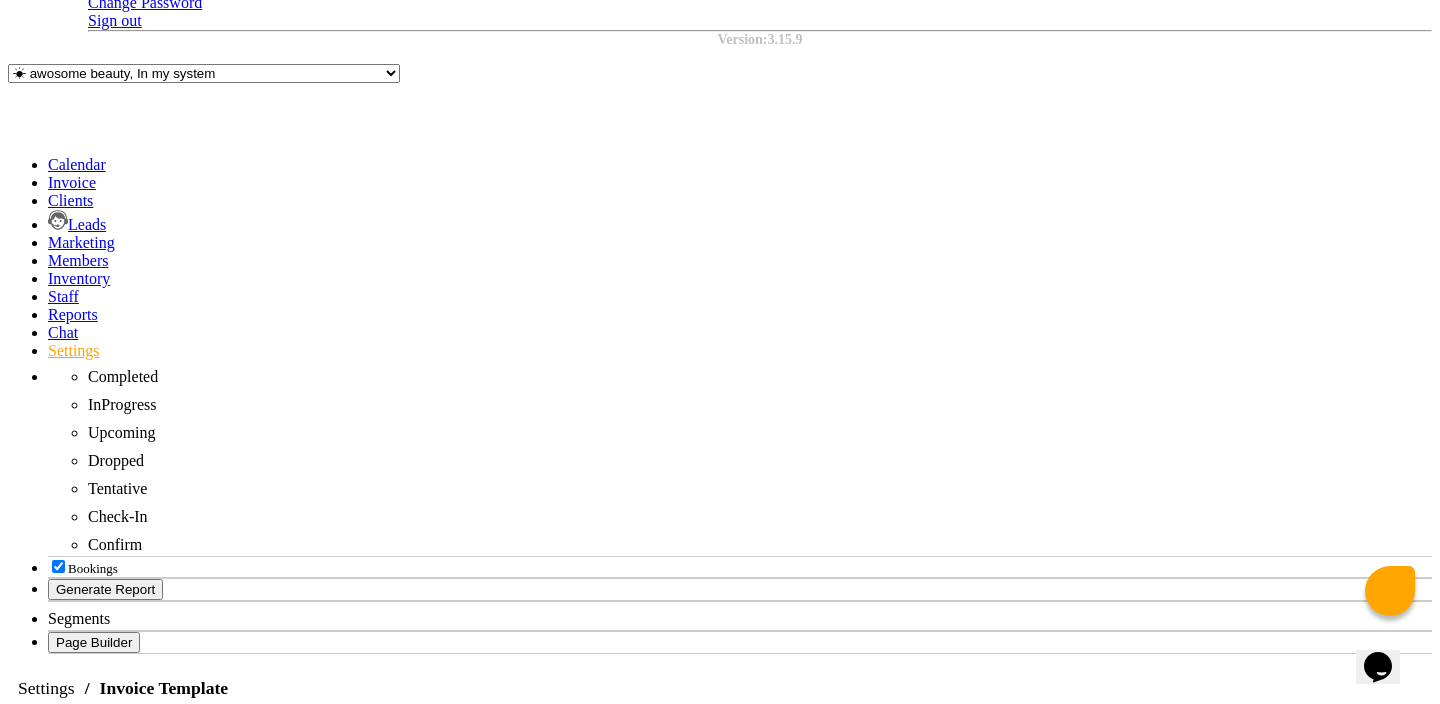 click on "Select paper A4 A5 A6 A7 Thermal Custom" 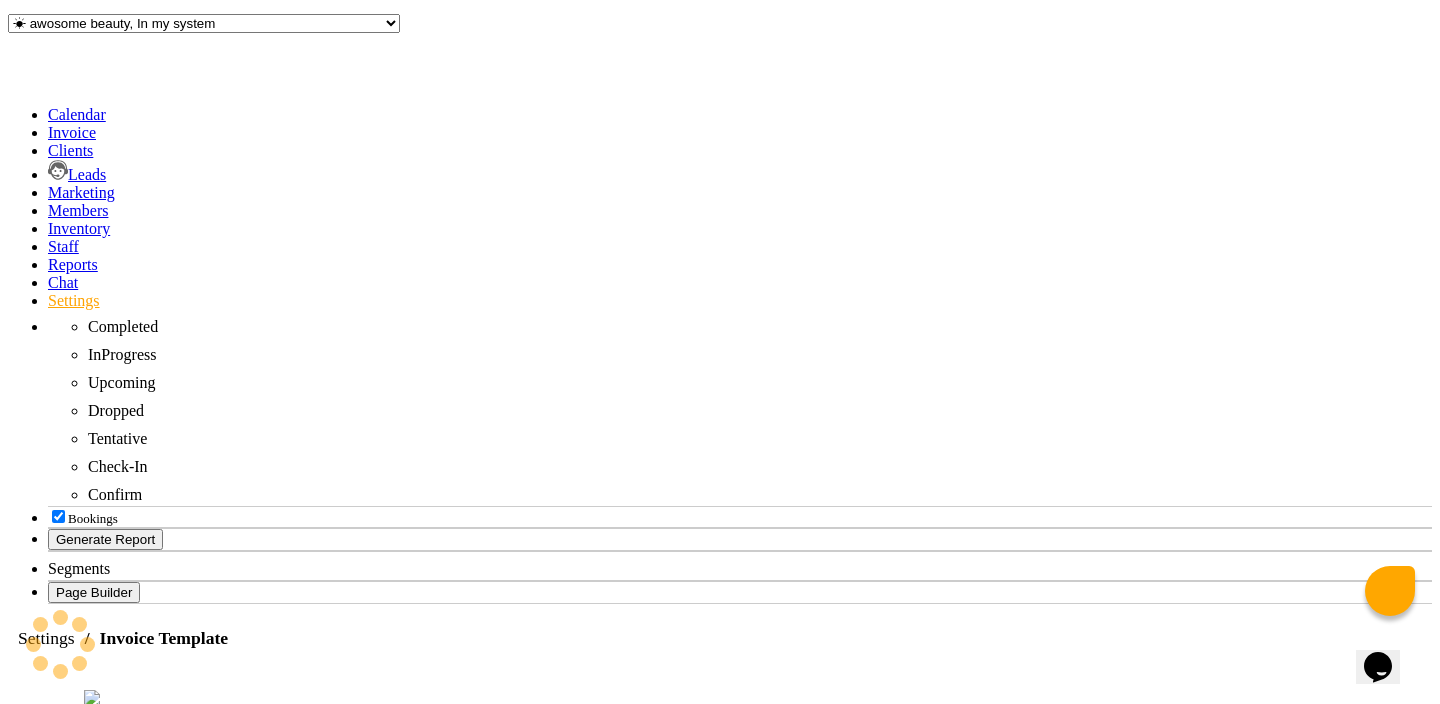 scroll, scrollTop: 288, scrollLeft: 0, axis: vertical 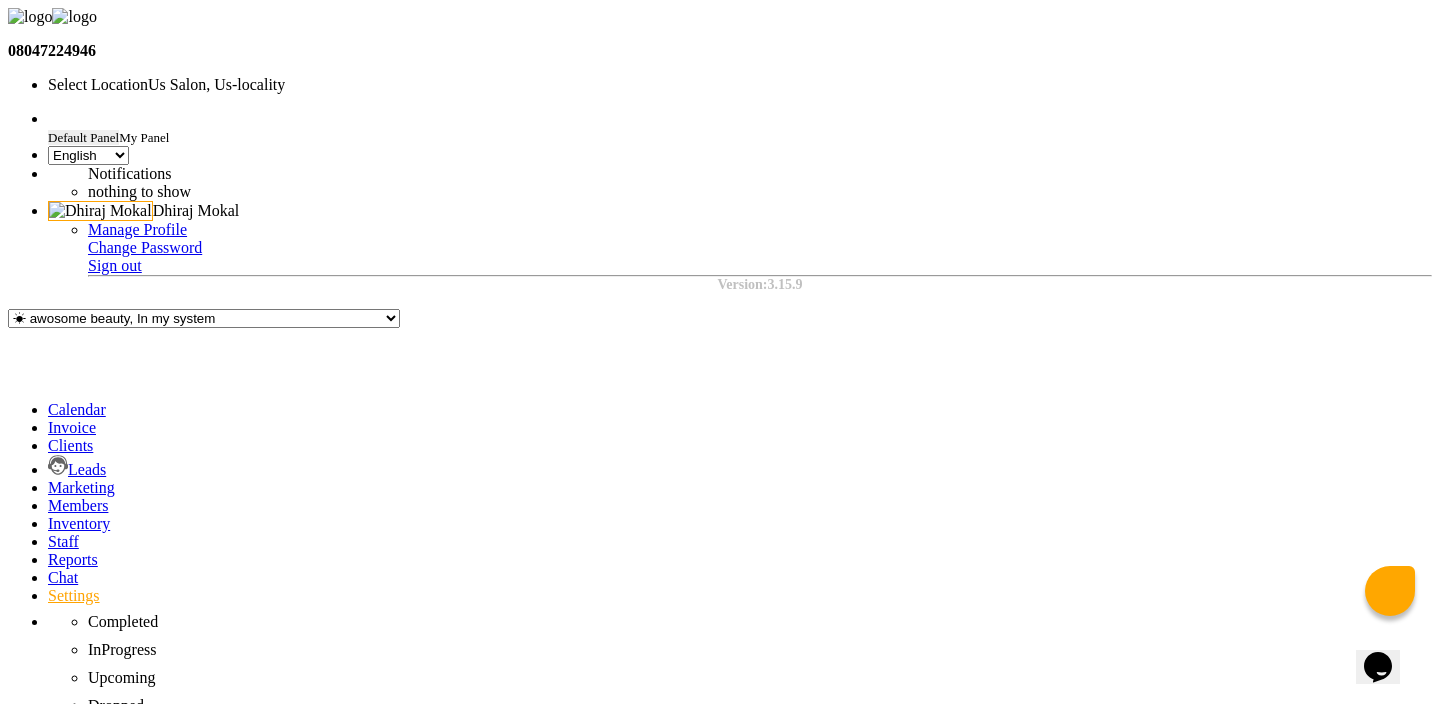 click on "Success" at bounding box center [720, 3199] 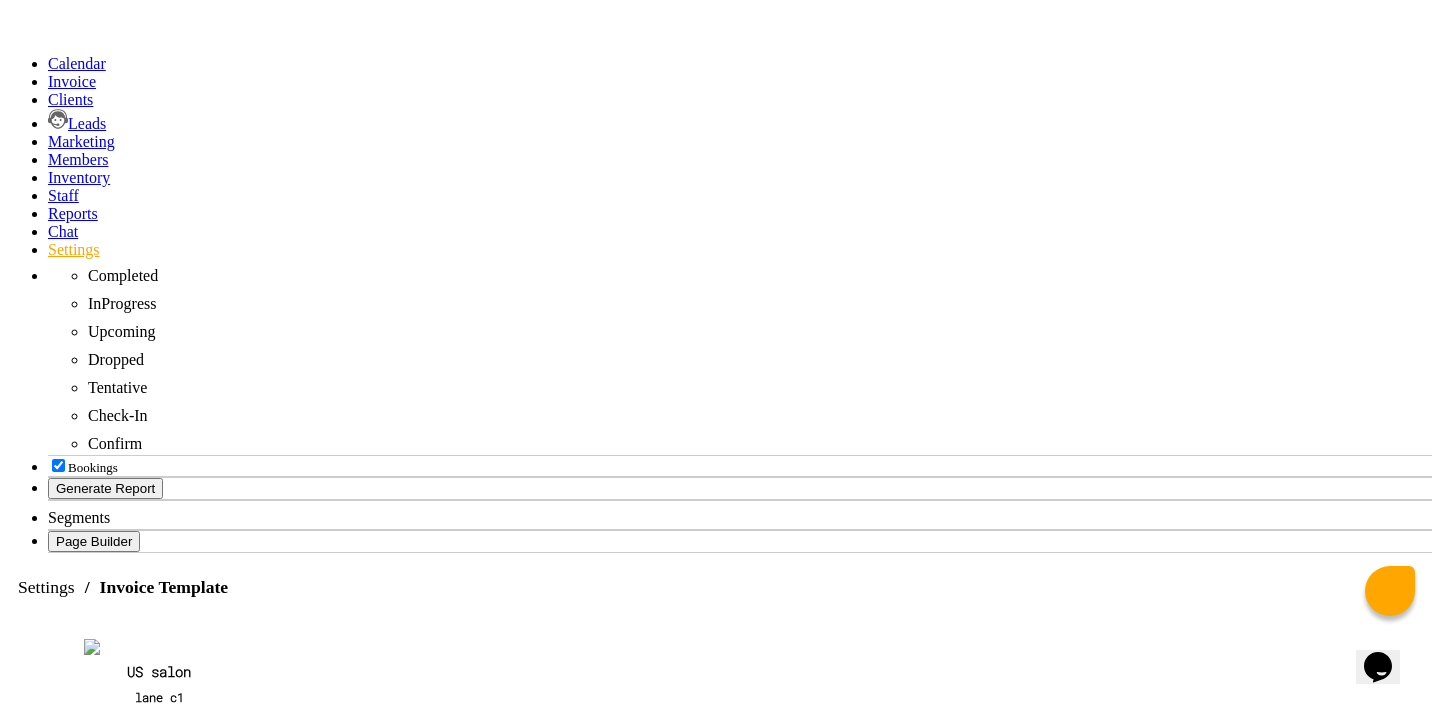 scroll, scrollTop: 298, scrollLeft: 0, axis: vertical 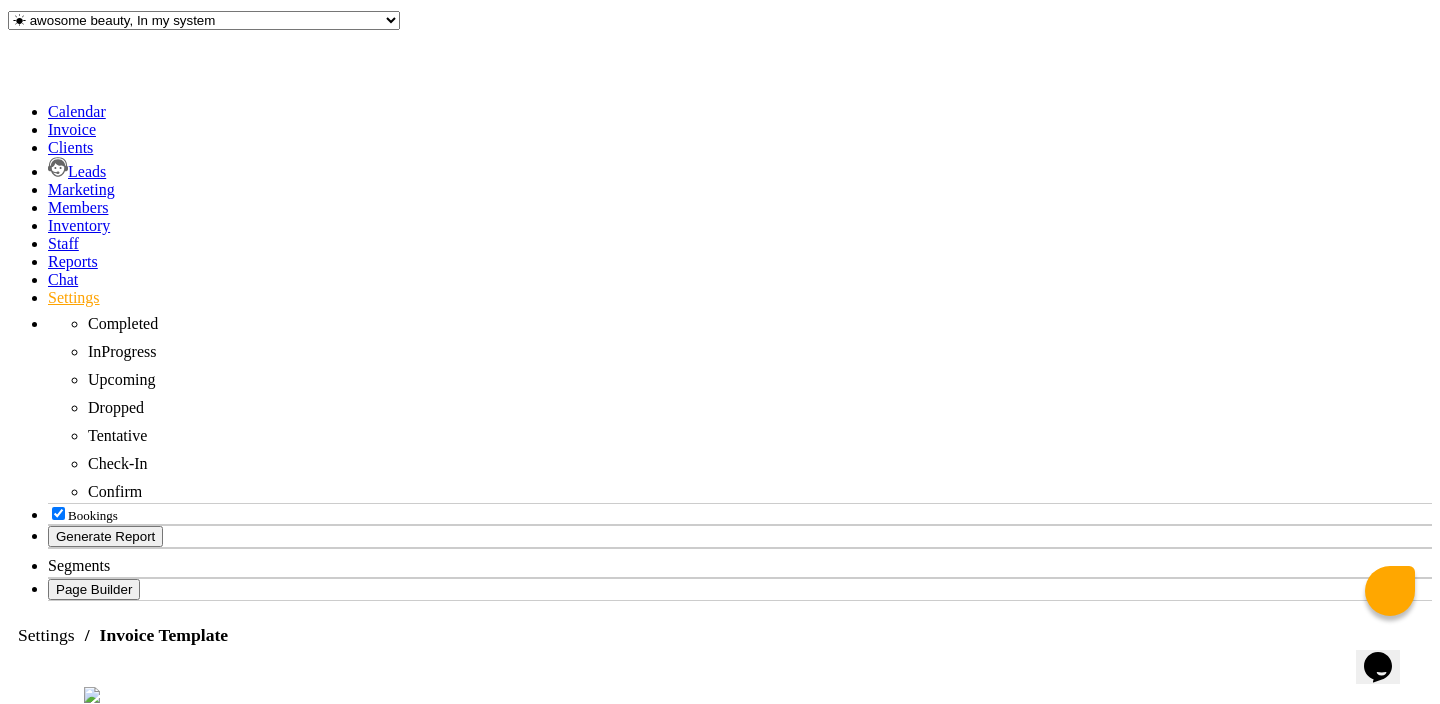 click 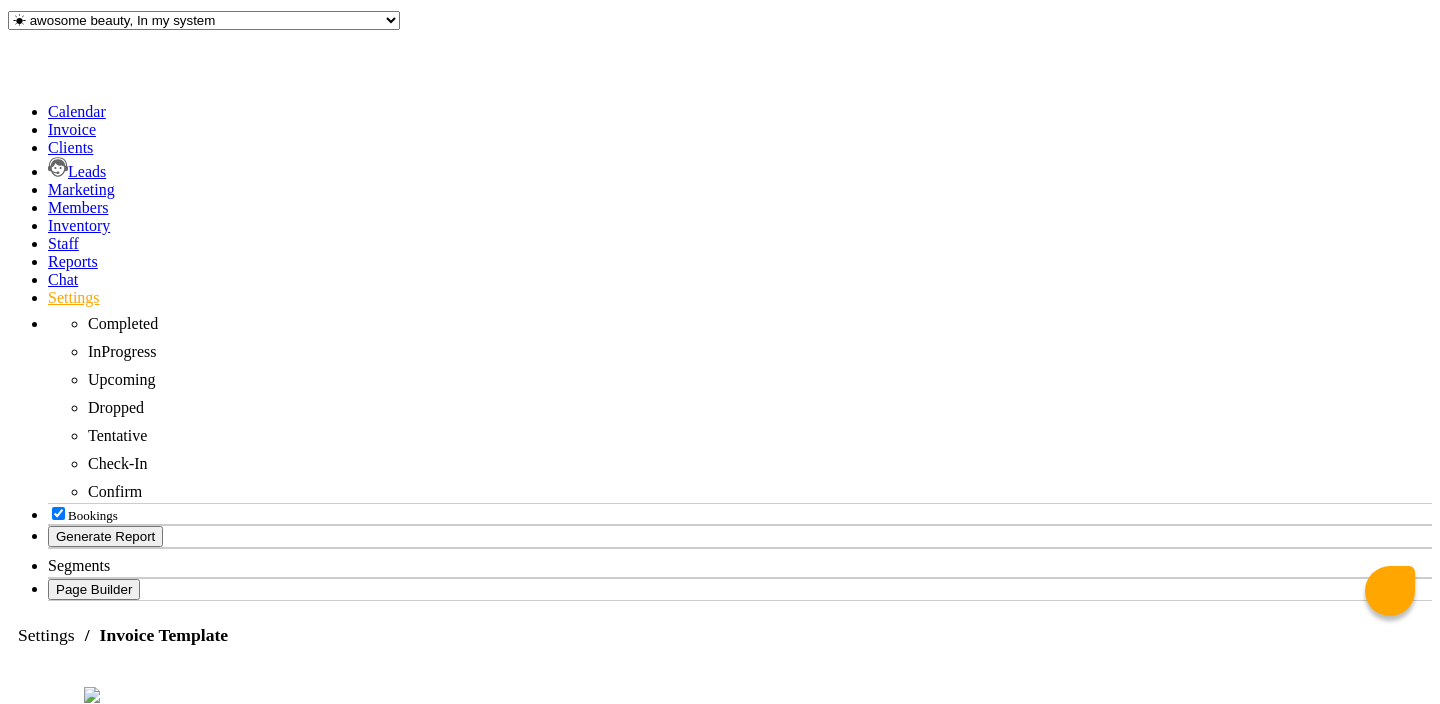 scroll, scrollTop: 0, scrollLeft: 0, axis: both 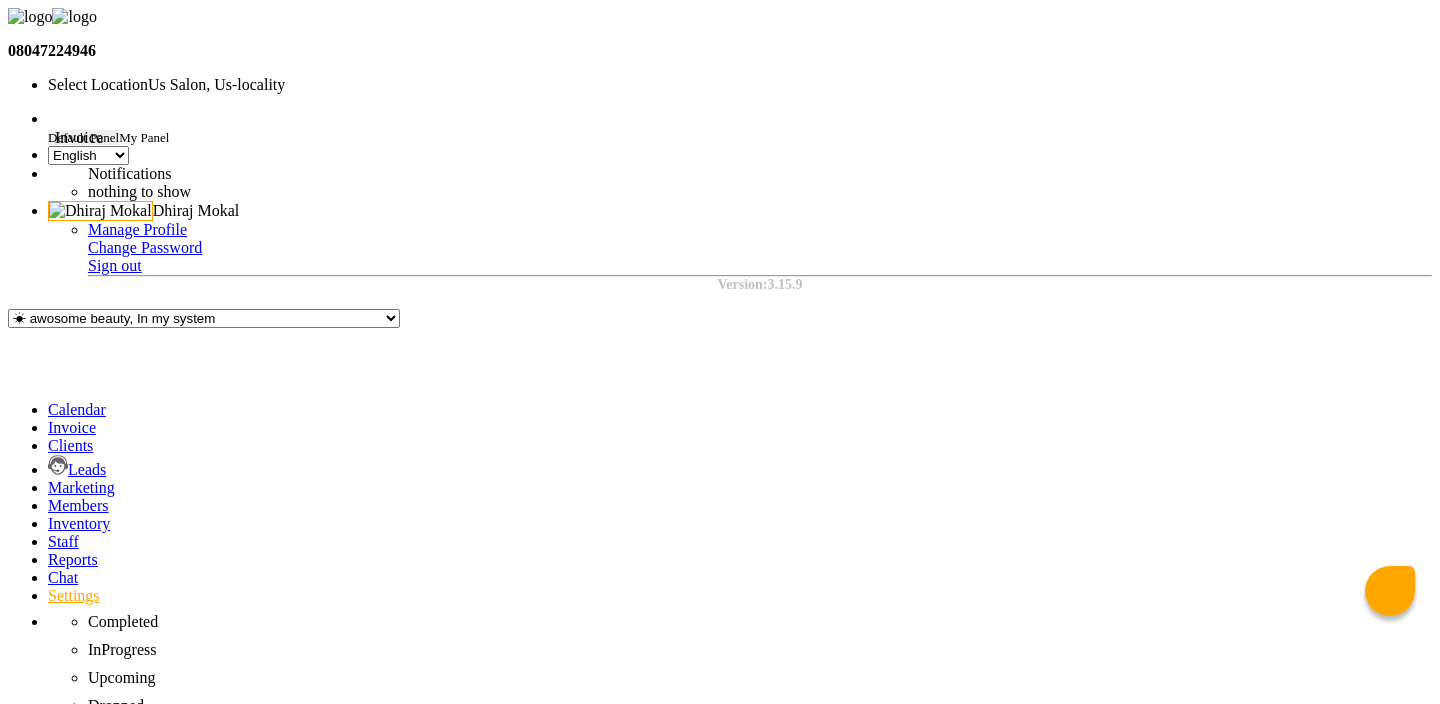 click 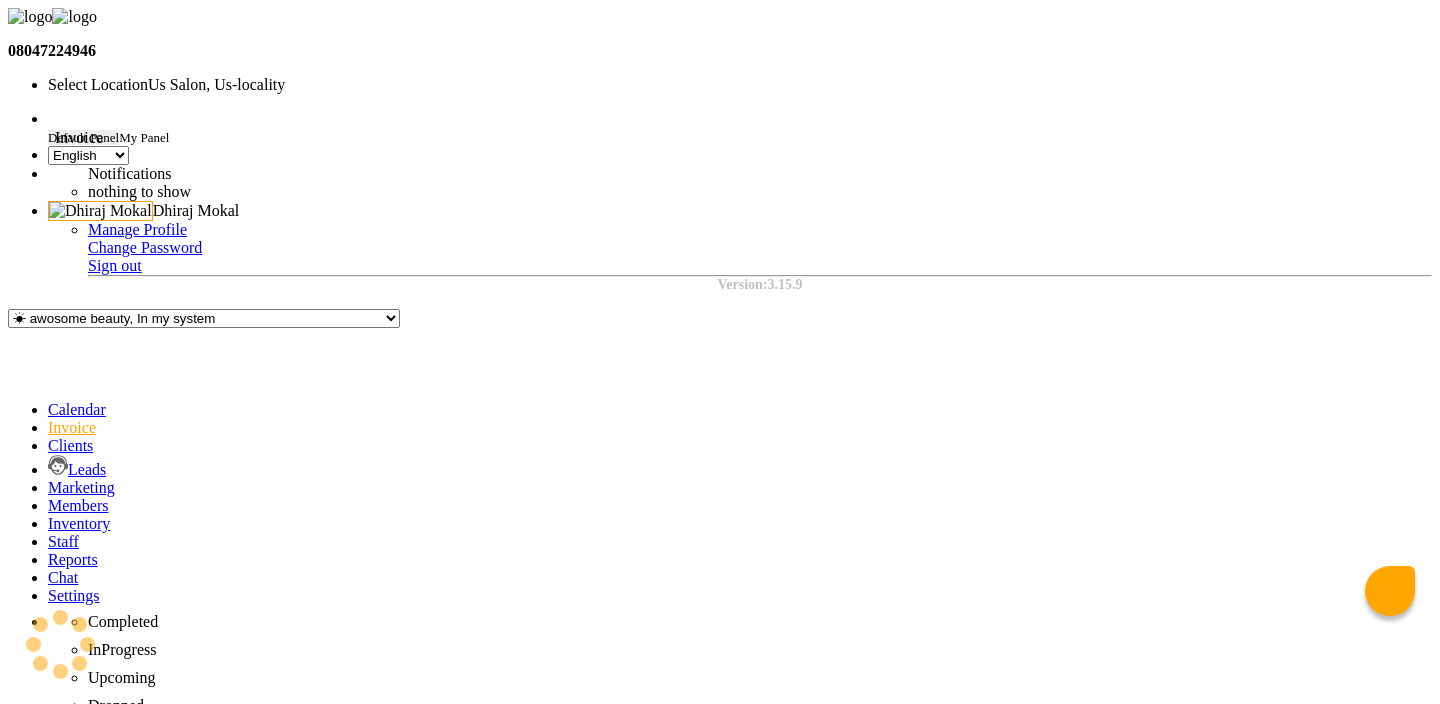 type on "0016" 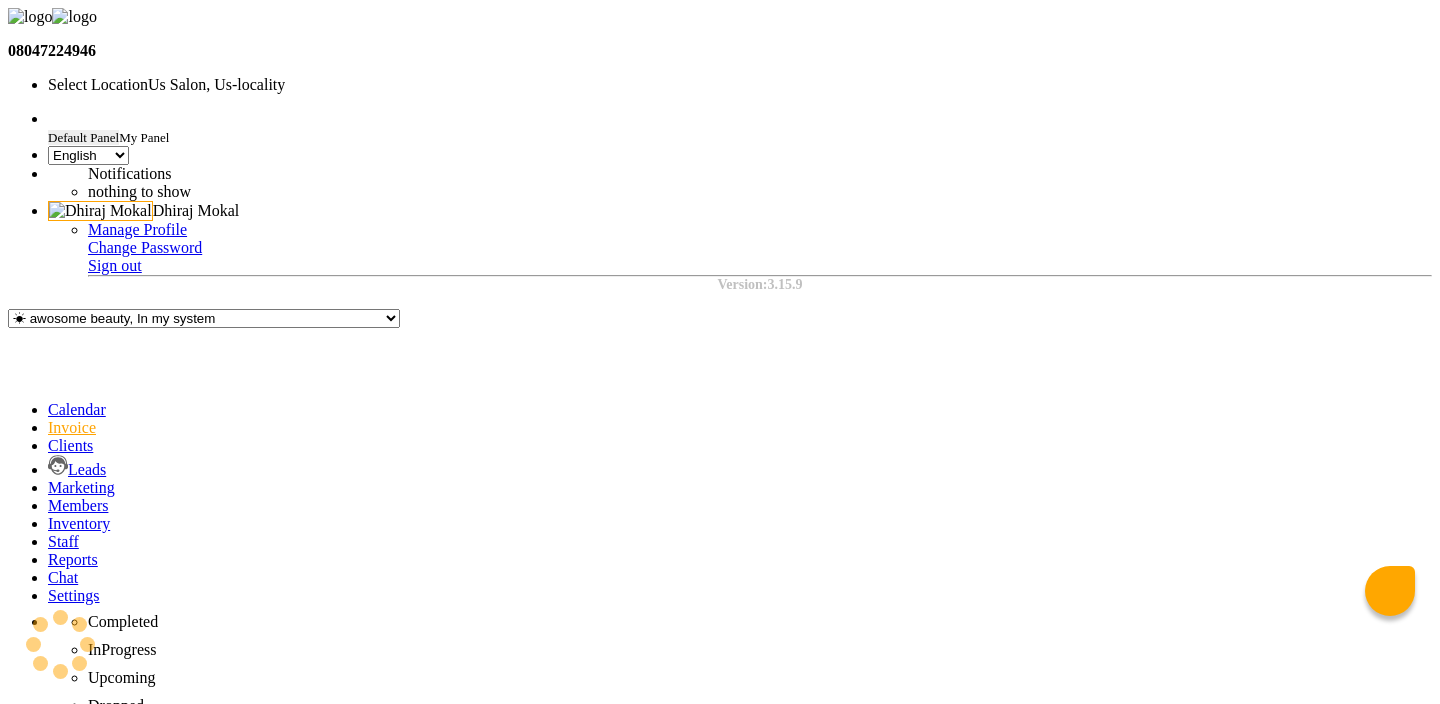 click on "Client" at bounding box center [95, 1020] 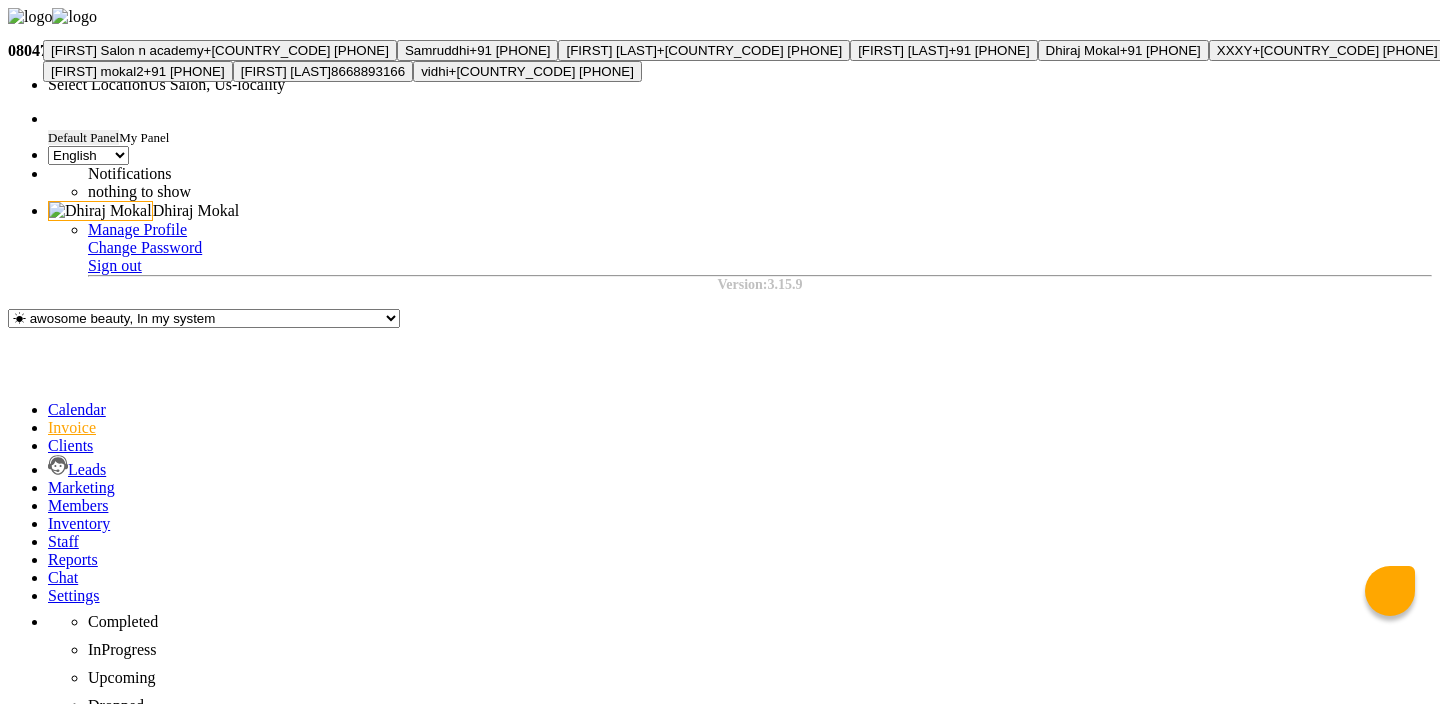 type on "Dhiraj" 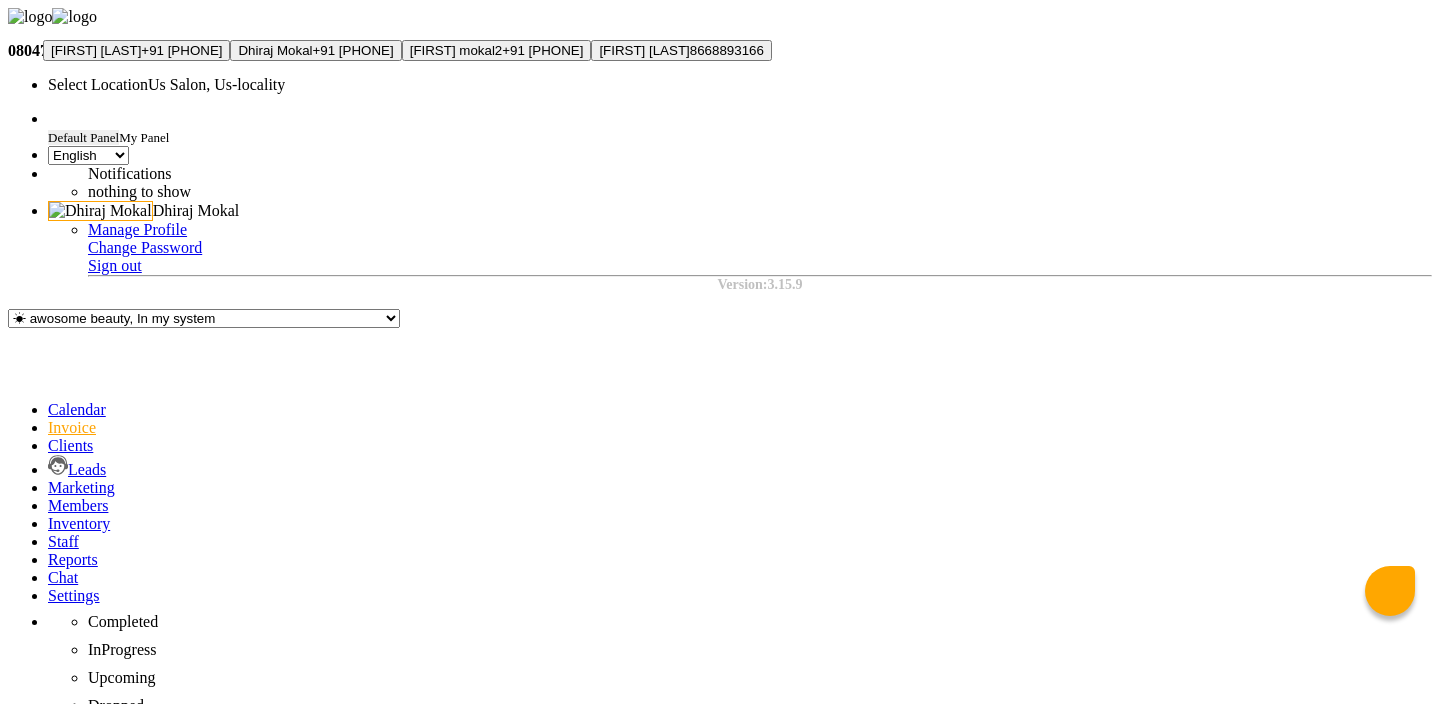 click on "dhiraj mokal" at bounding box center (96, 50) 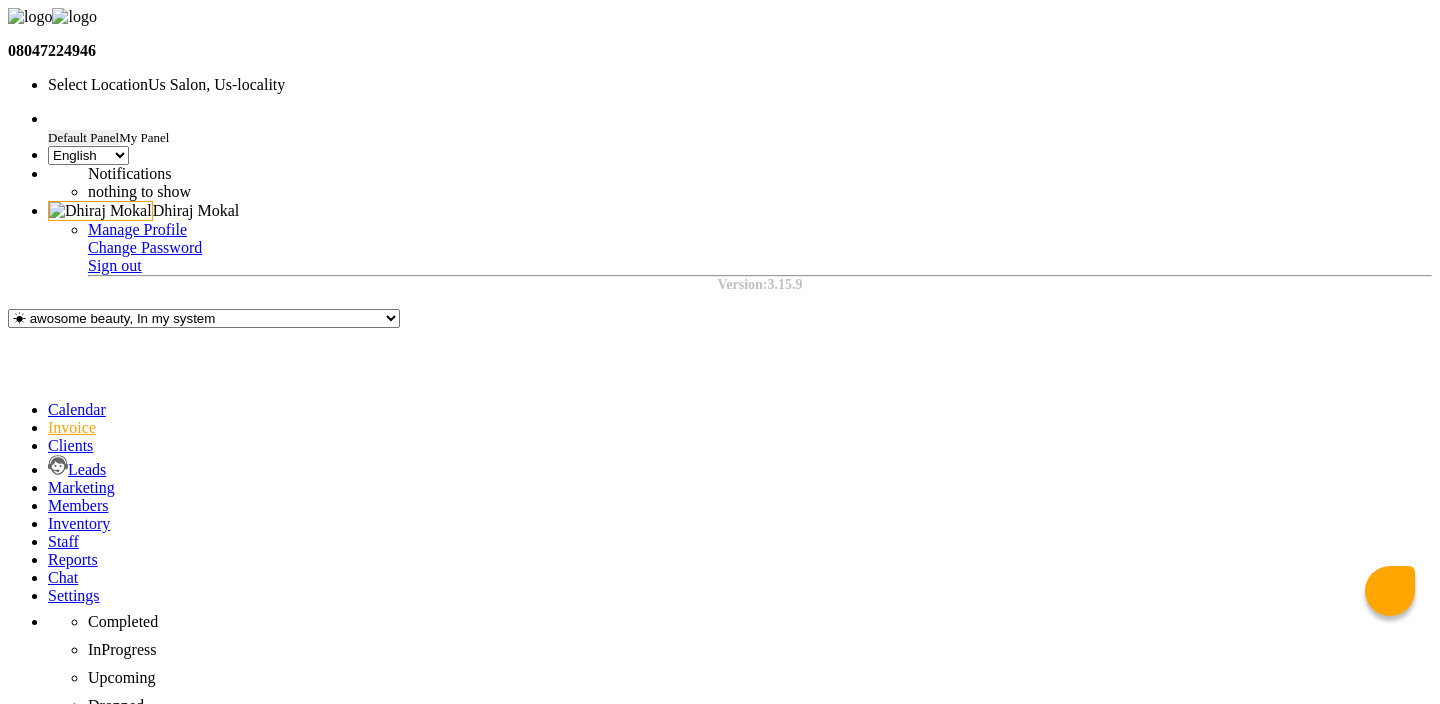 select on "2: Object" 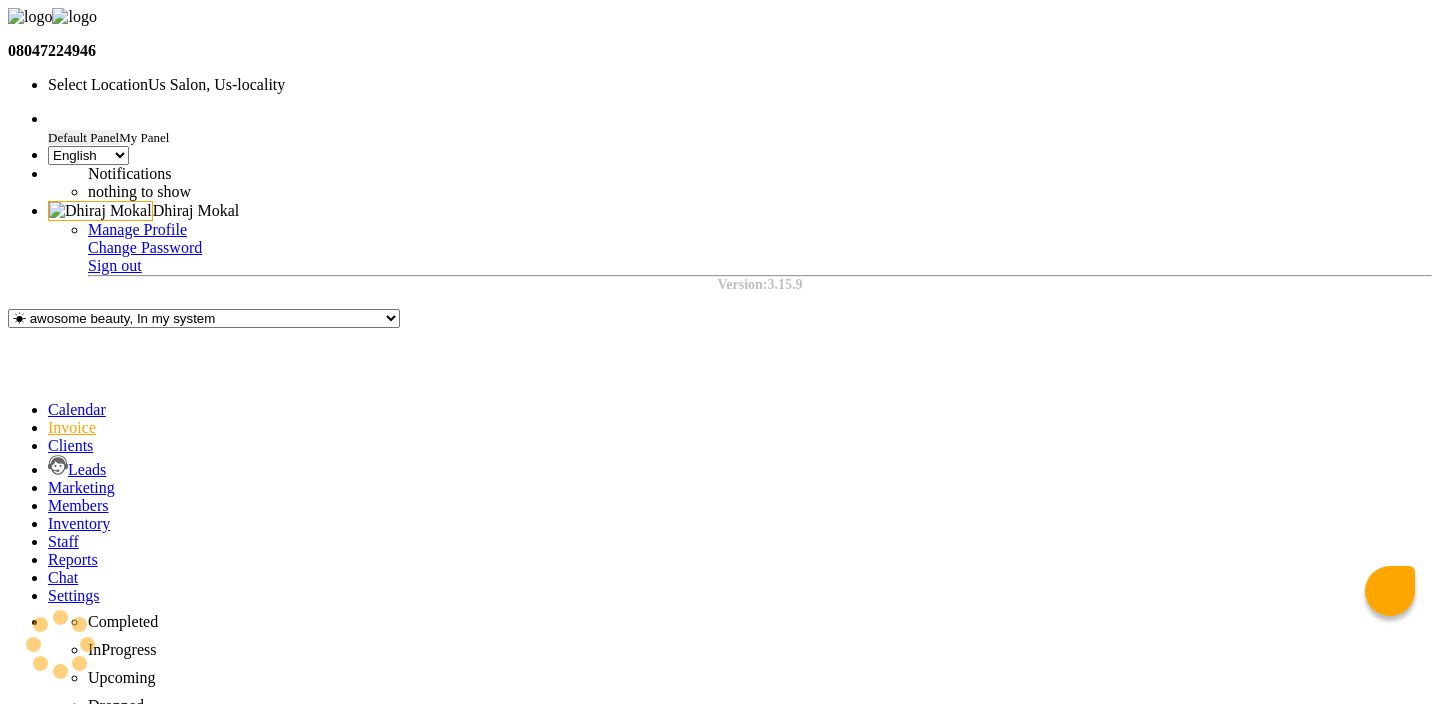 click on "Select  Service  Product  Membership  Package Voucher Prepaid Gift Card" 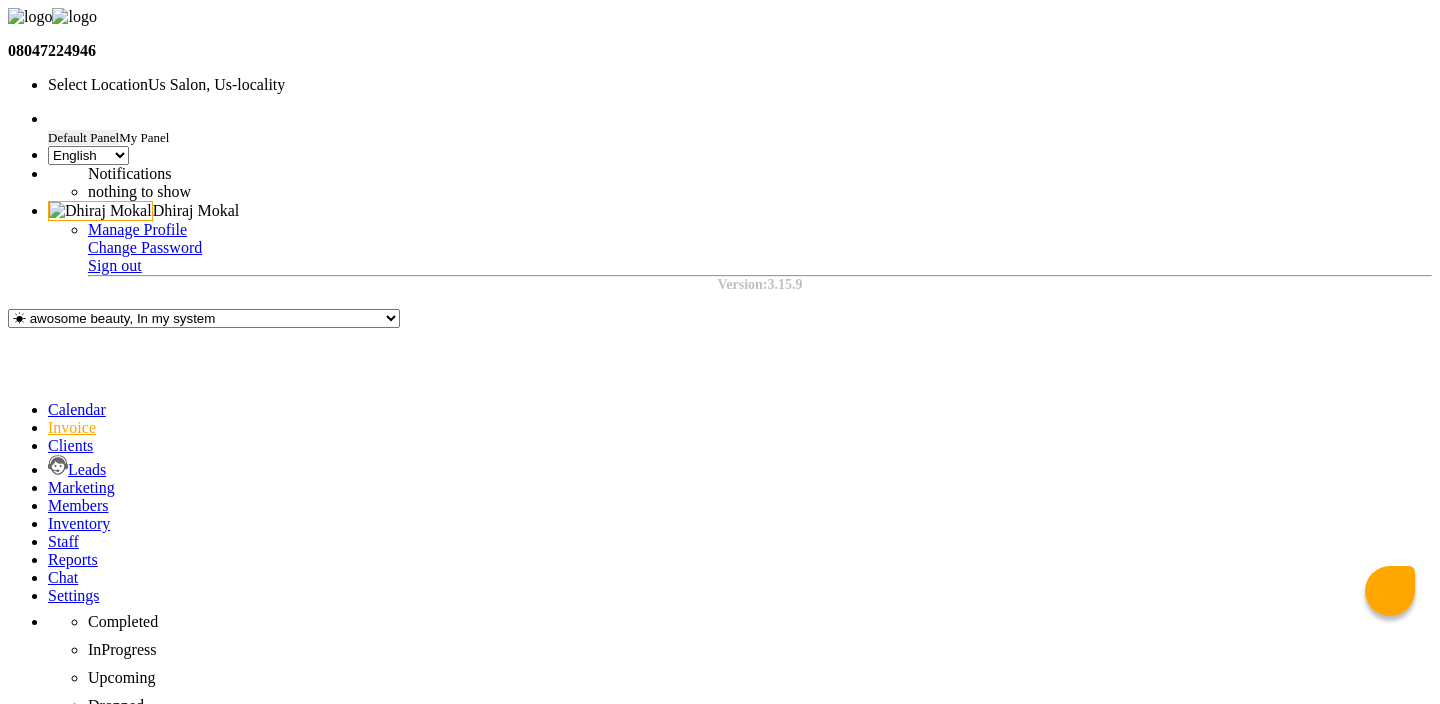 select on "service" 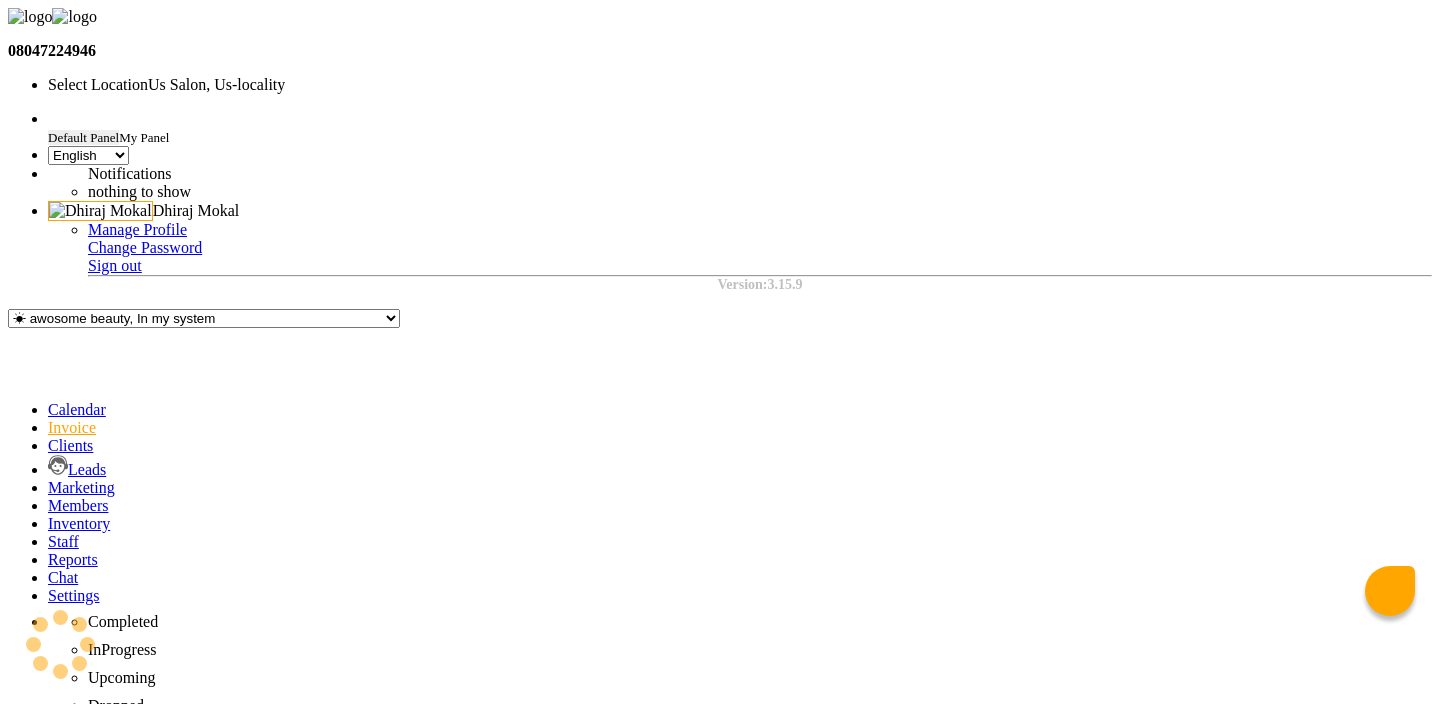 click 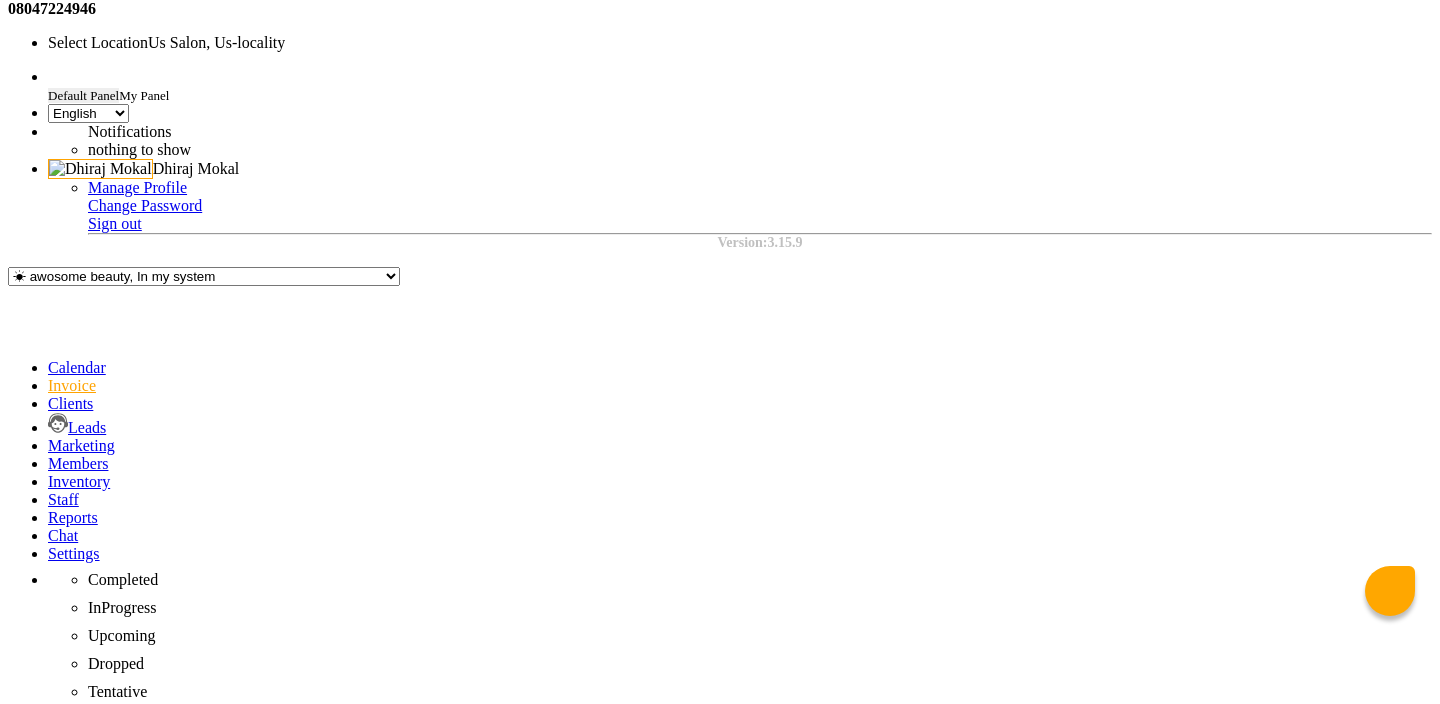 scroll, scrollTop: 53, scrollLeft: 0, axis: vertical 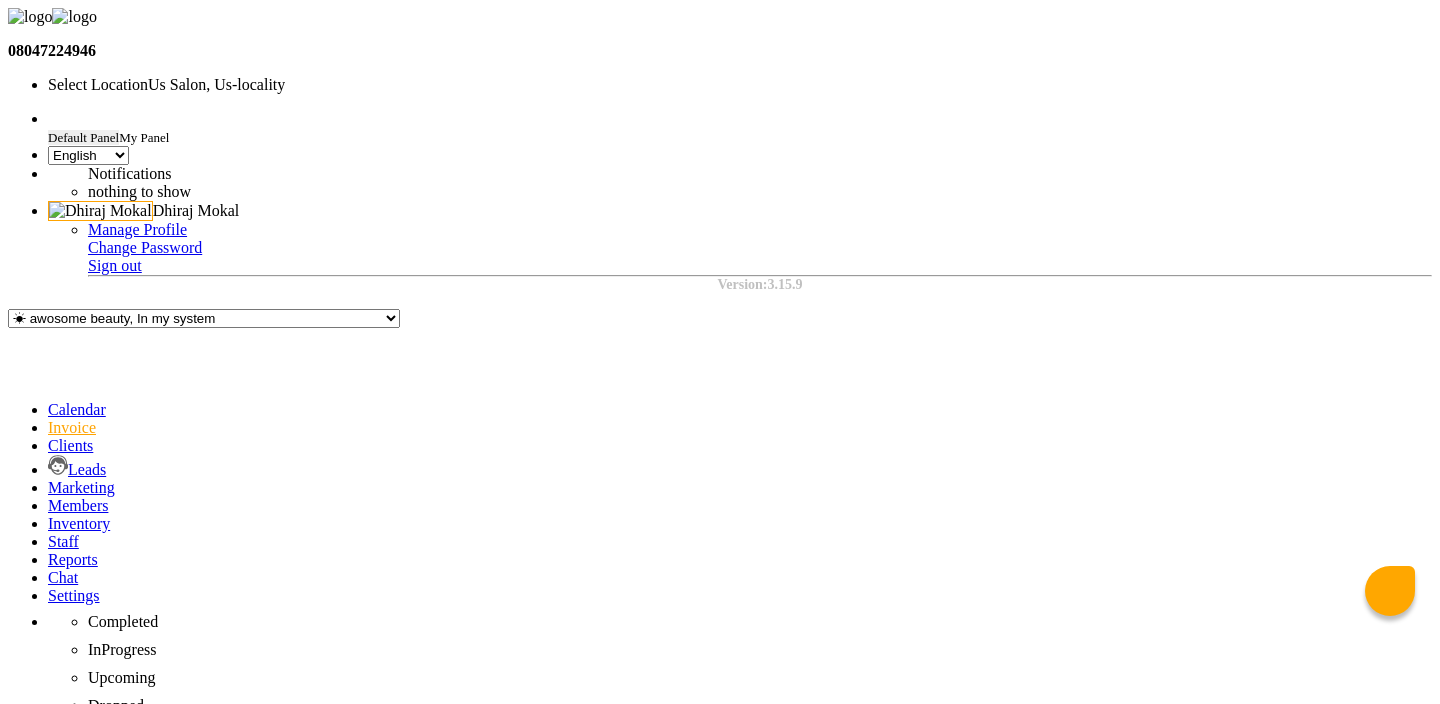 type on "Wash" 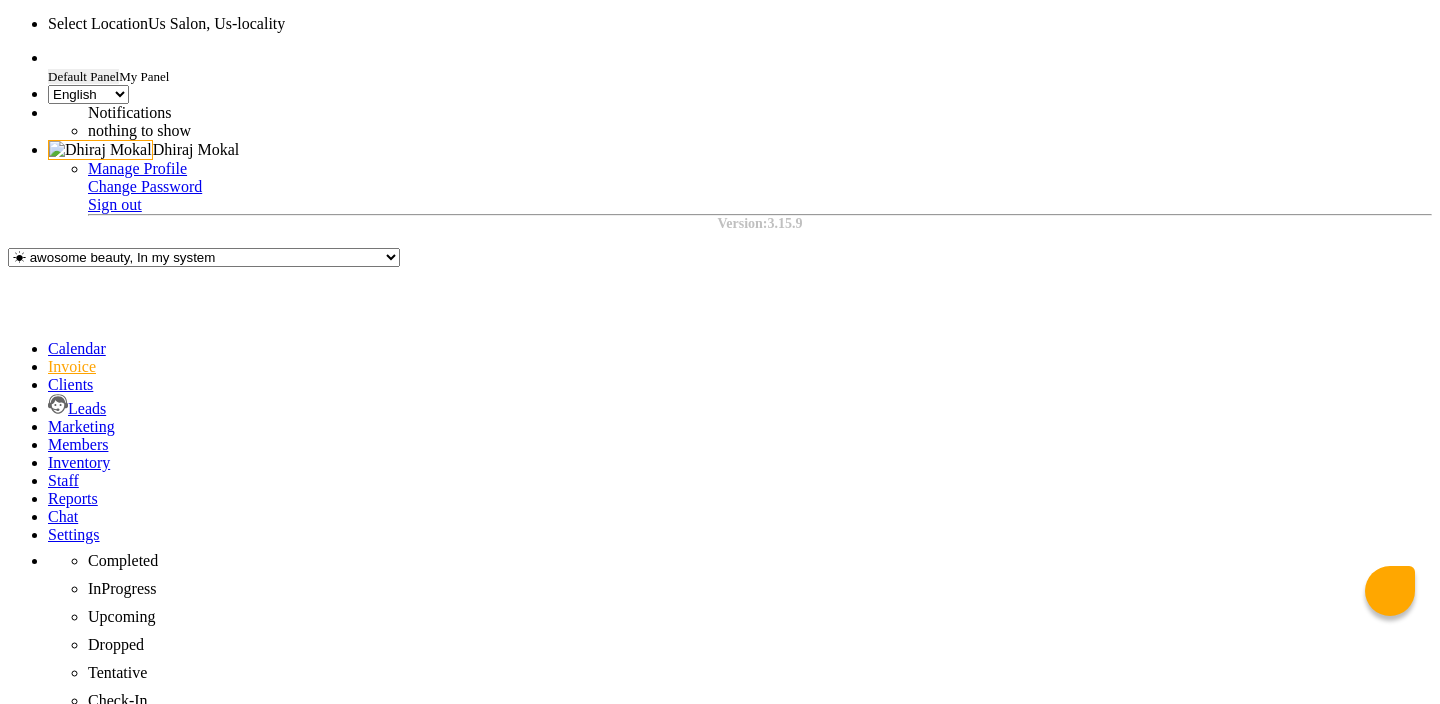 scroll, scrollTop: 164, scrollLeft: 0, axis: vertical 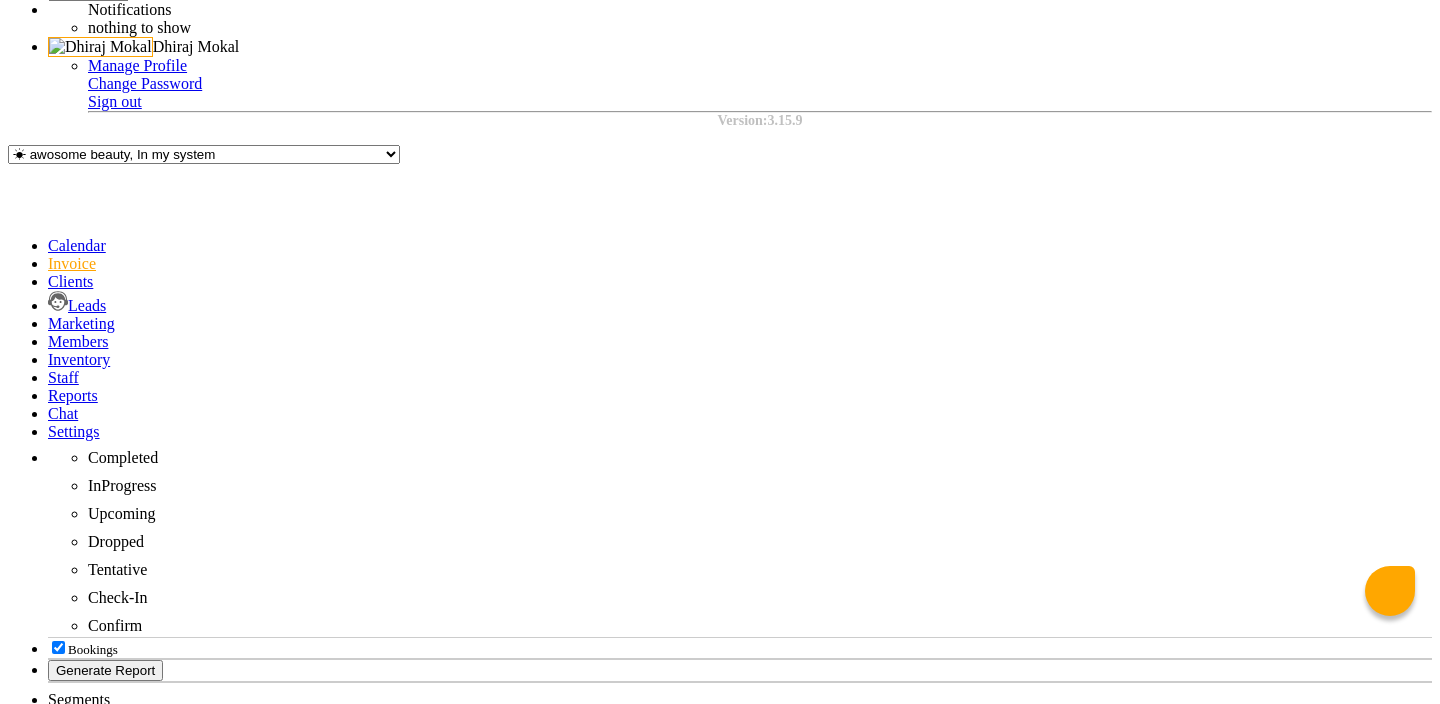click on "Wash" 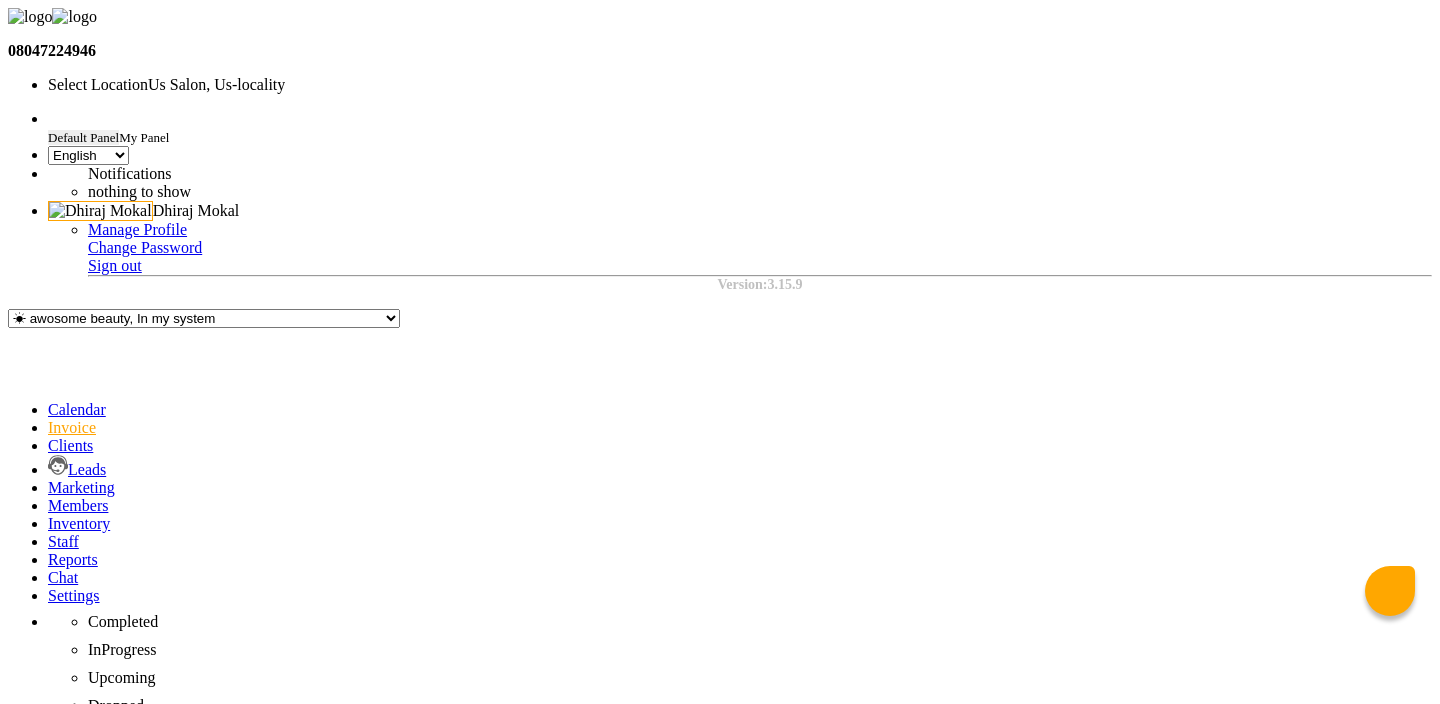 type on "Wash &" 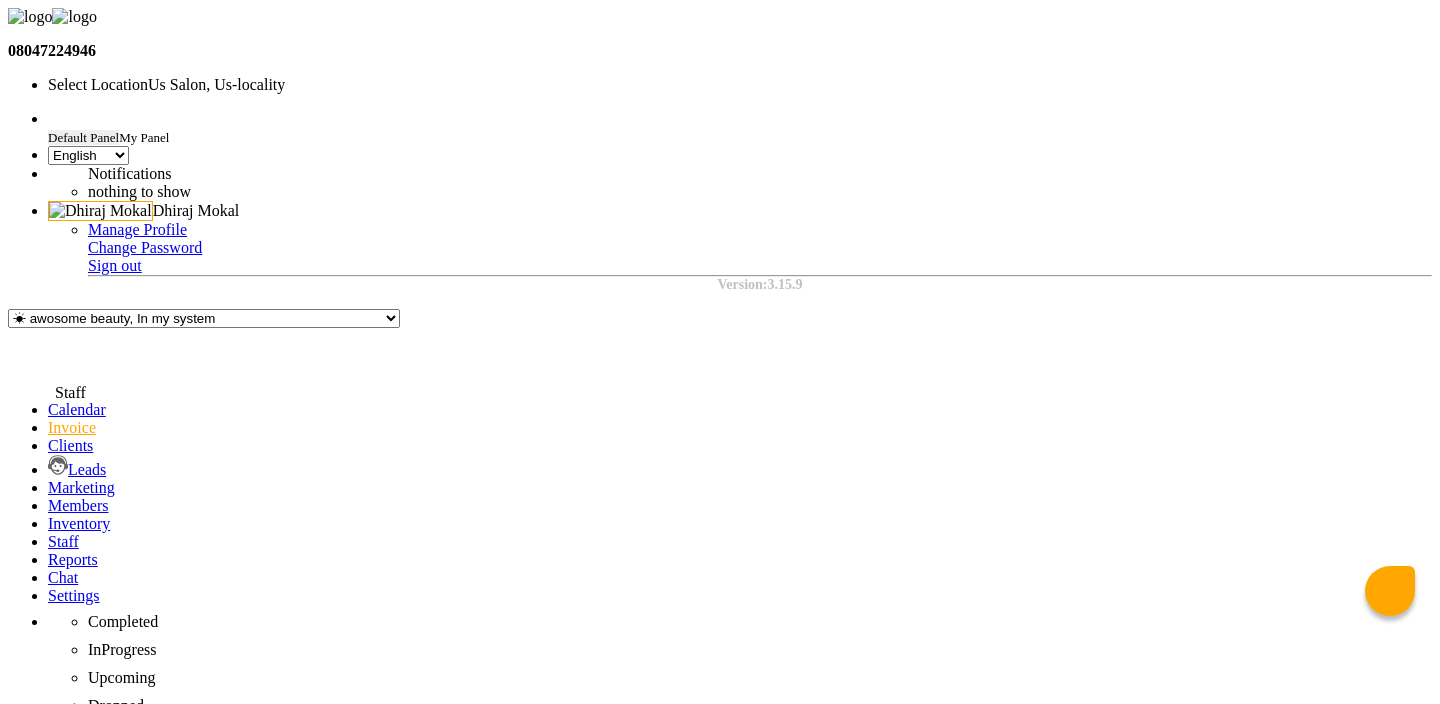 click 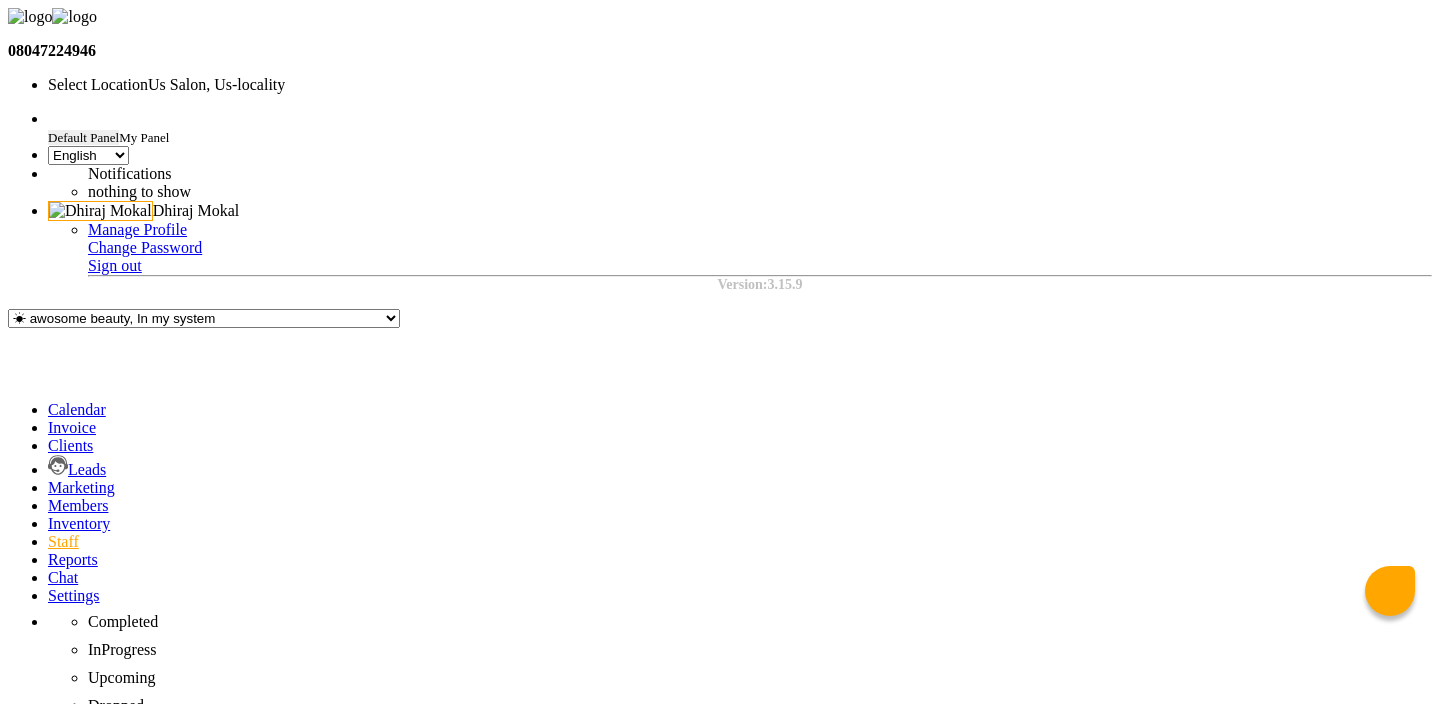 click on "SCHEDULE" 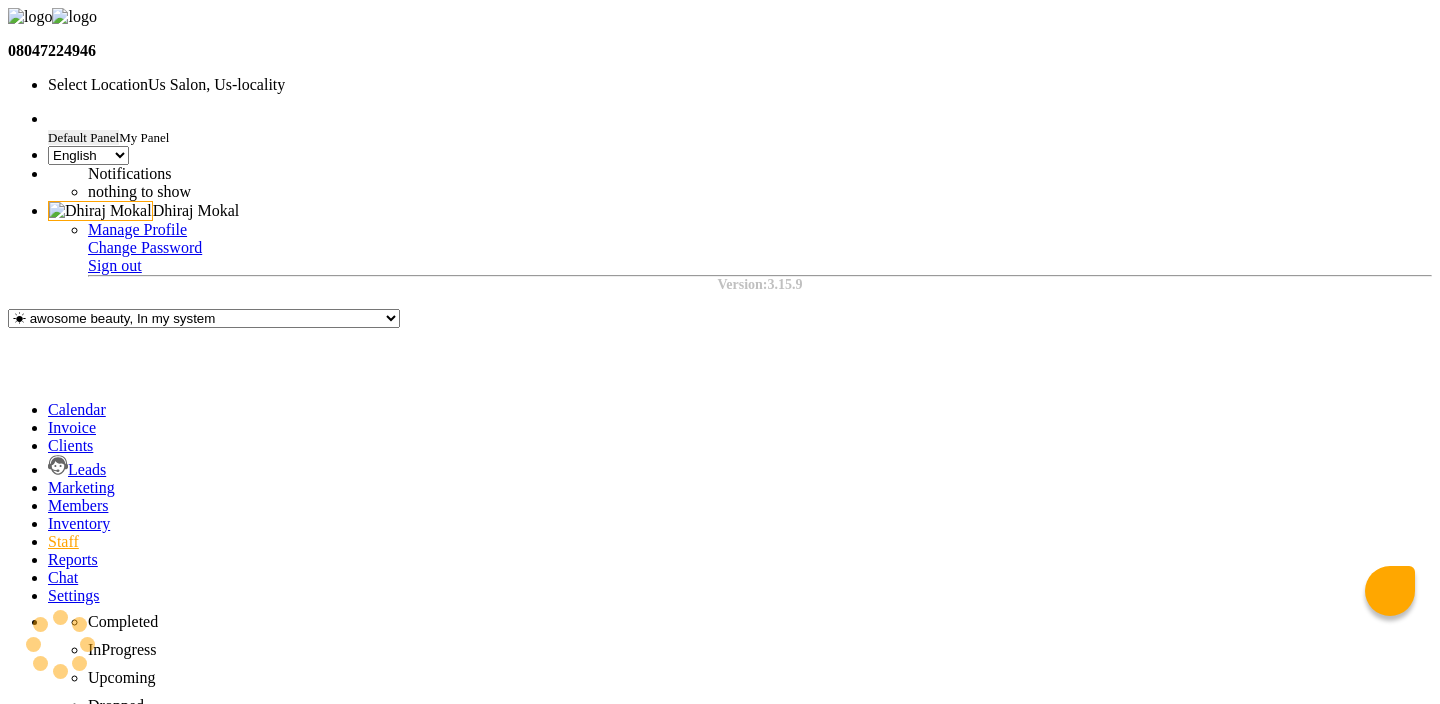 click on "SALARY" 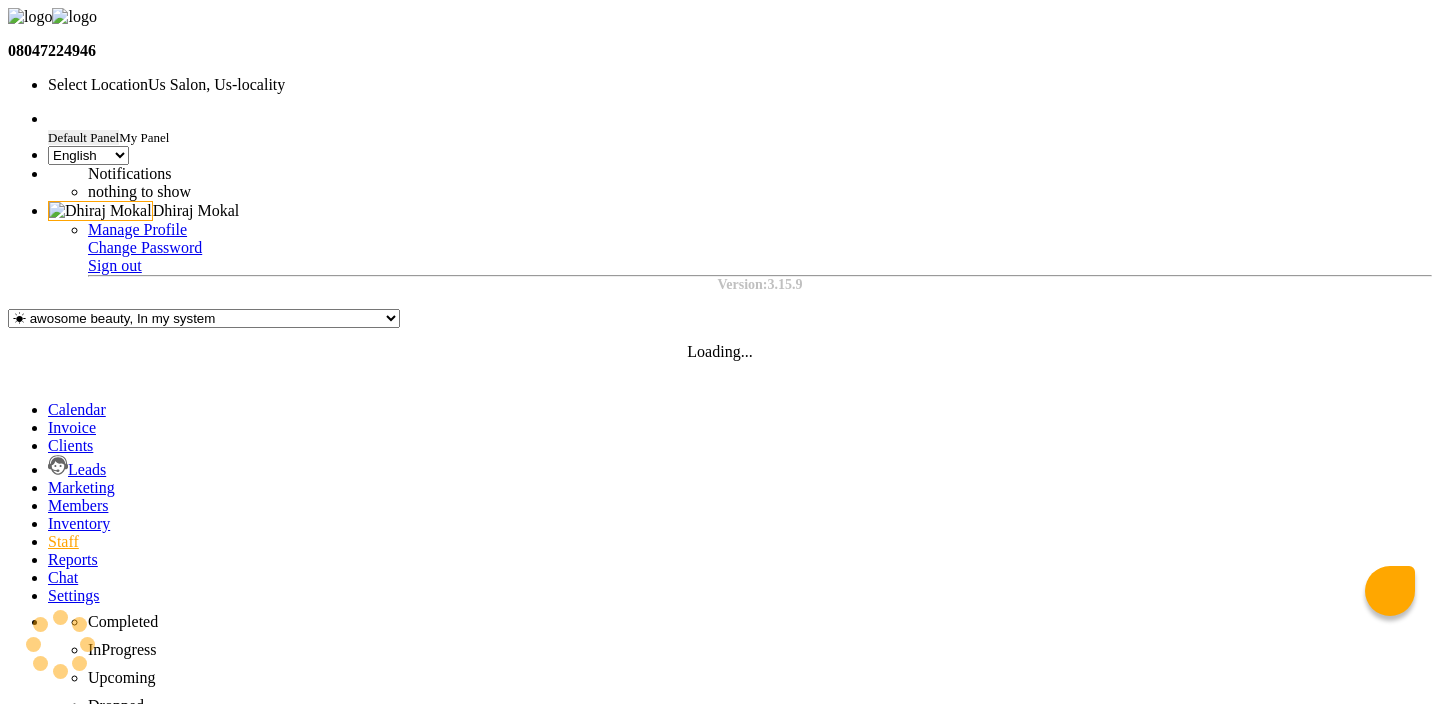 click on "MANAGE STAFF SALARY SCHEDULE PERMISSIONS" 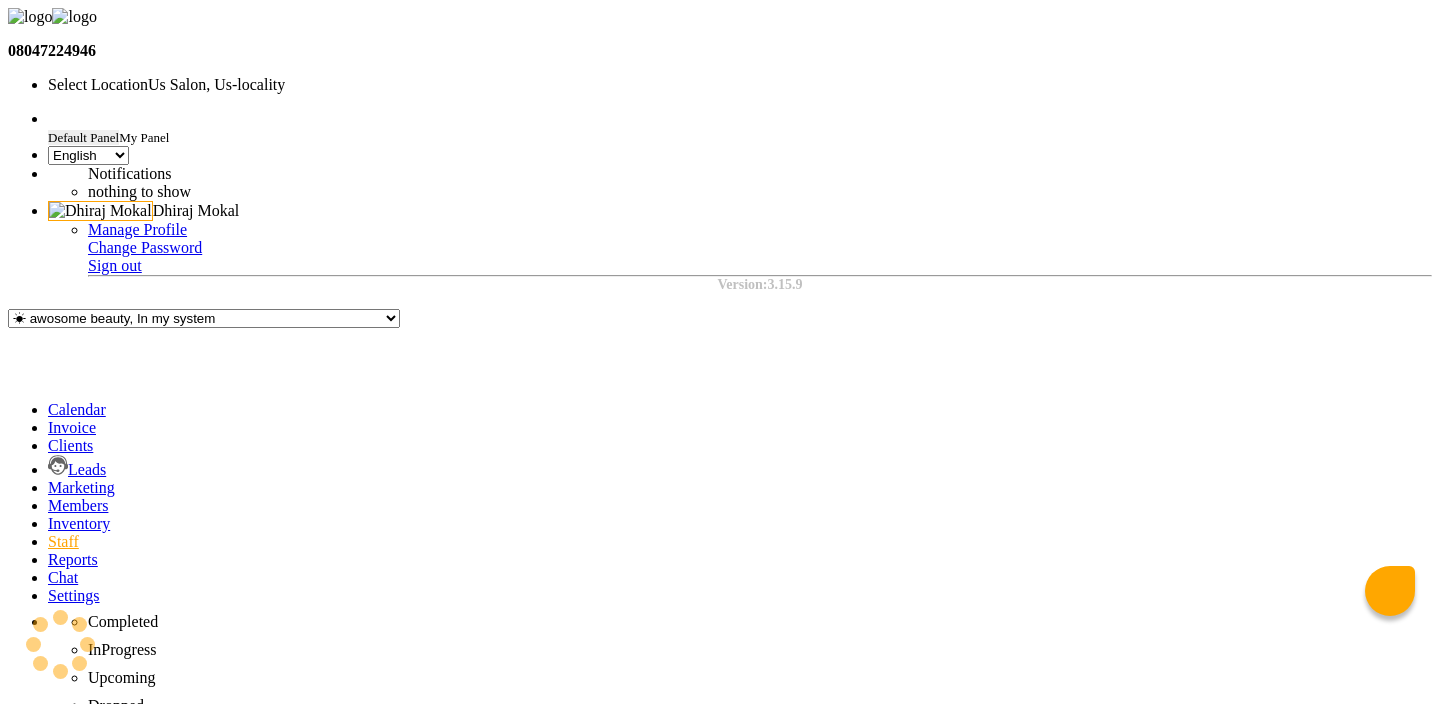 click on "MANAGE STAFF" 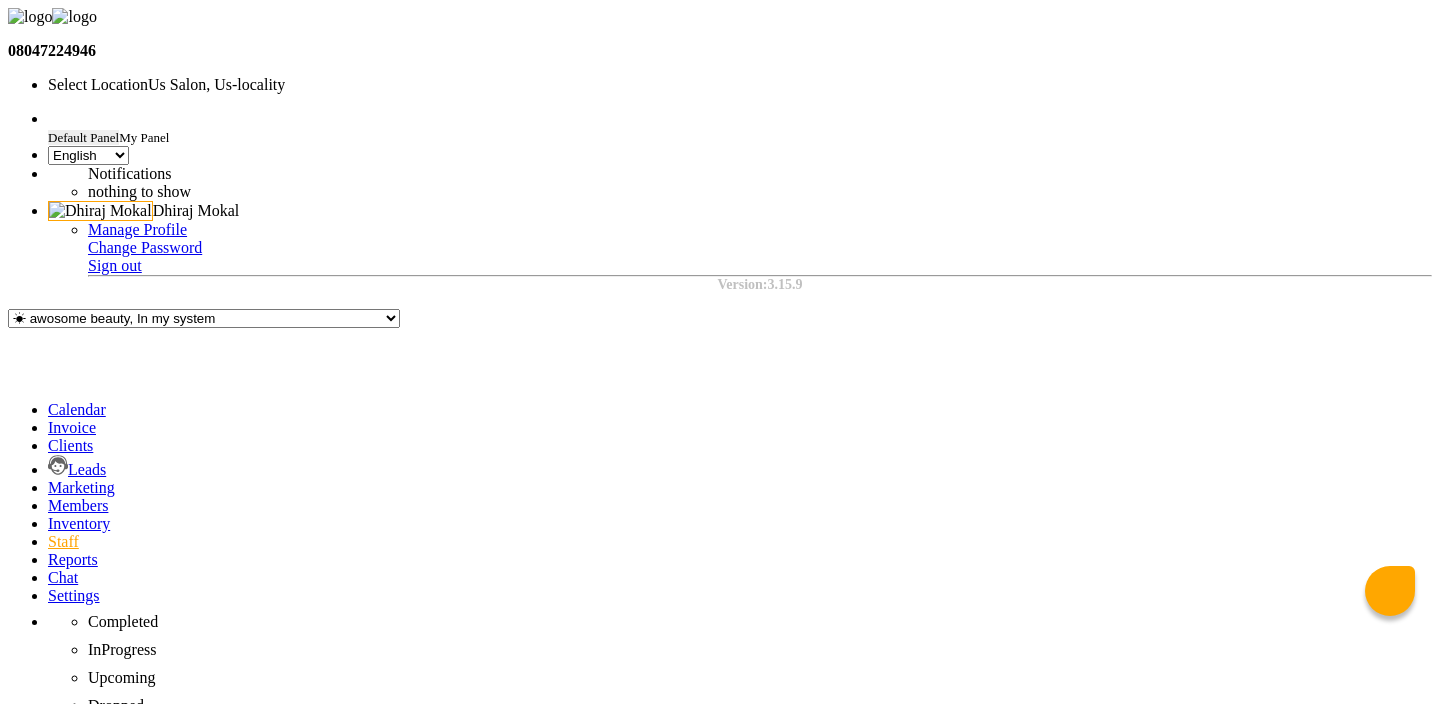 click on "John" 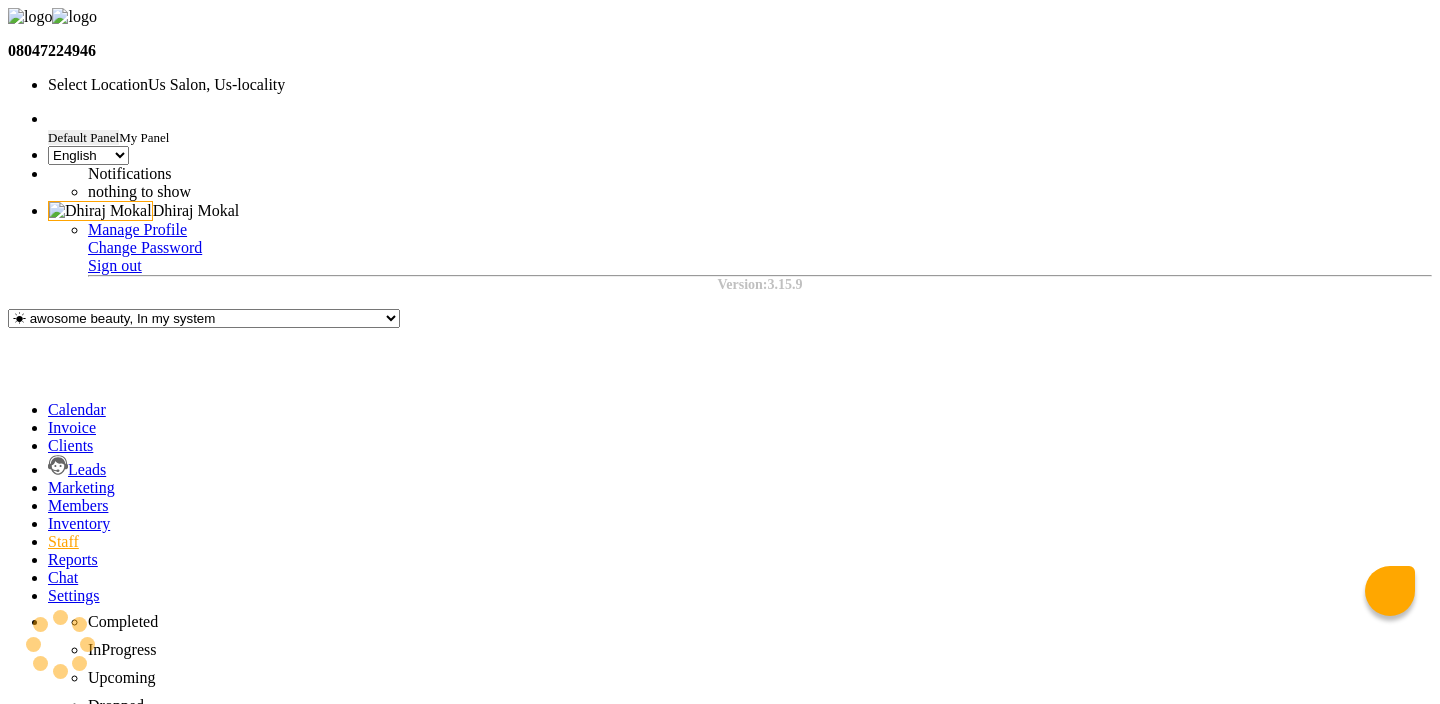 click on "SERVICES" 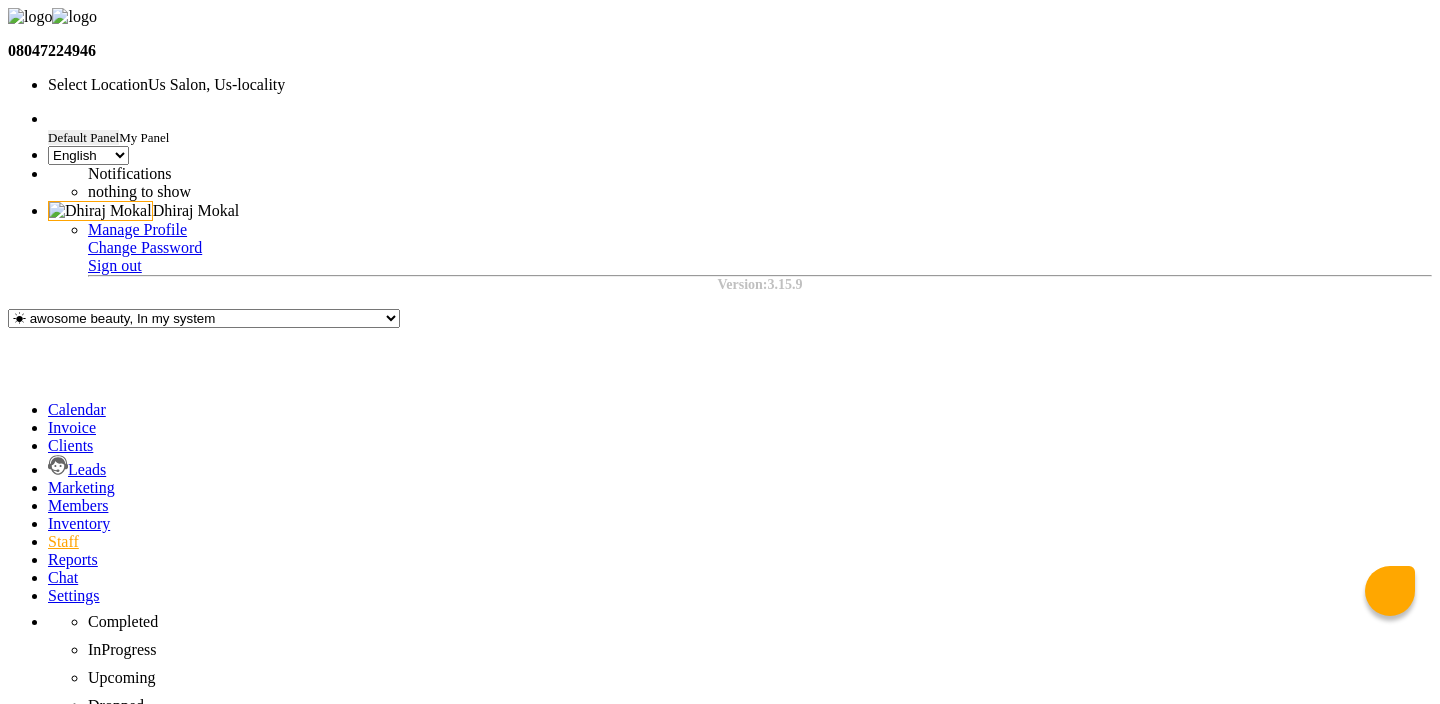 click 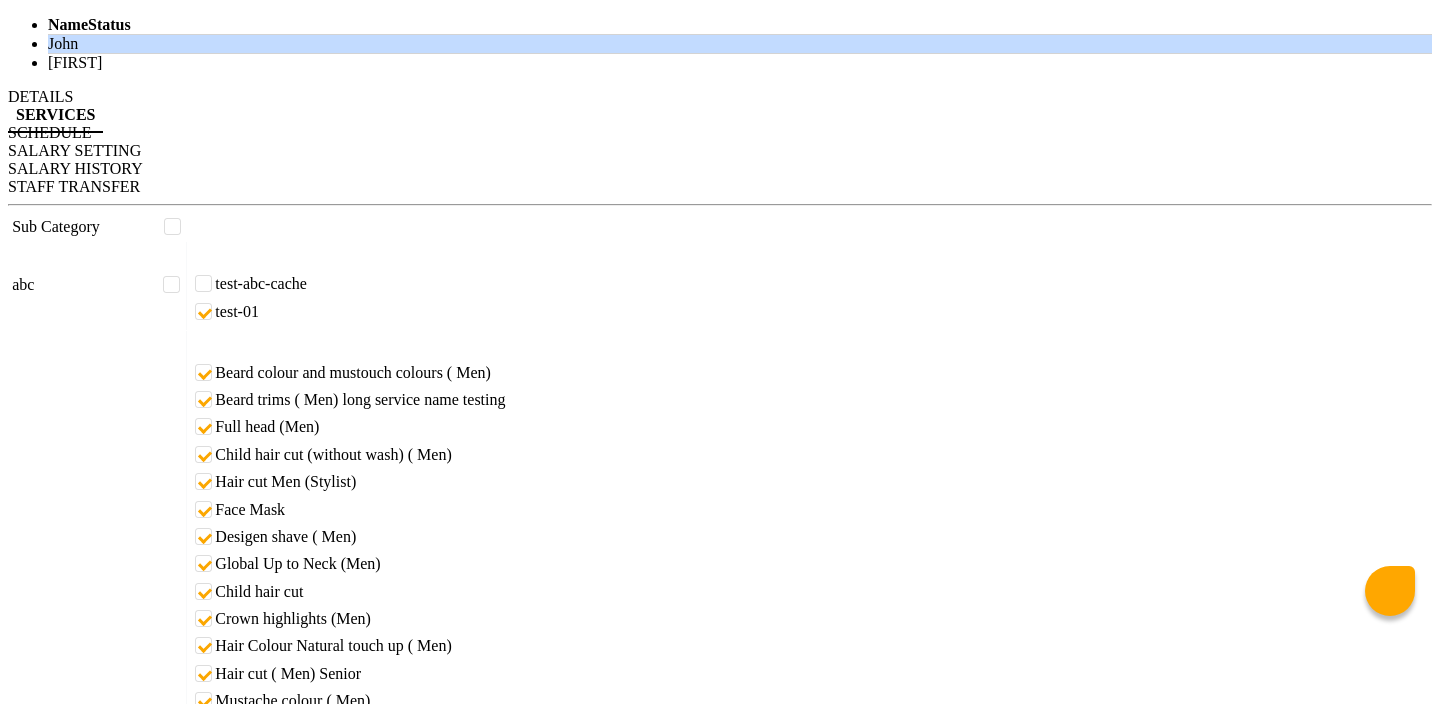 scroll, scrollTop: 1082, scrollLeft: 0, axis: vertical 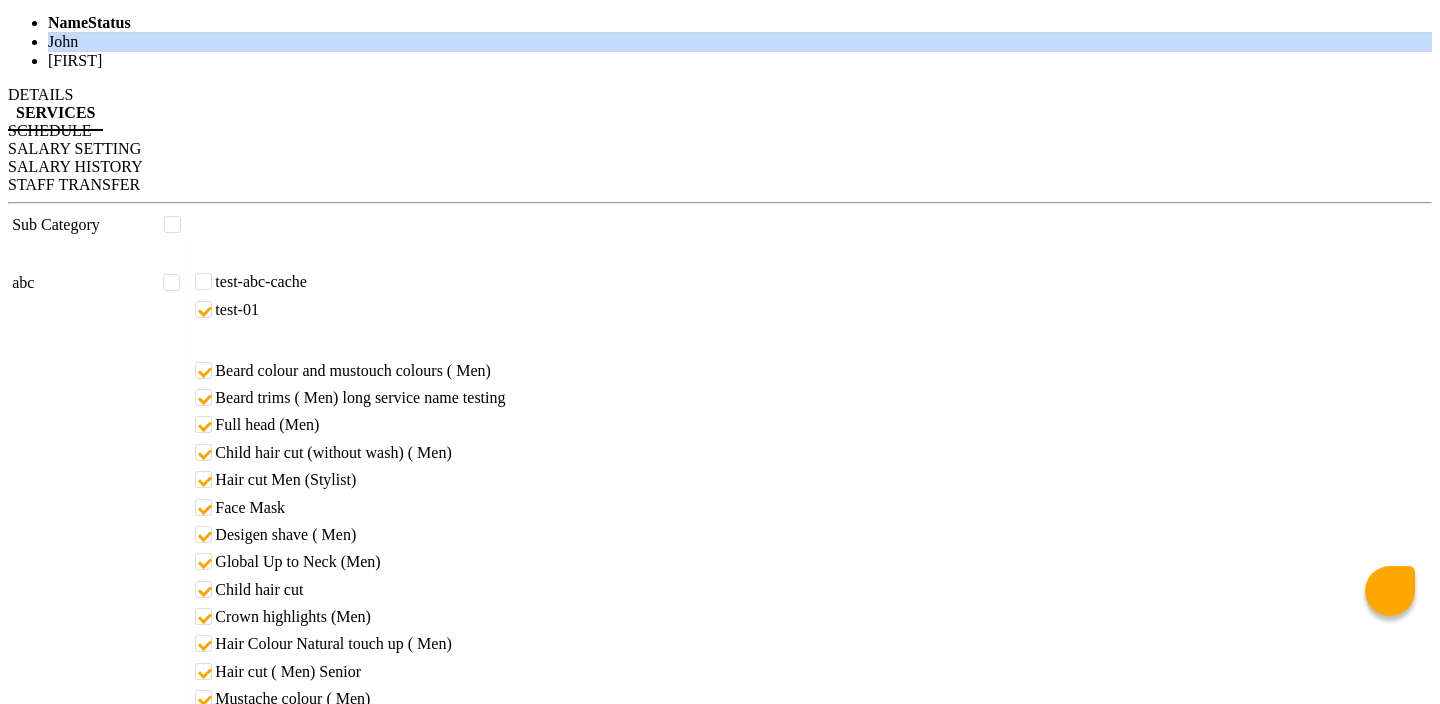 click 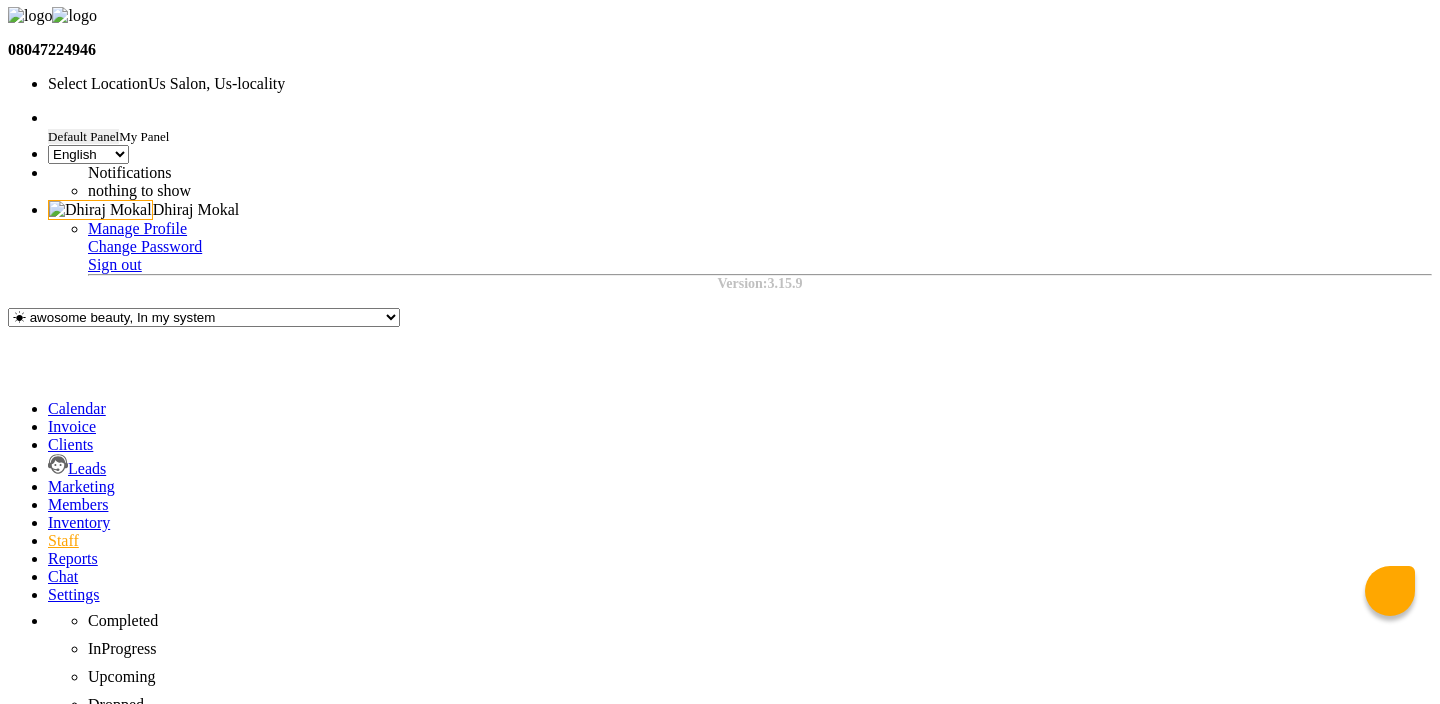 scroll, scrollTop: 0, scrollLeft: 0, axis: both 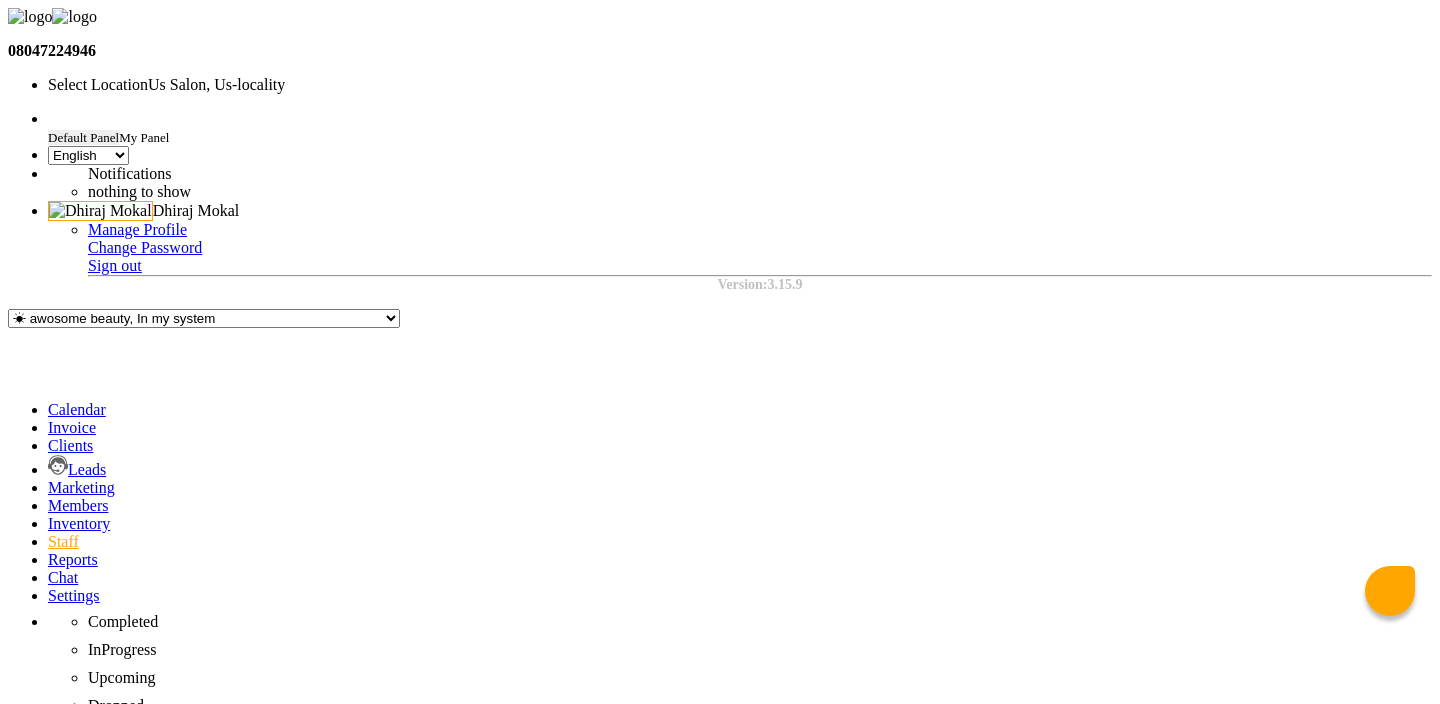 click 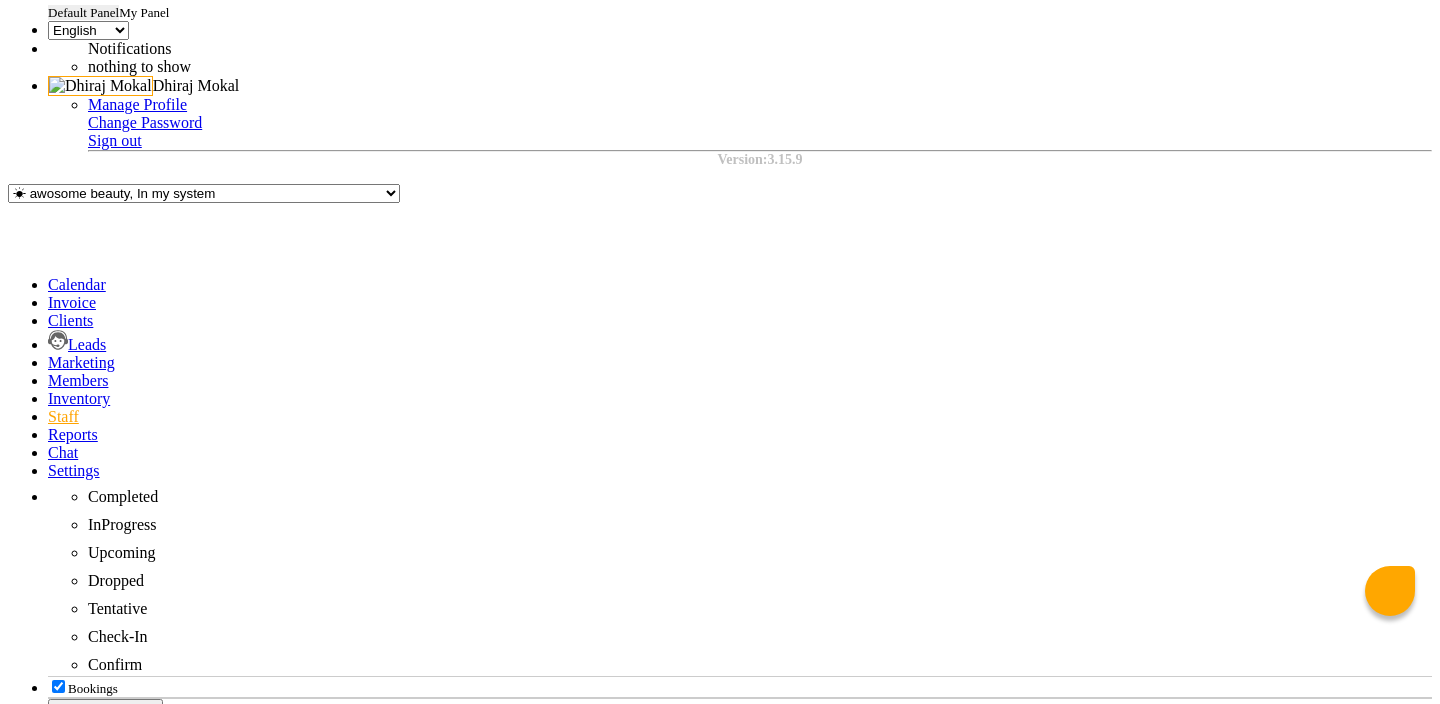 scroll, scrollTop: 144, scrollLeft: 0, axis: vertical 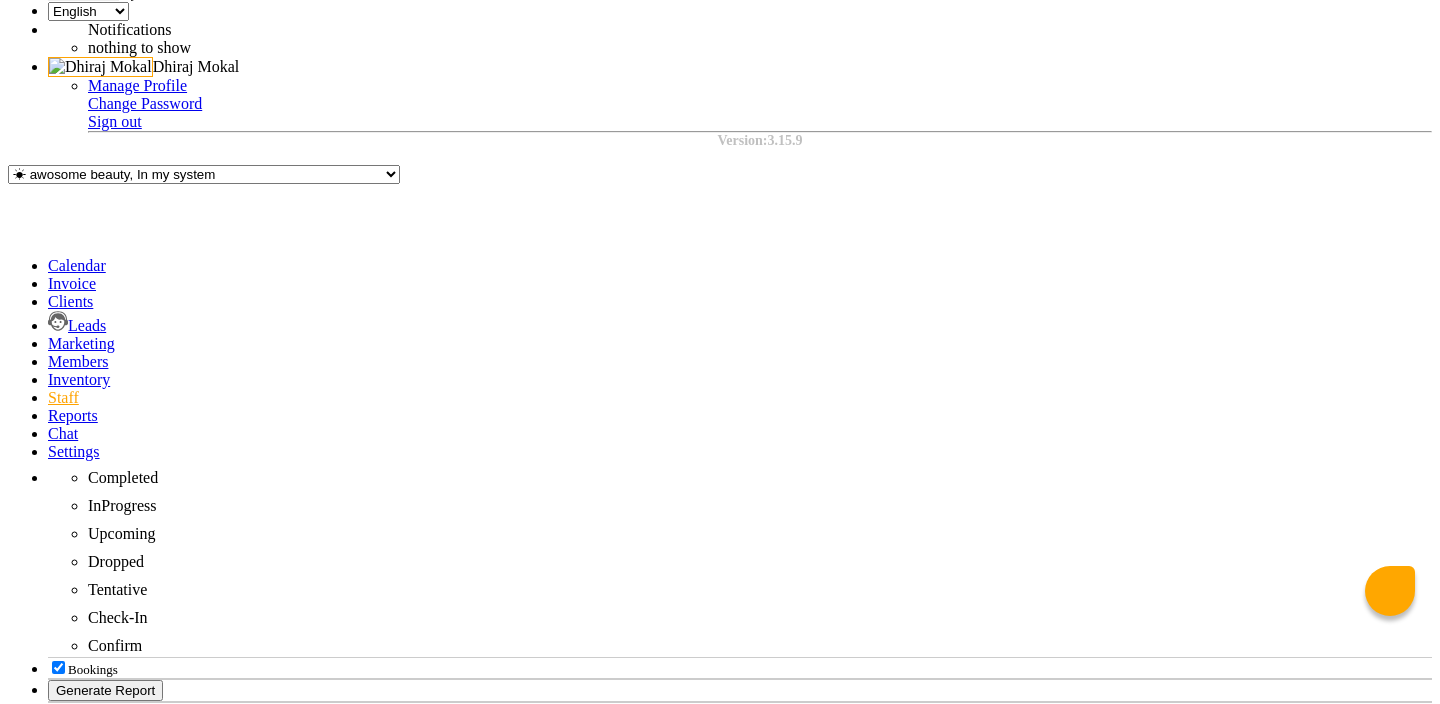 click 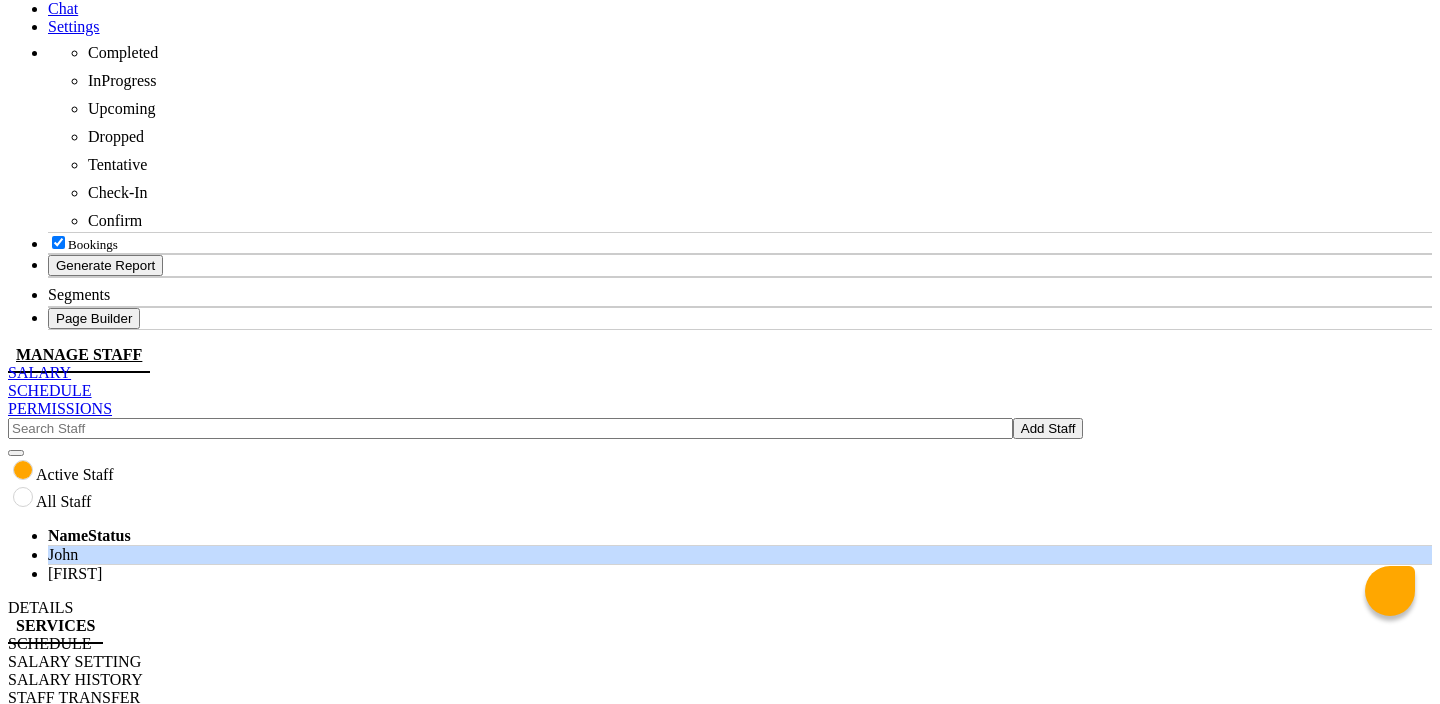 scroll, scrollTop: 571, scrollLeft: 0, axis: vertical 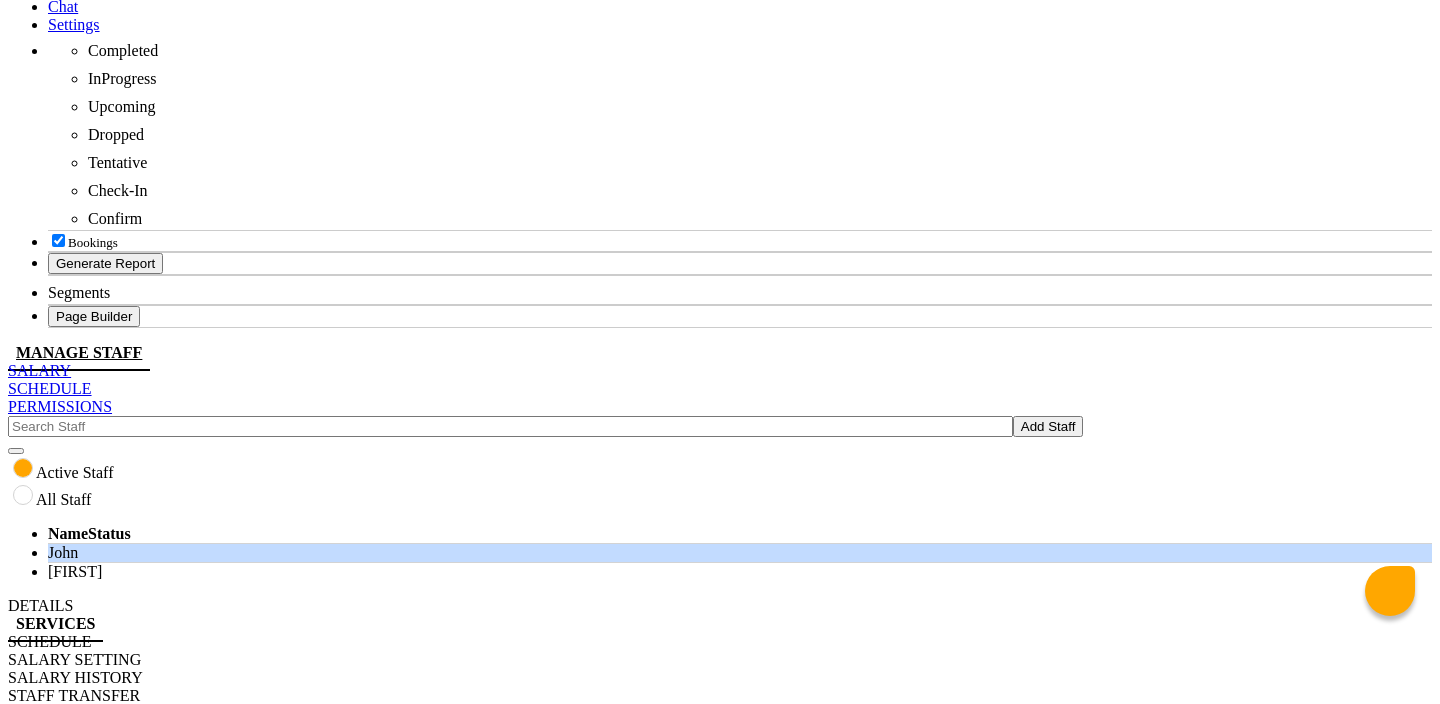 click 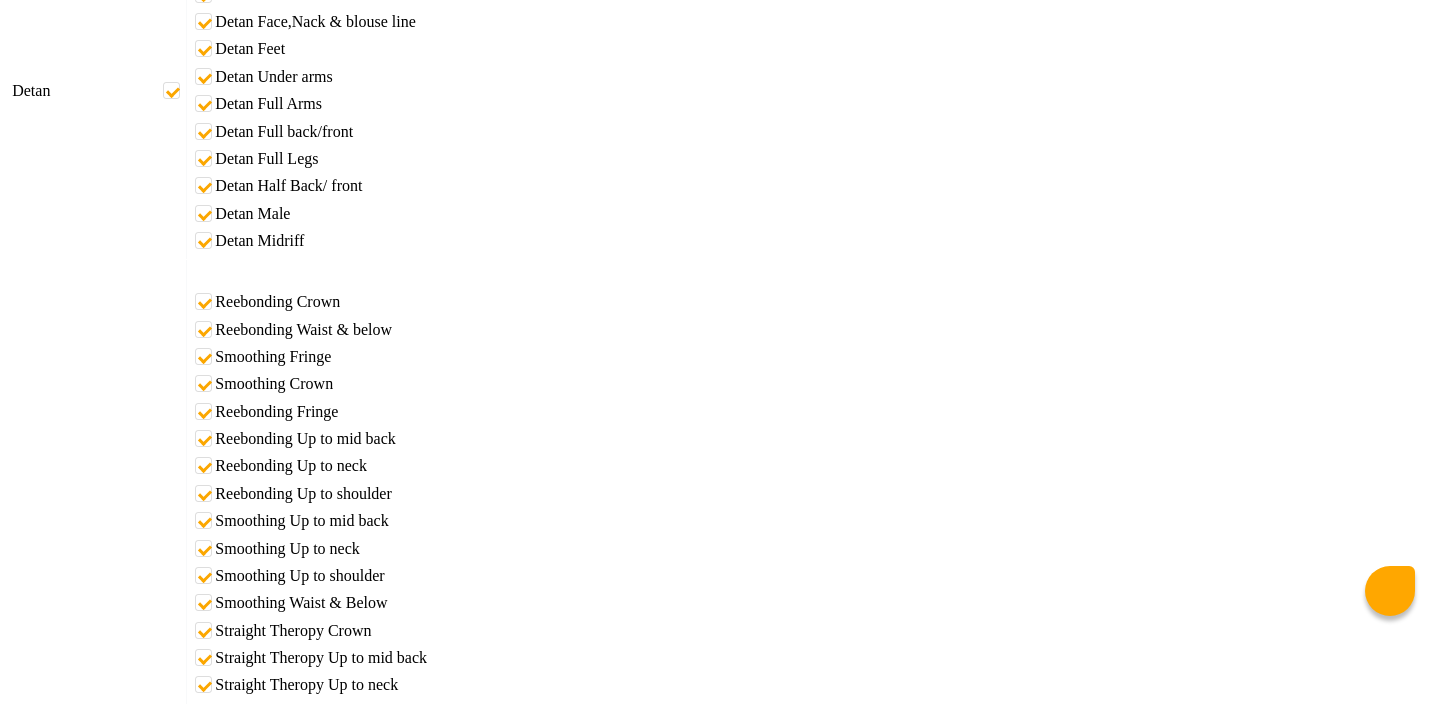 scroll, scrollTop: 1662, scrollLeft: 0, axis: vertical 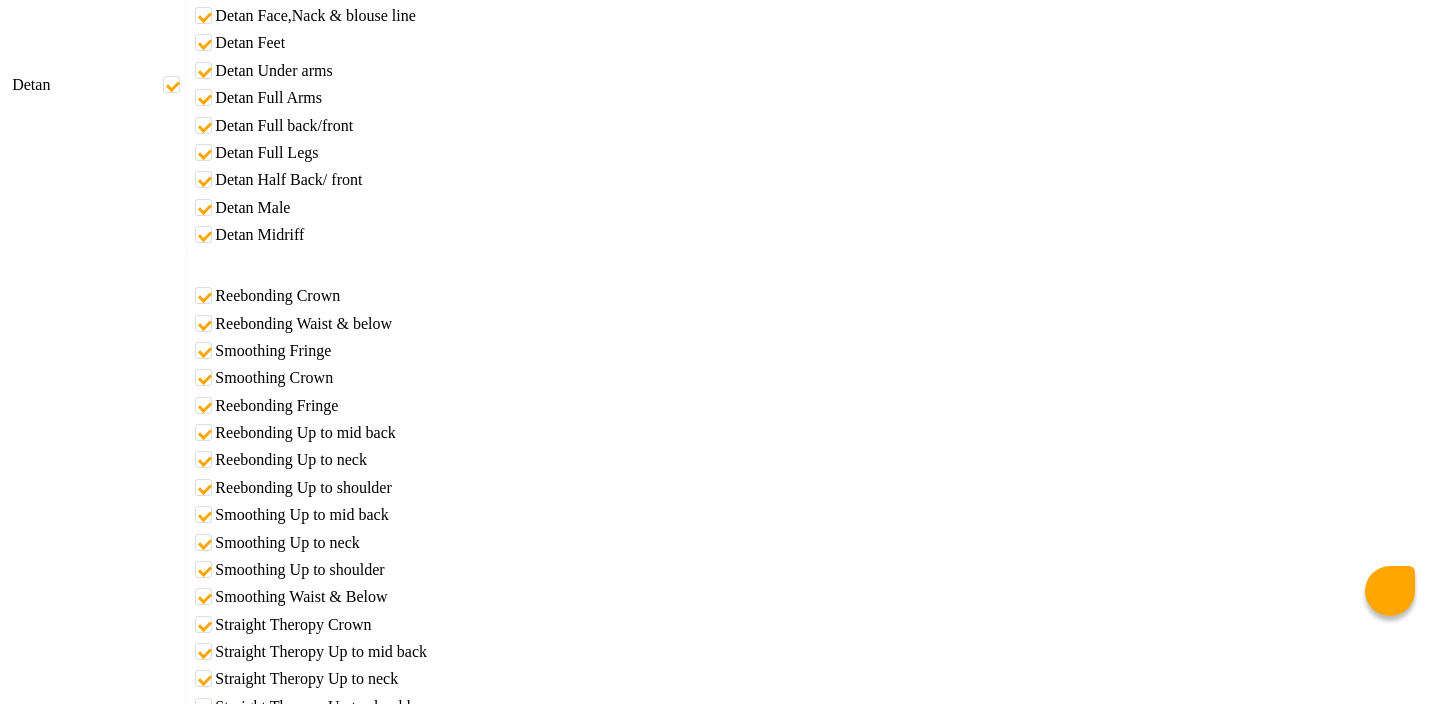 click 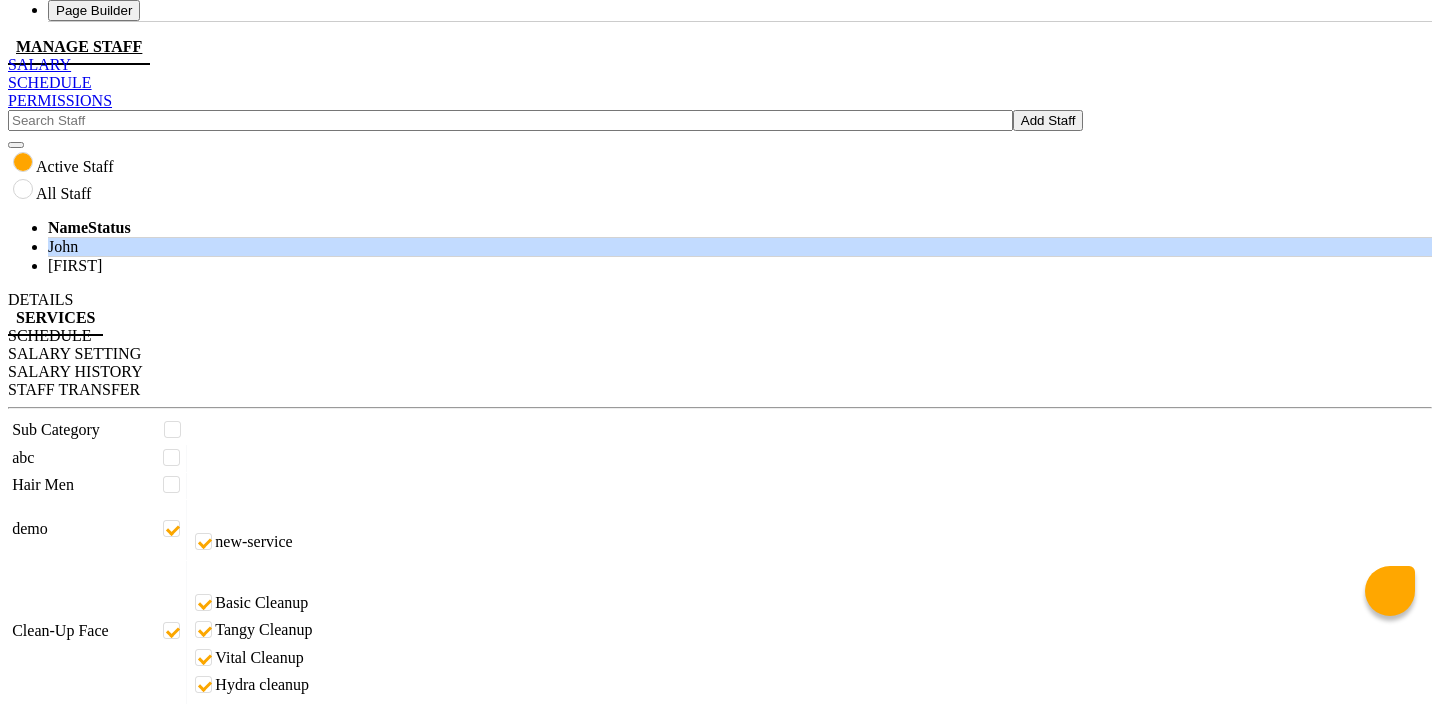 scroll, scrollTop: 0, scrollLeft: 0, axis: both 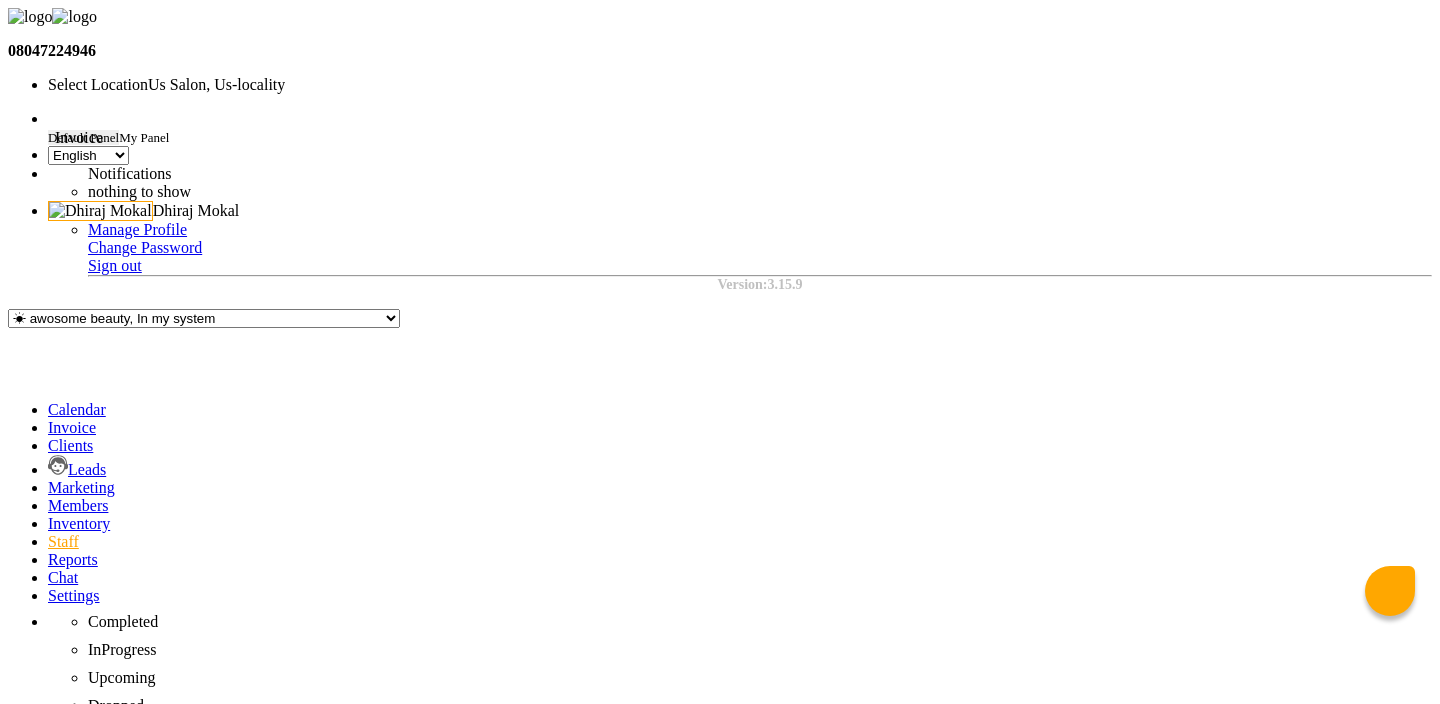 click 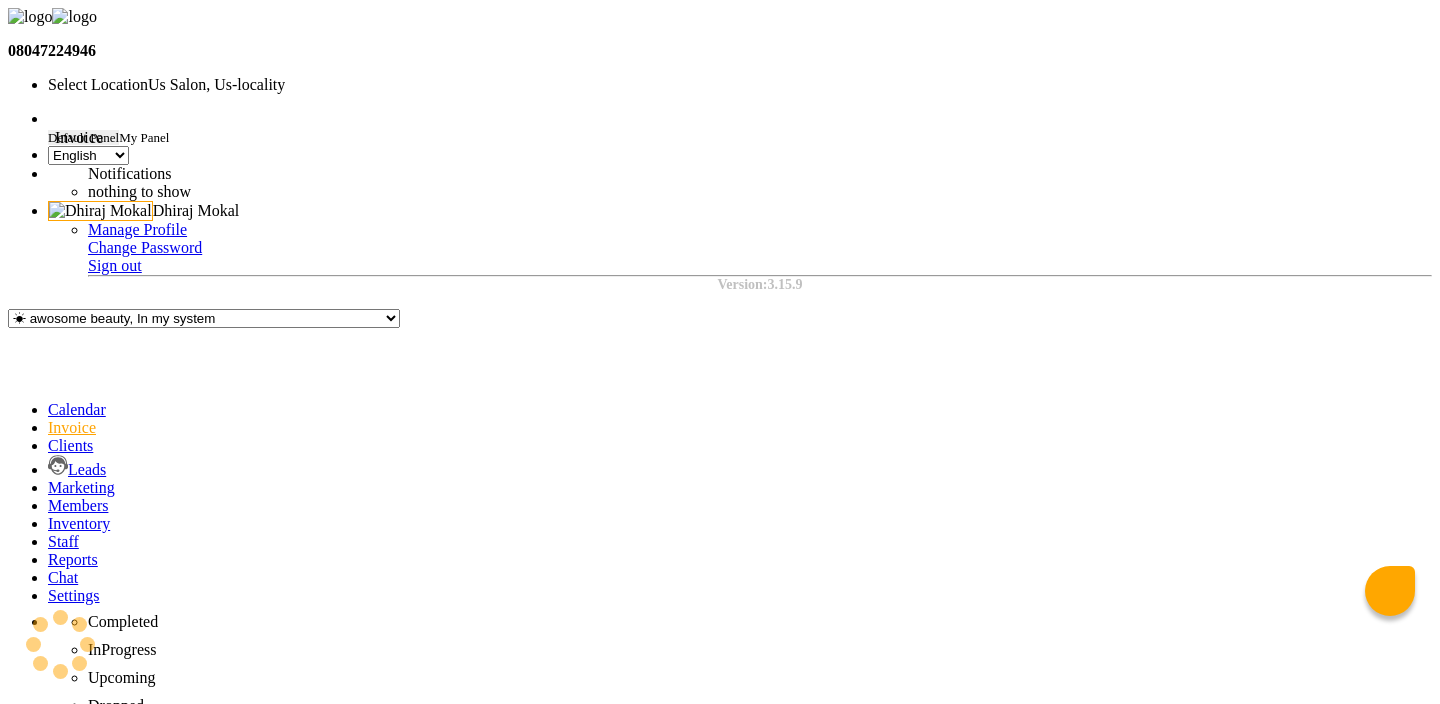 type on "0016" 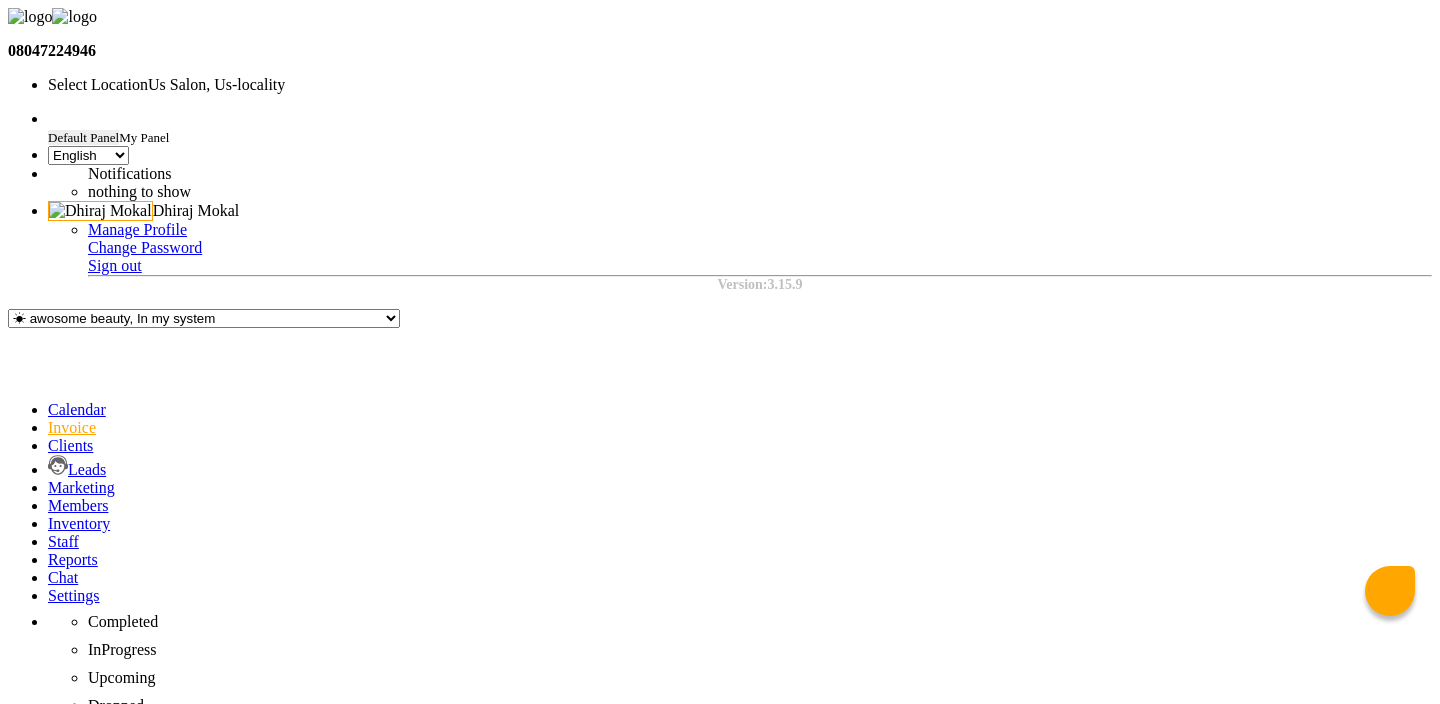click on "Client" at bounding box center [95, 1020] 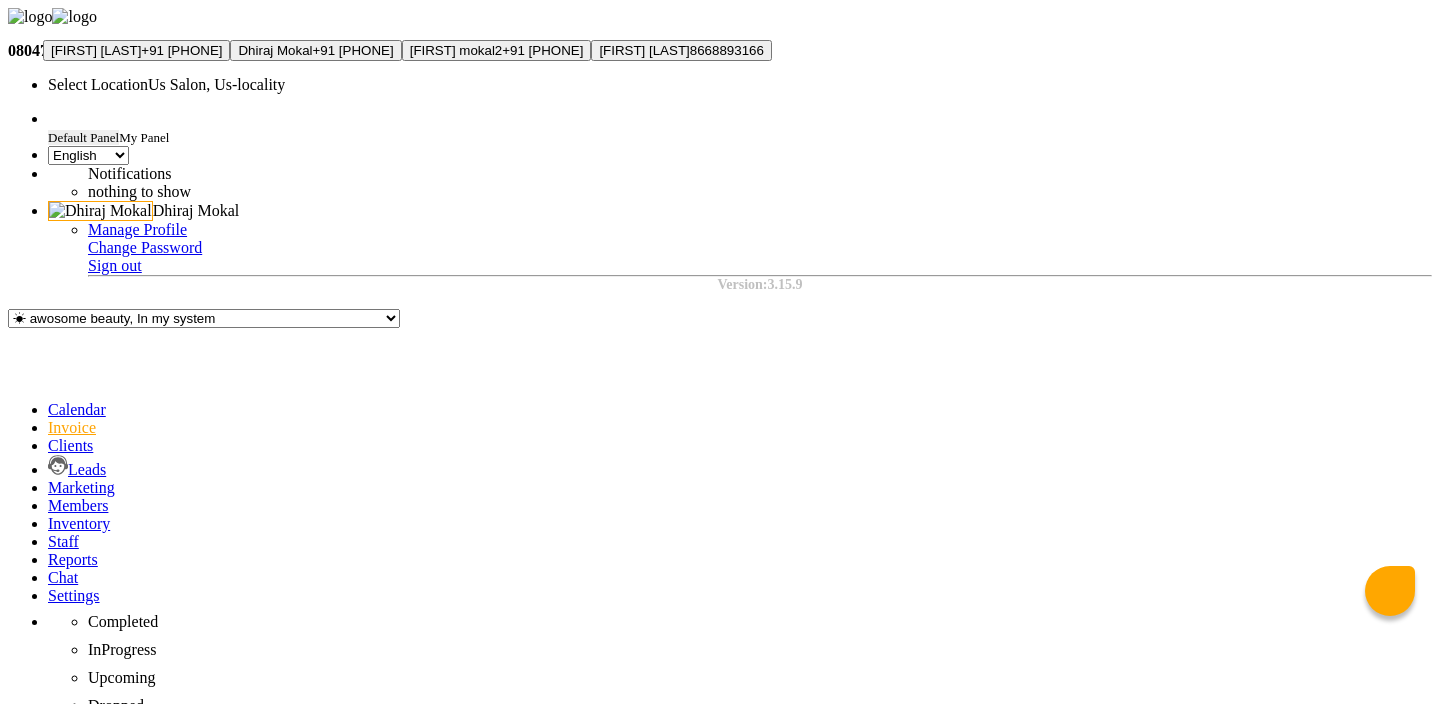 click on "dhiraj mokal" at bounding box center (96, 50) 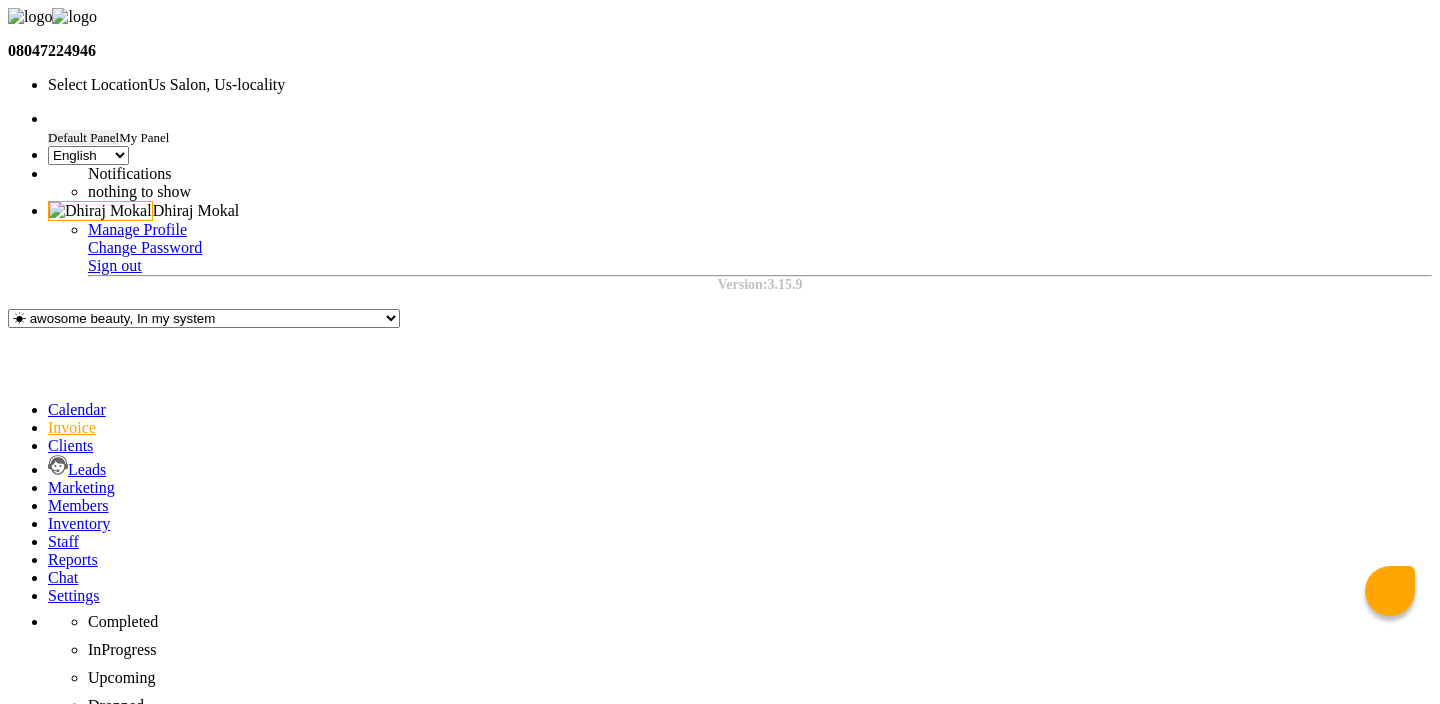 type on "8668893166" 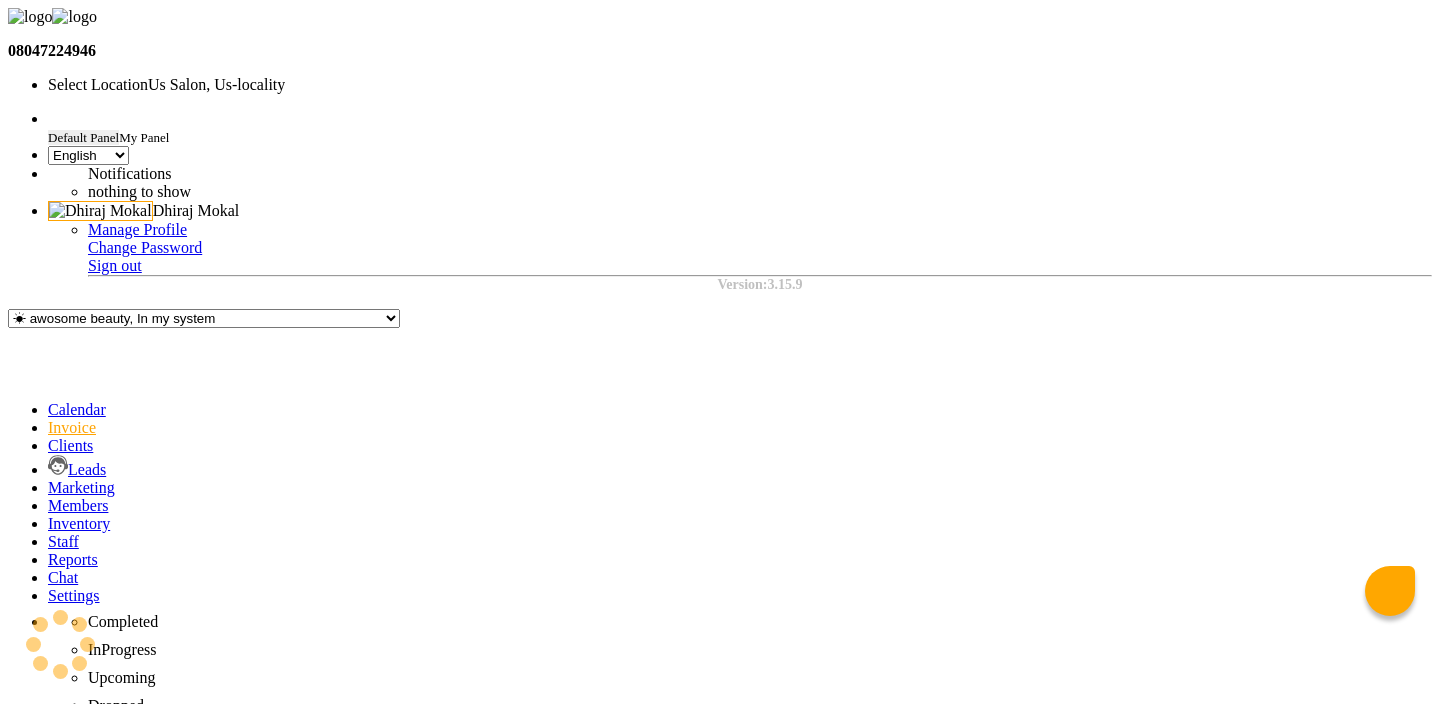 click on "Select  Service  Product  Membership  Package Voucher Prepaid Gift Card" 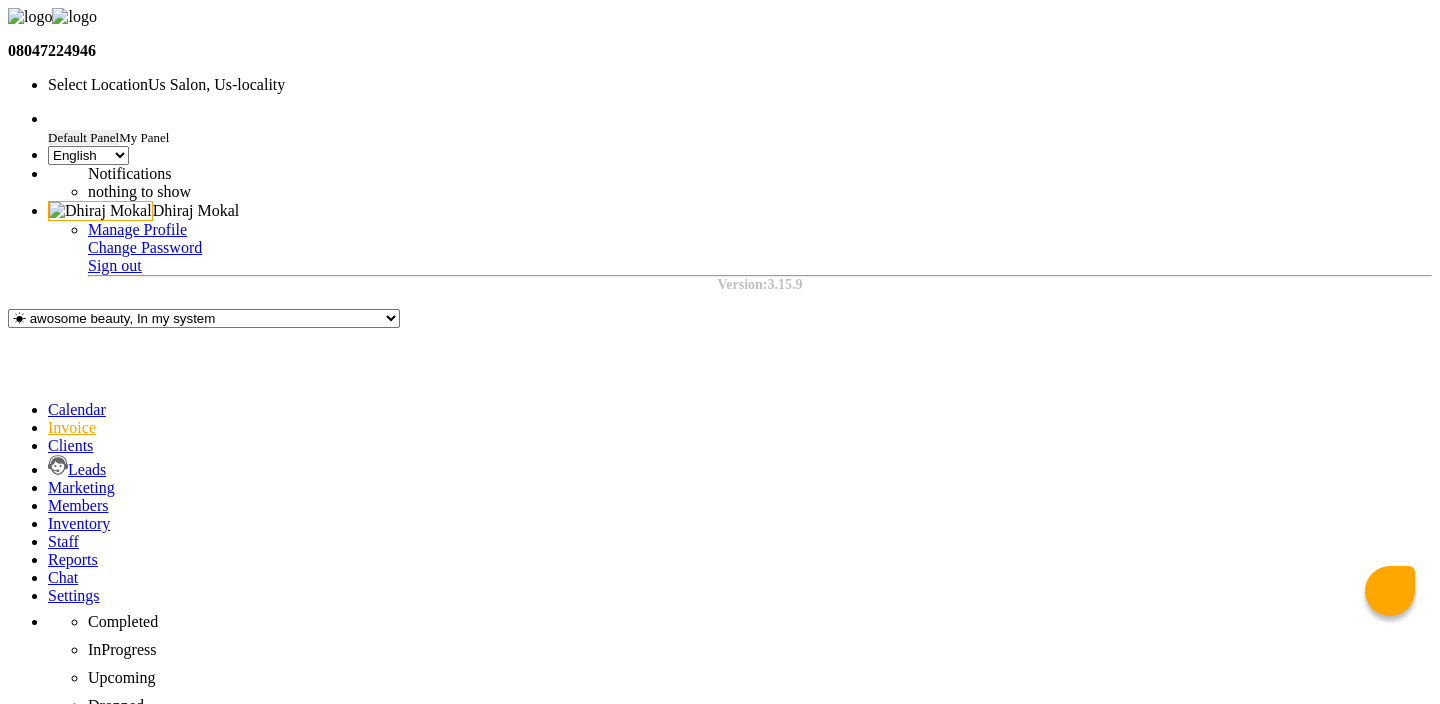 select on "service" 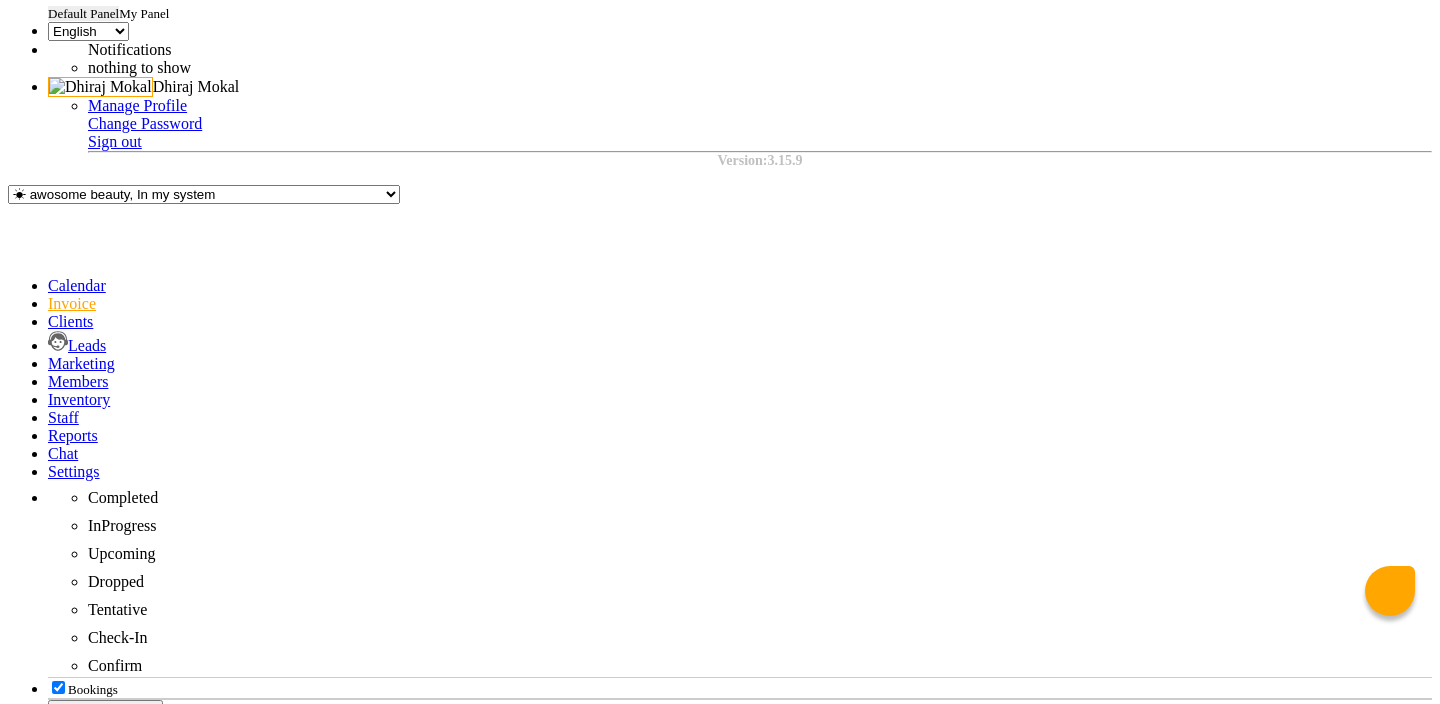 scroll, scrollTop: 164, scrollLeft: 0, axis: vertical 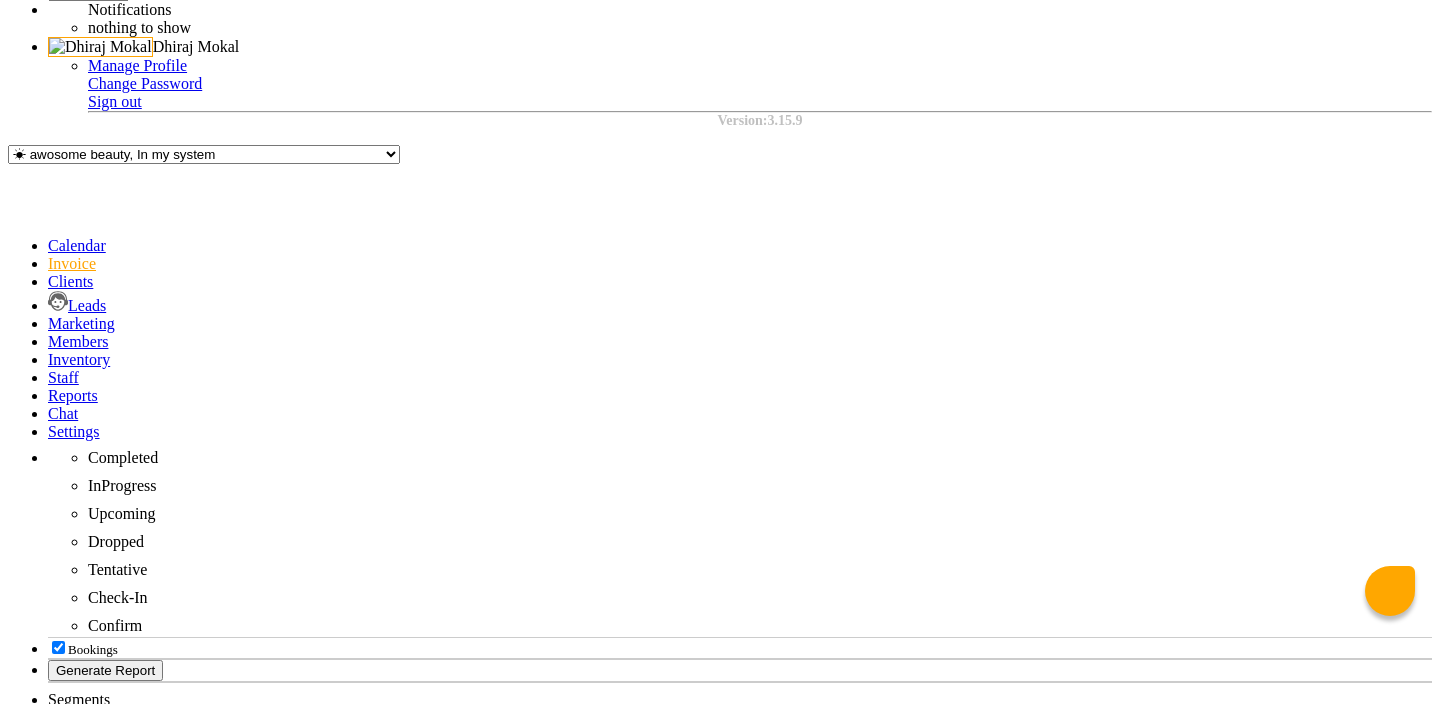 type on "Wash" 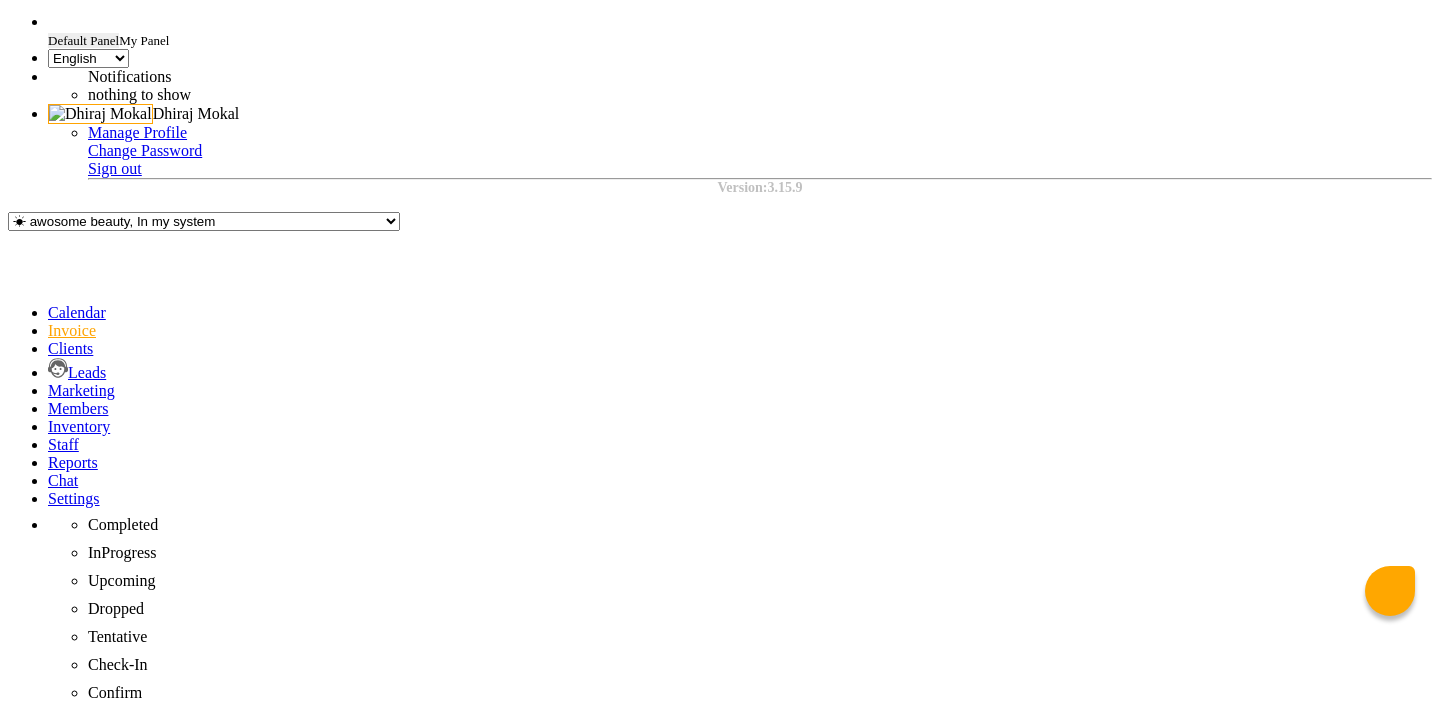 click on "Wash" 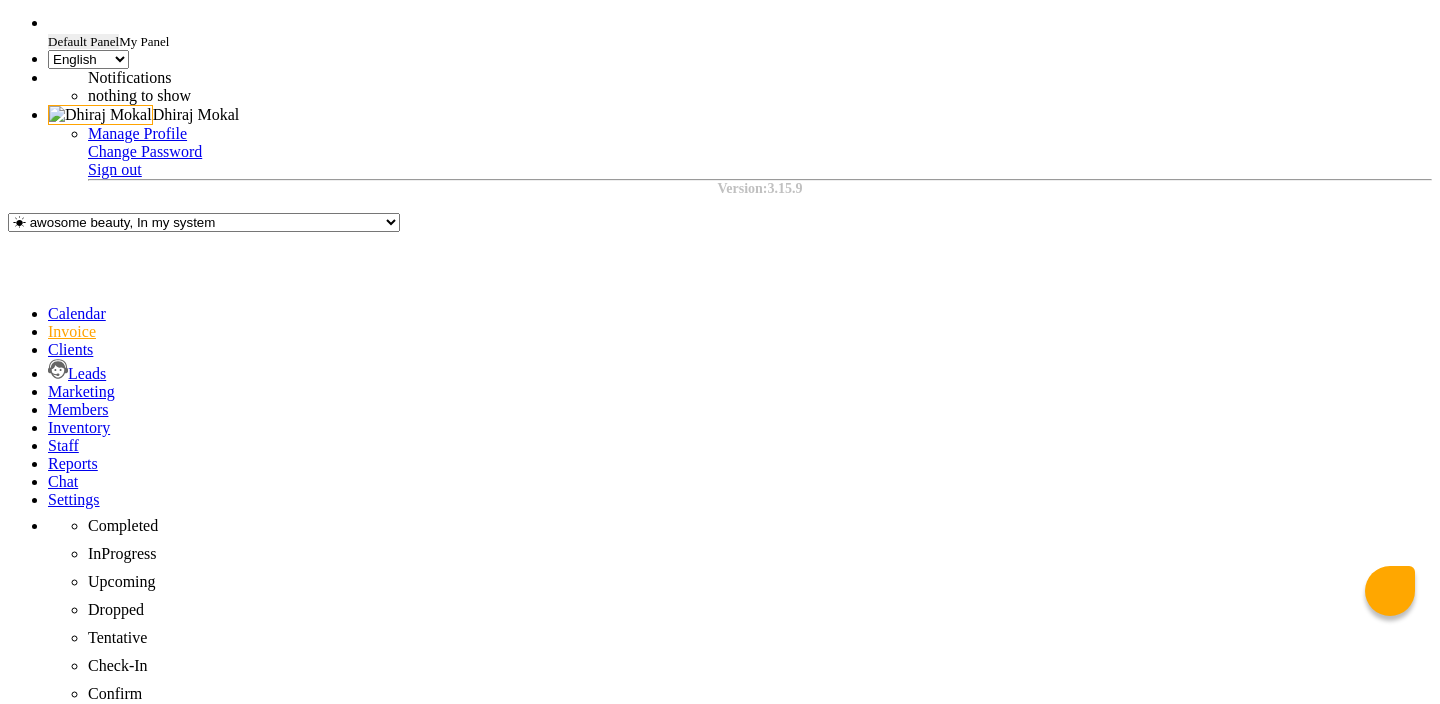 type on "Mor" 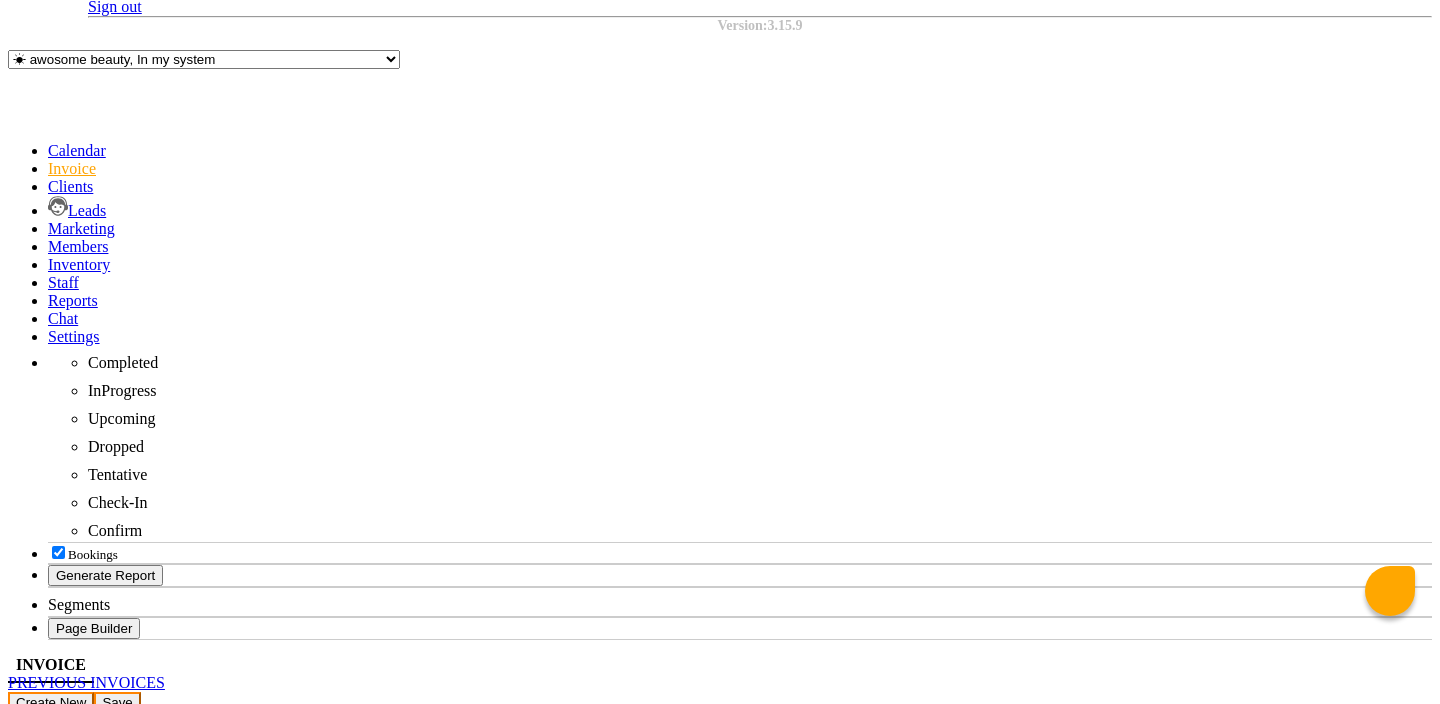scroll, scrollTop: 266, scrollLeft: 0, axis: vertical 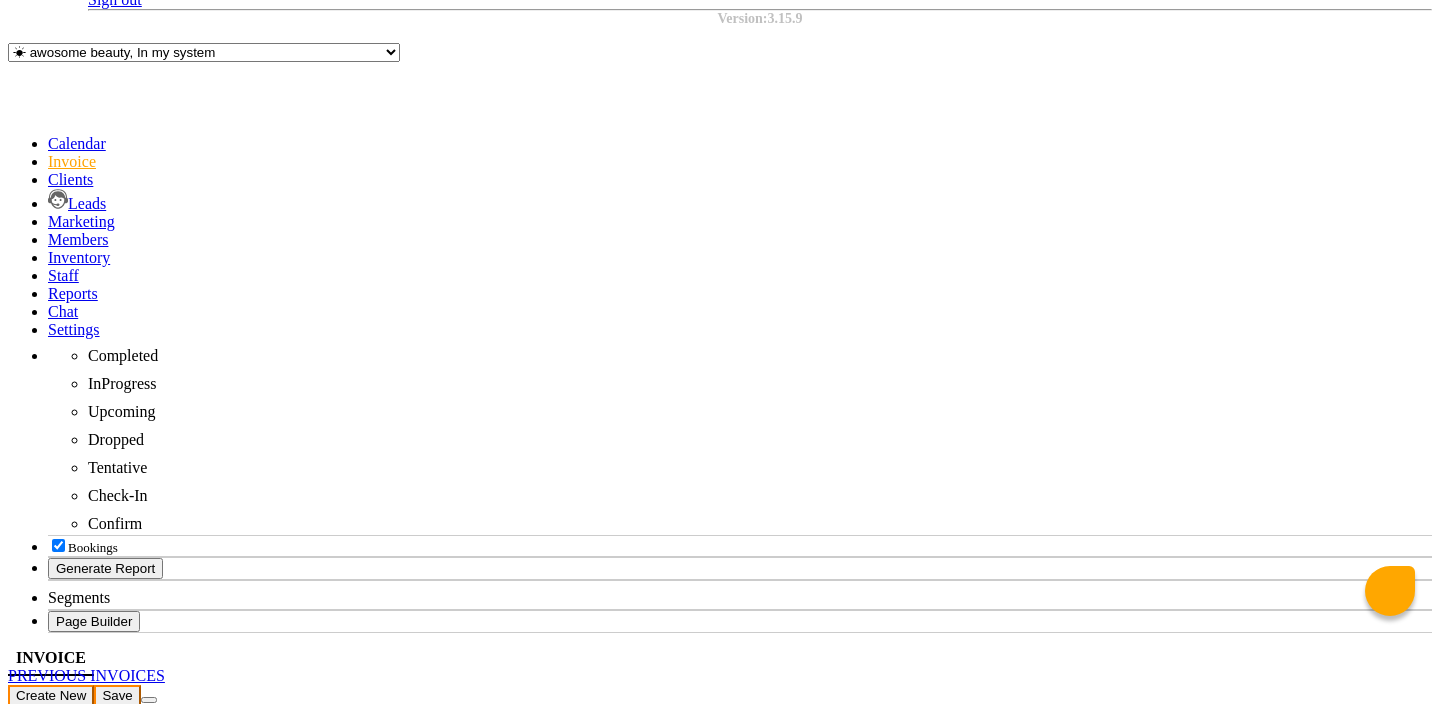 click on "0" 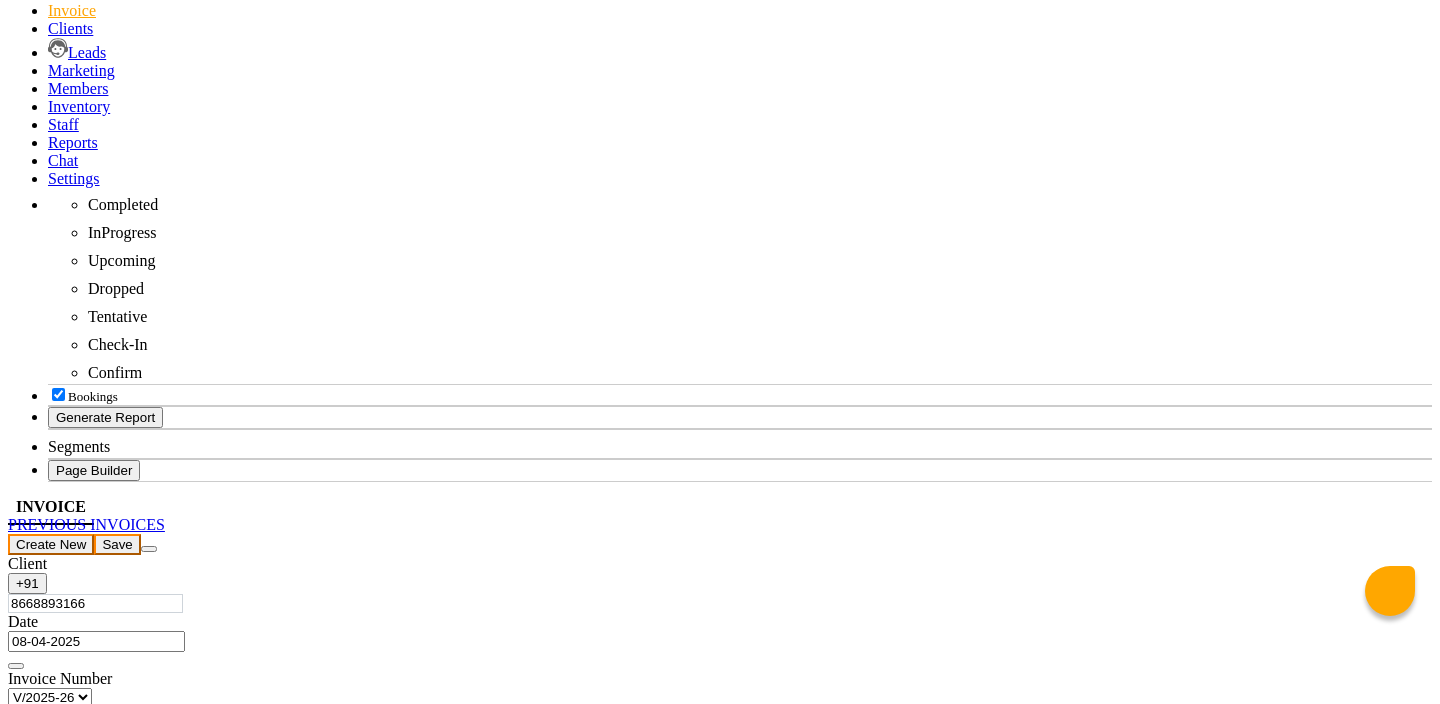 click 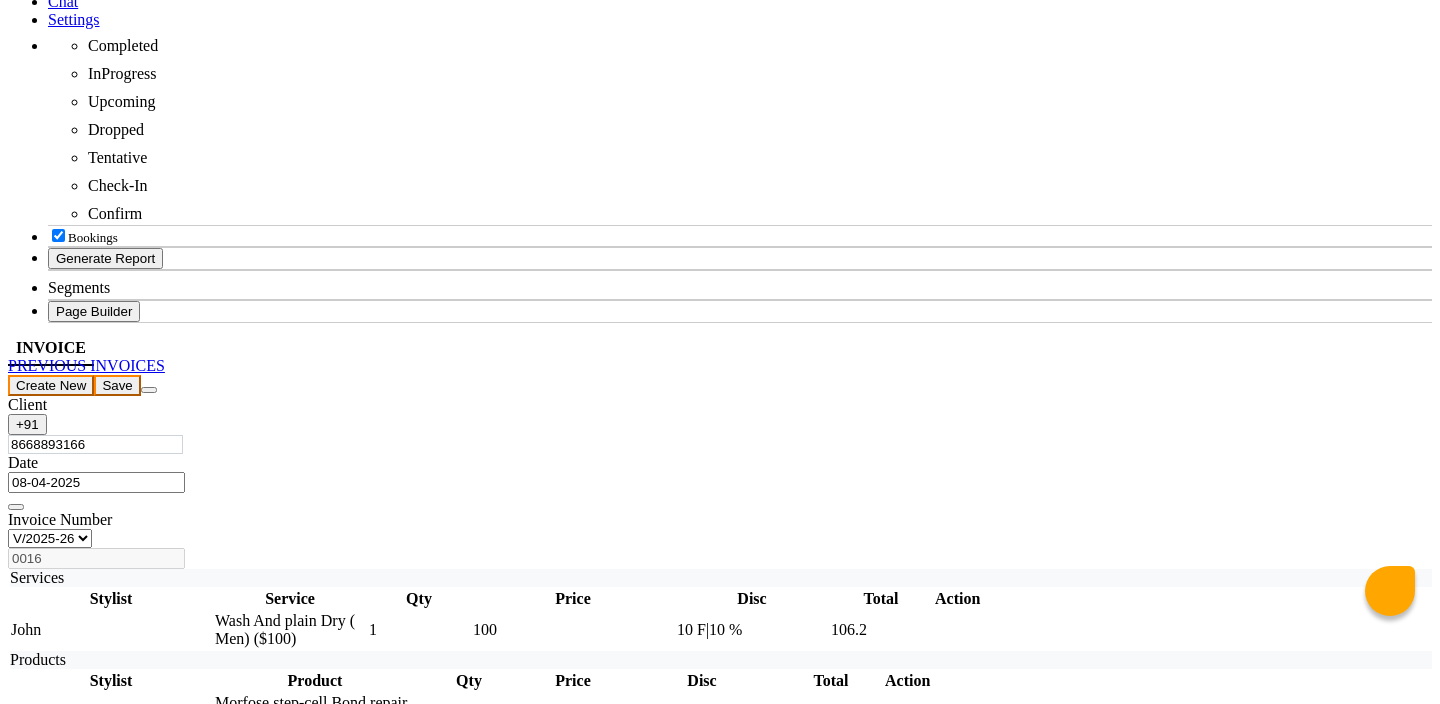 scroll, scrollTop: 617, scrollLeft: 0, axis: vertical 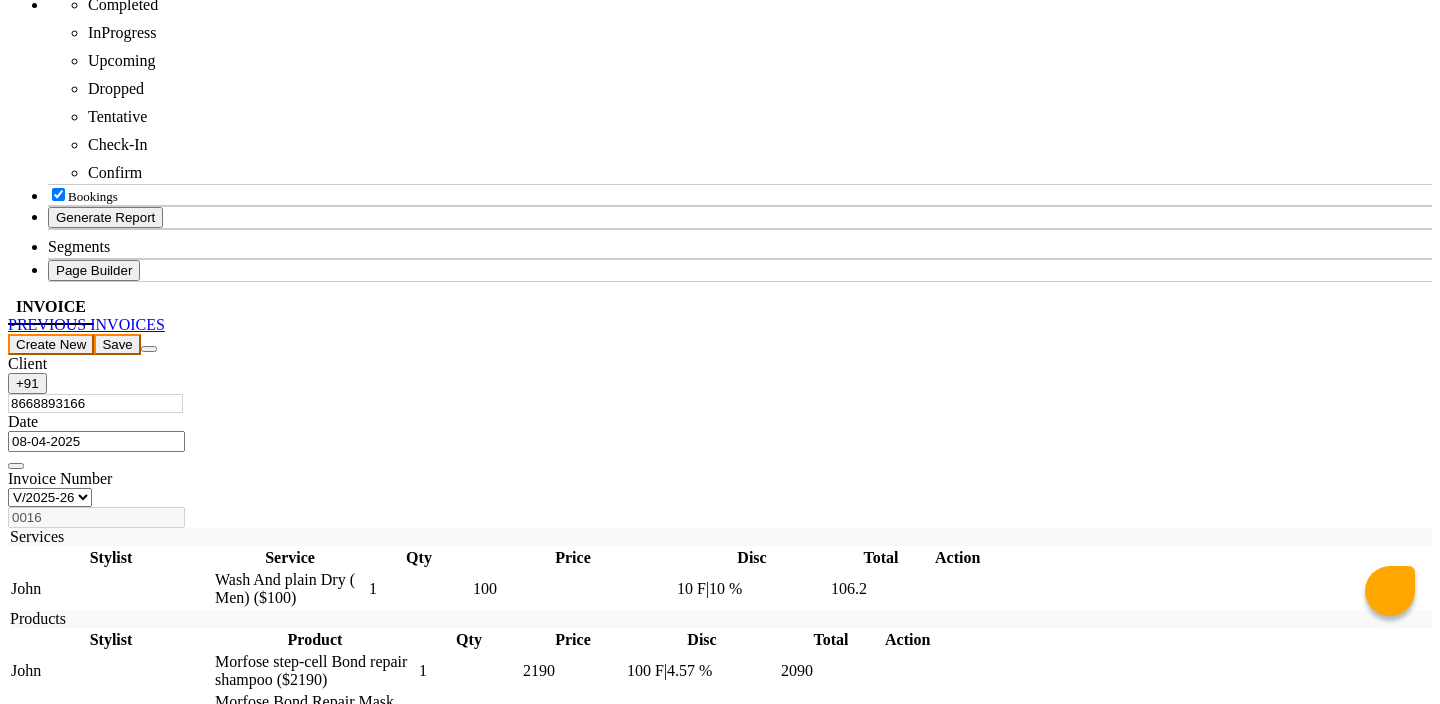 click 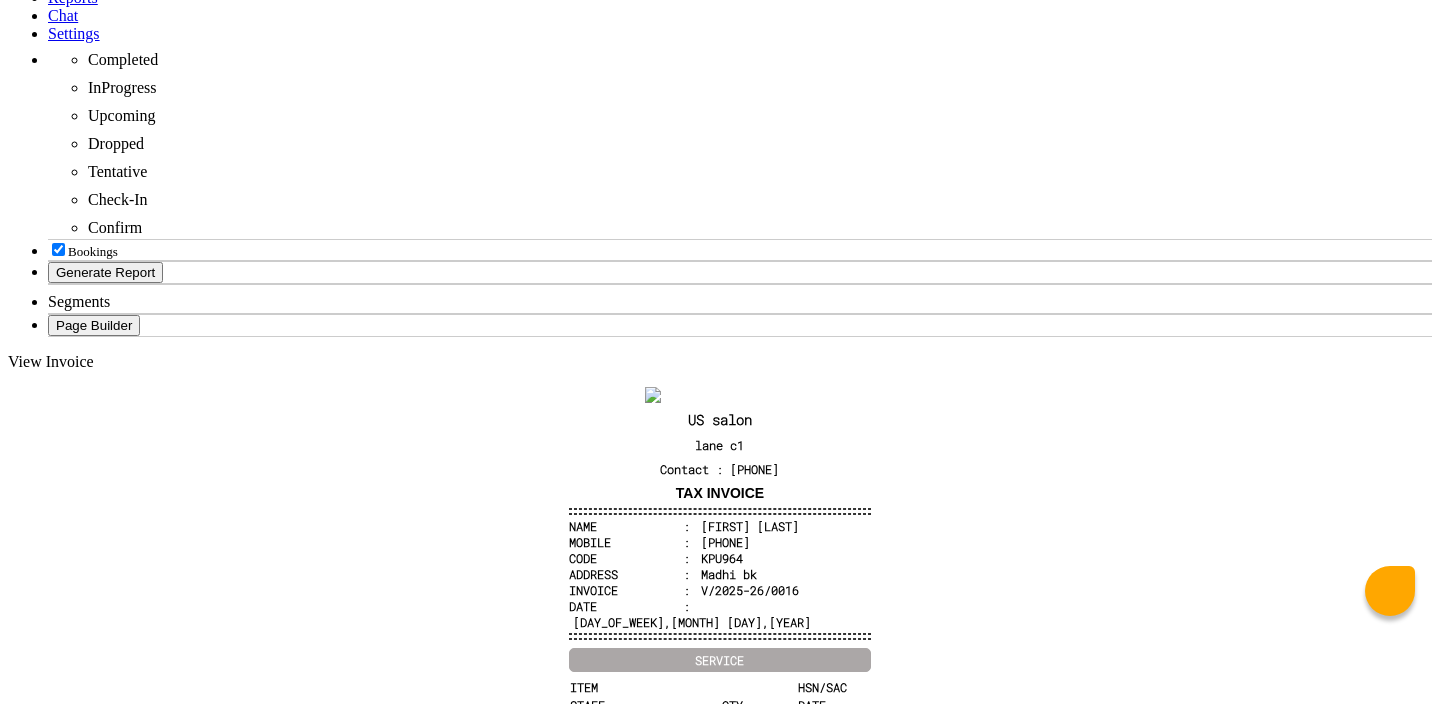 scroll, scrollTop: 566, scrollLeft: 0, axis: vertical 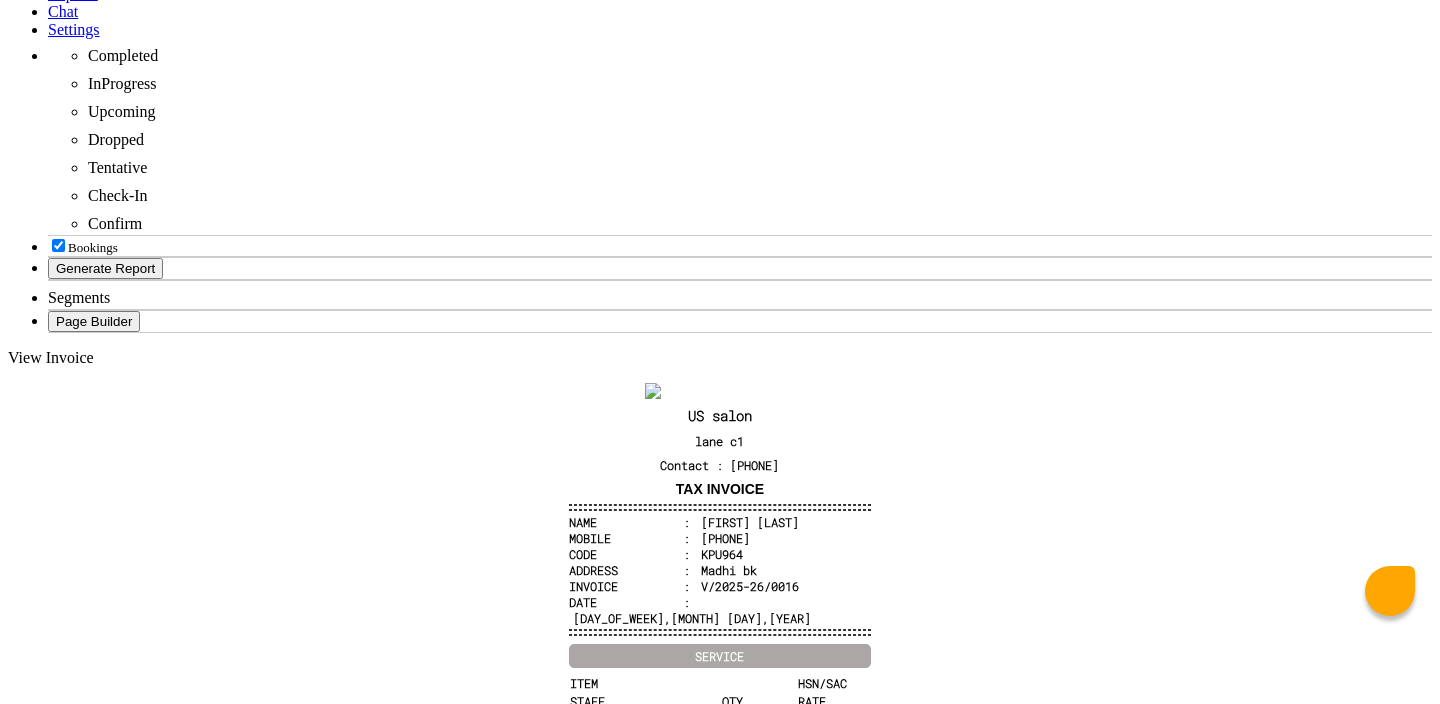 click on "by John" at bounding box center [644, 1192] 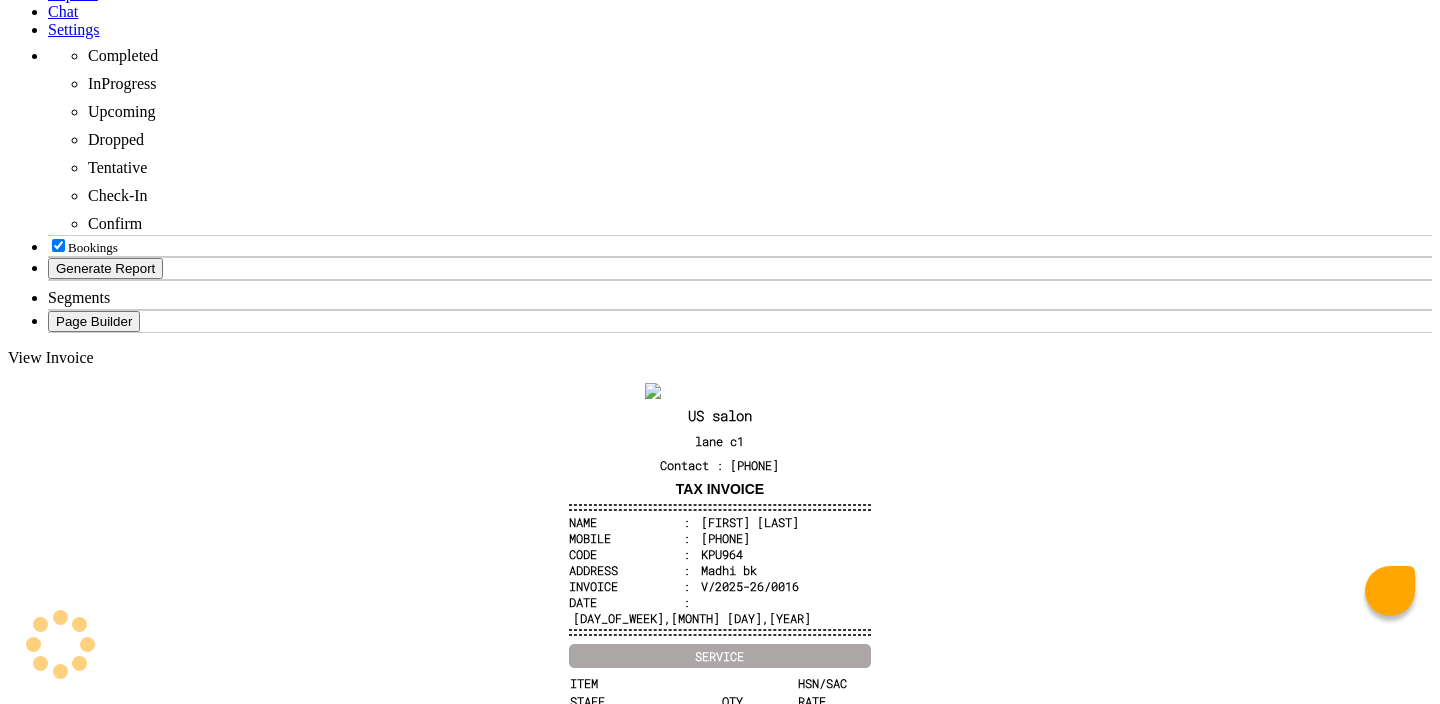 click on "Morfose Bond Repair Mask" at bounding box center [682, 1174] 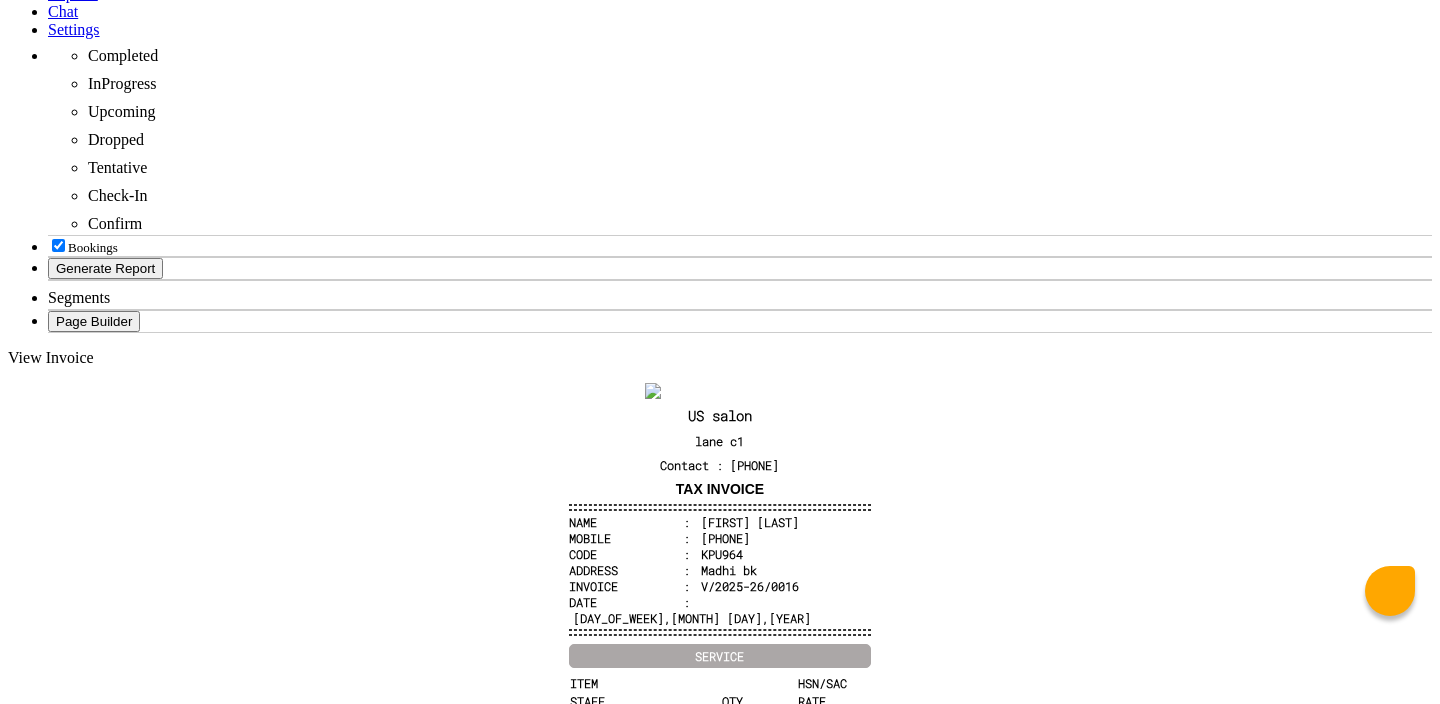 click on "Morfose Bond Repair Mask" at bounding box center [682, 1174] 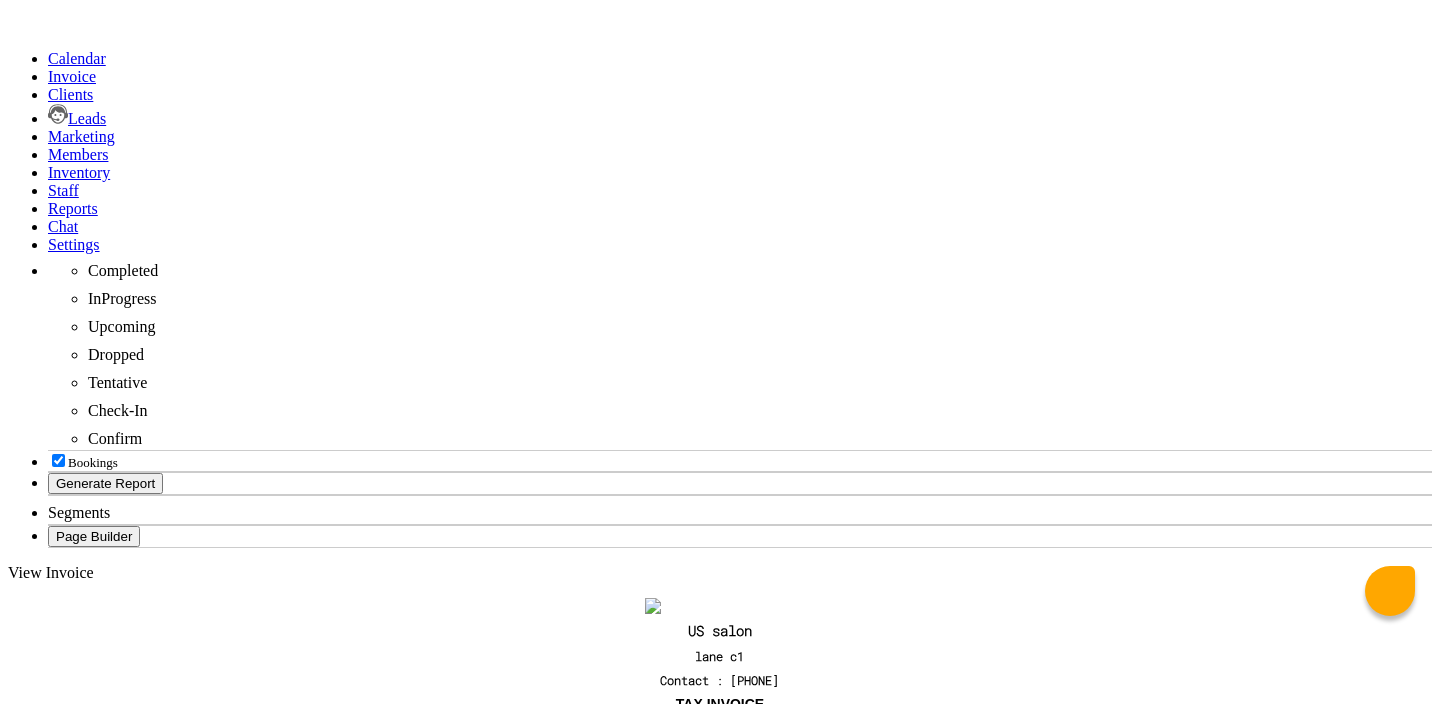 scroll, scrollTop: 628, scrollLeft: 0, axis: vertical 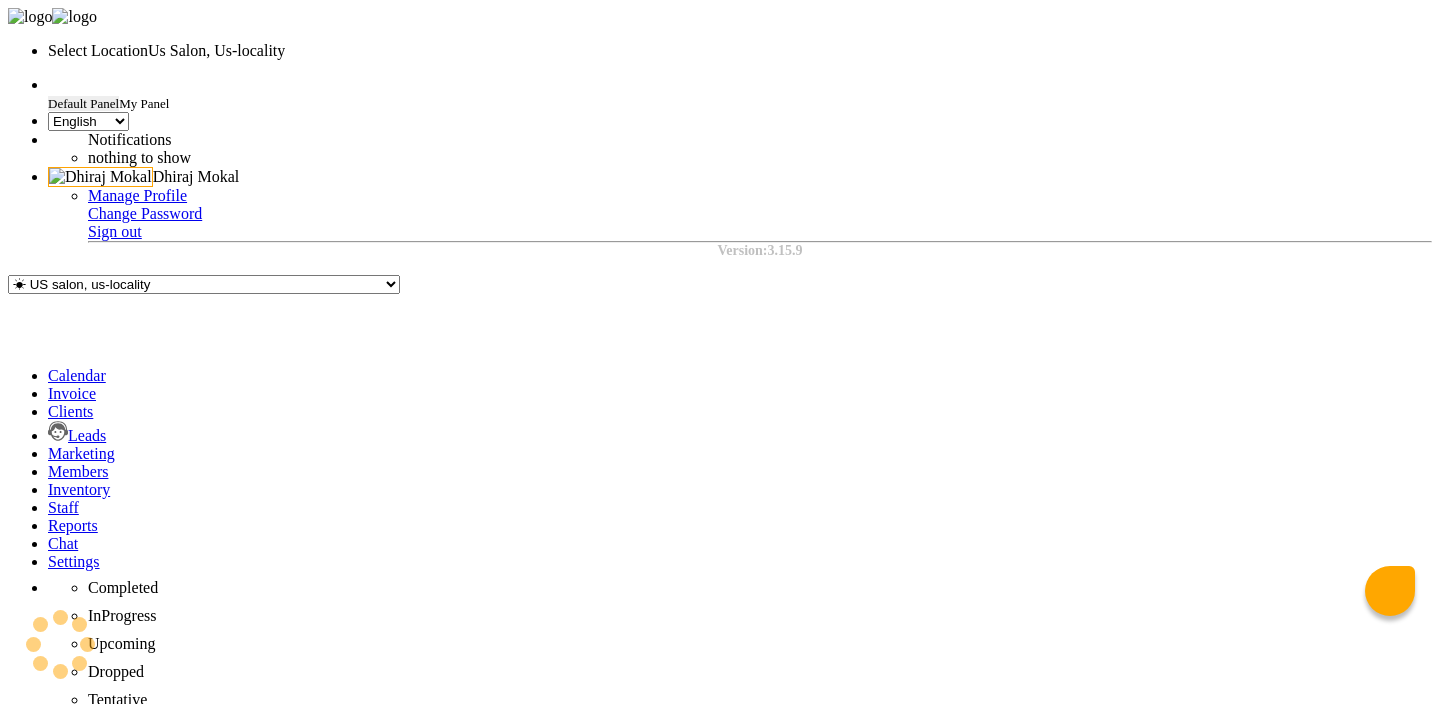 select on "en" 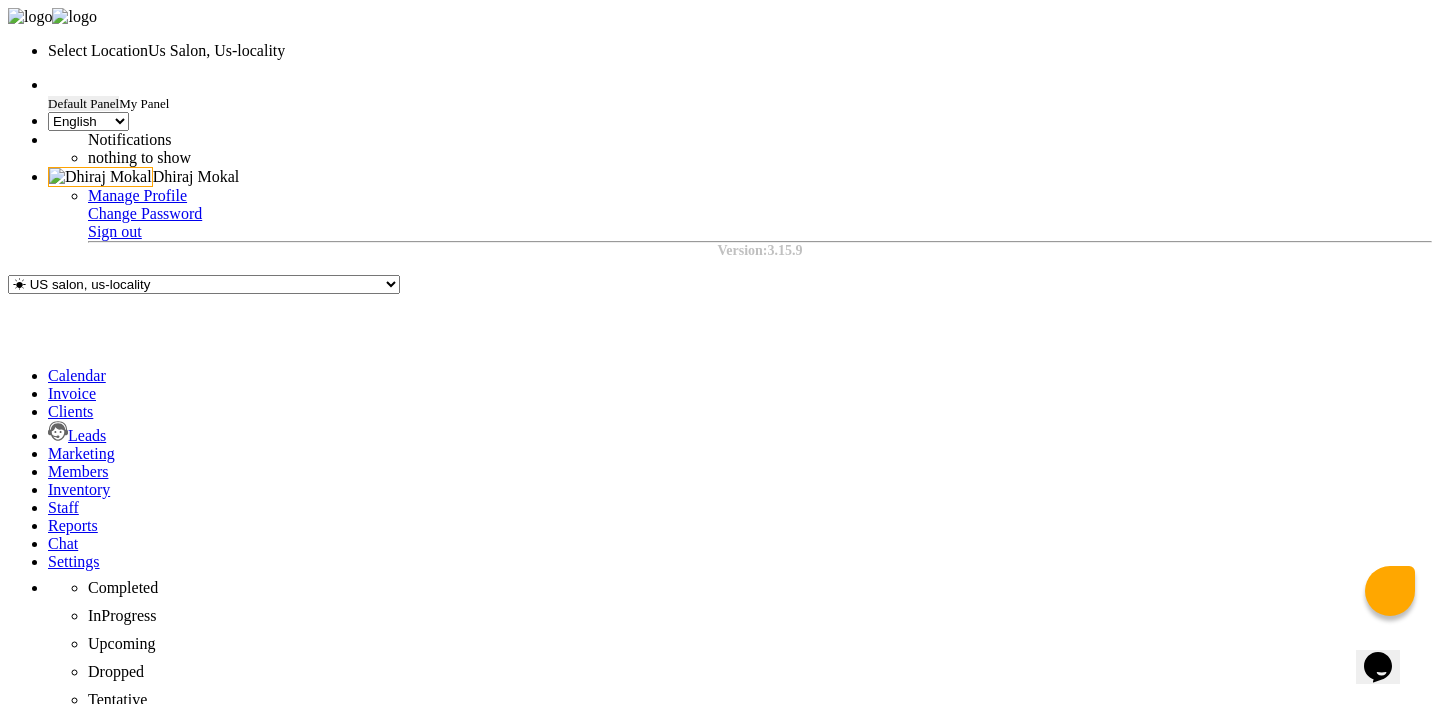 scroll, scrollTop: 0, scrollLeft: 0, axis: both 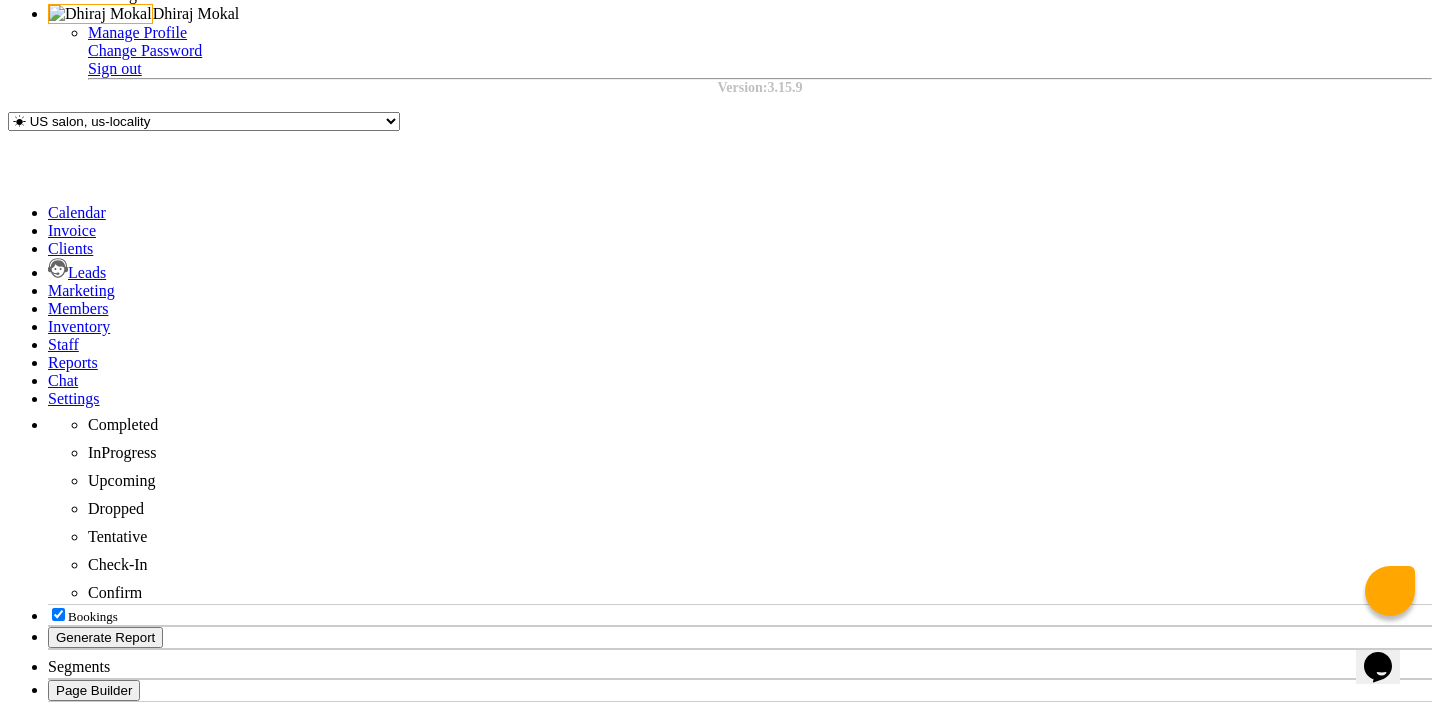 click on "Wash And  plain Dry ( Men)" at bounding box center [656, 1071] 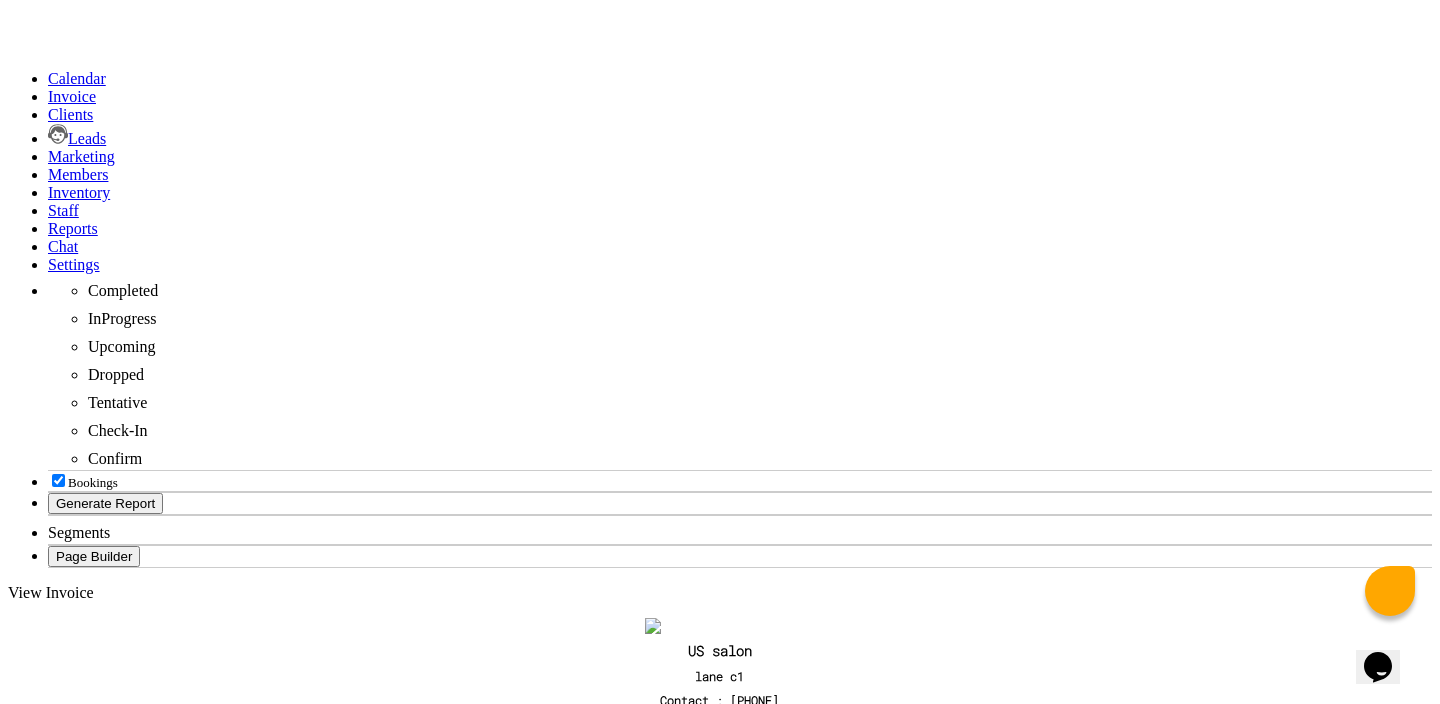 scroll, scrollTop: 0, scrollLeft: 0, axis: both 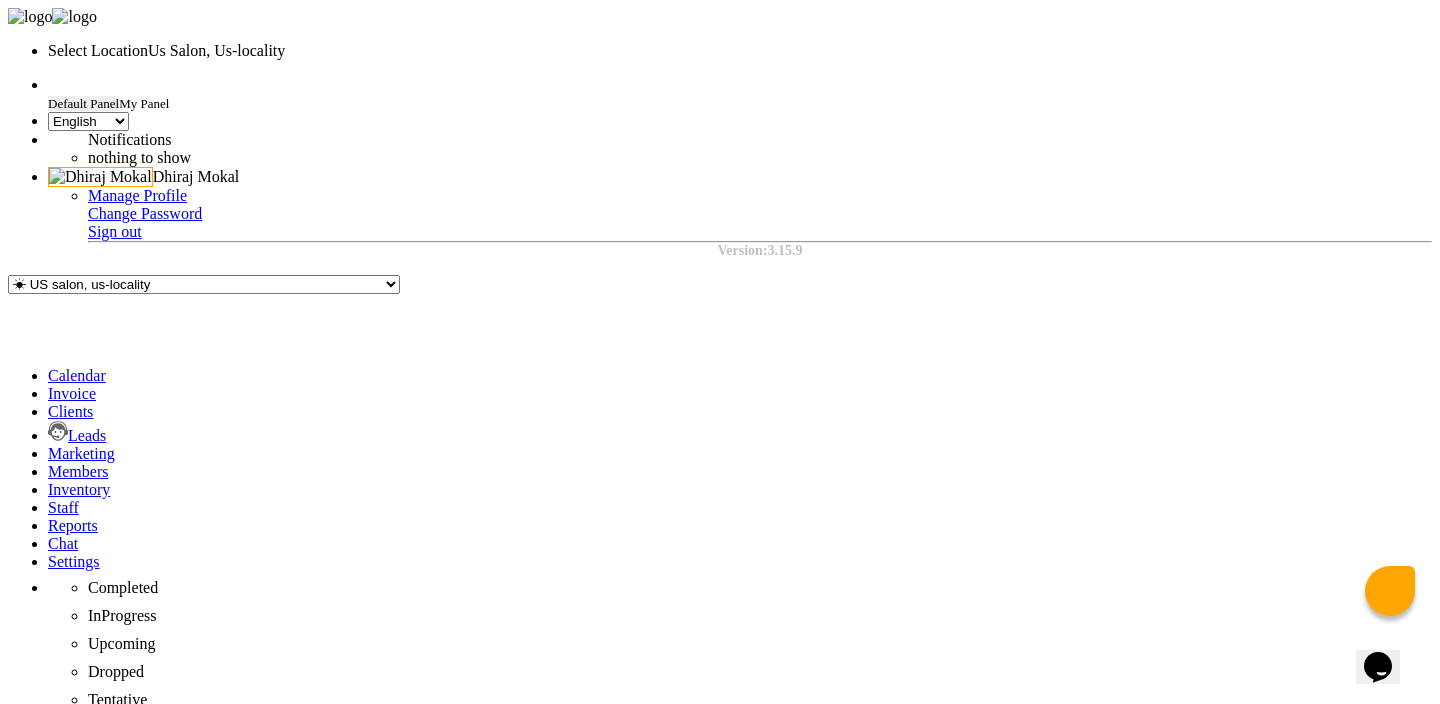 click on "[PHONE]" at bounding box center (723, 1070) 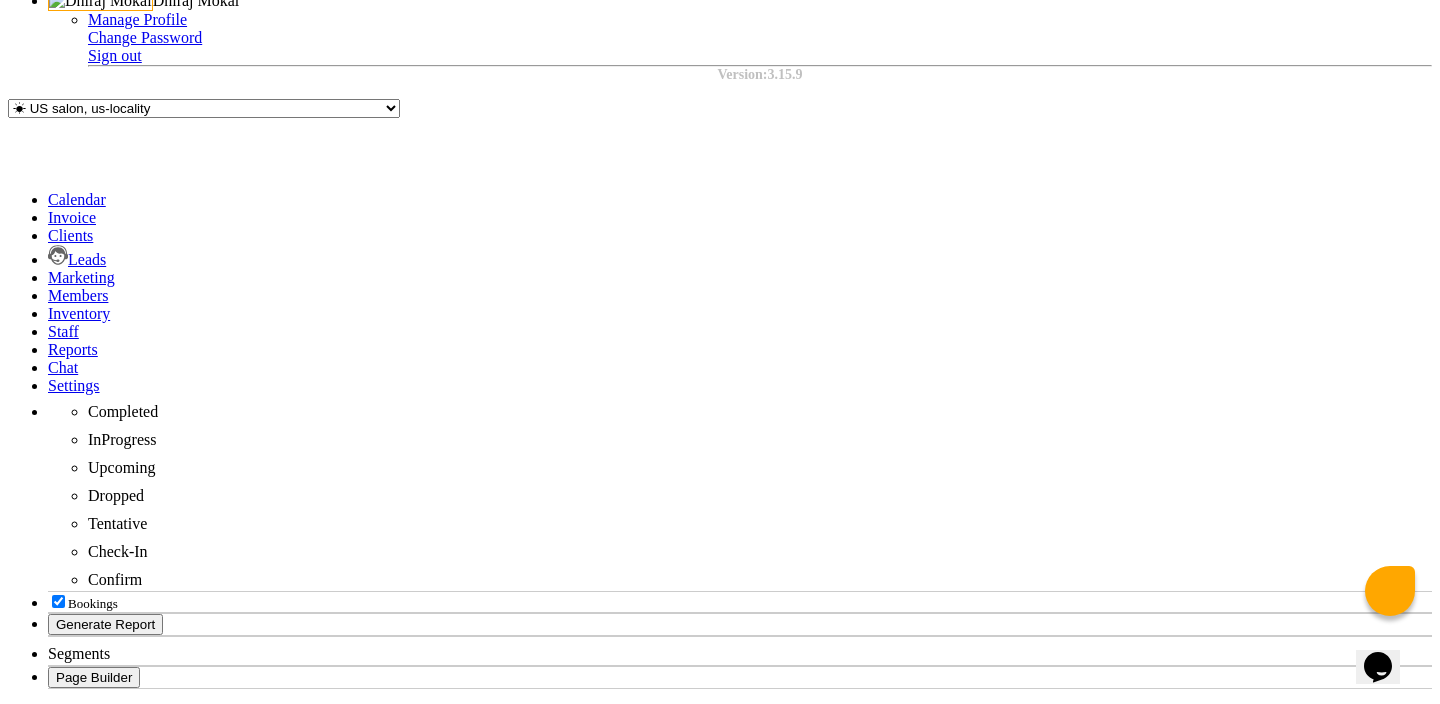 scroll, scrollTop: 0, scrollLeft: 0, axis: both 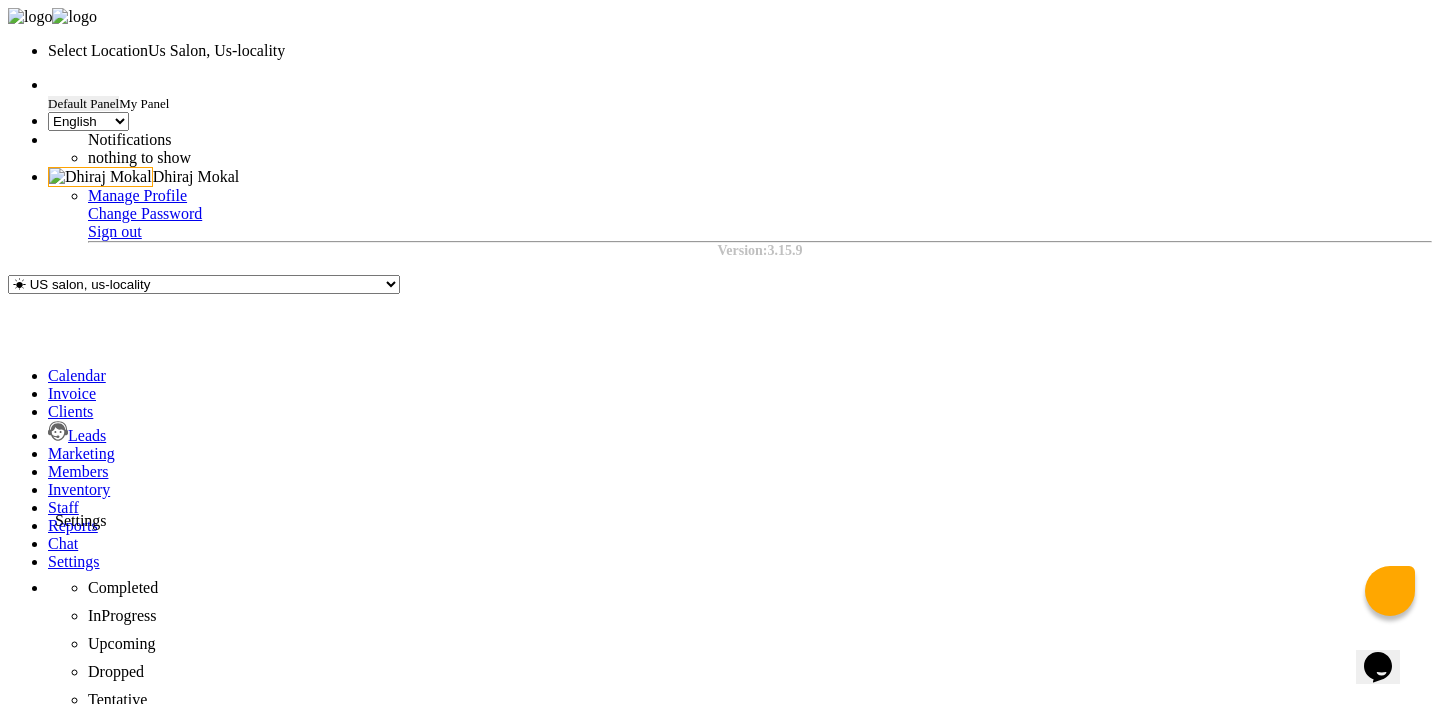 click 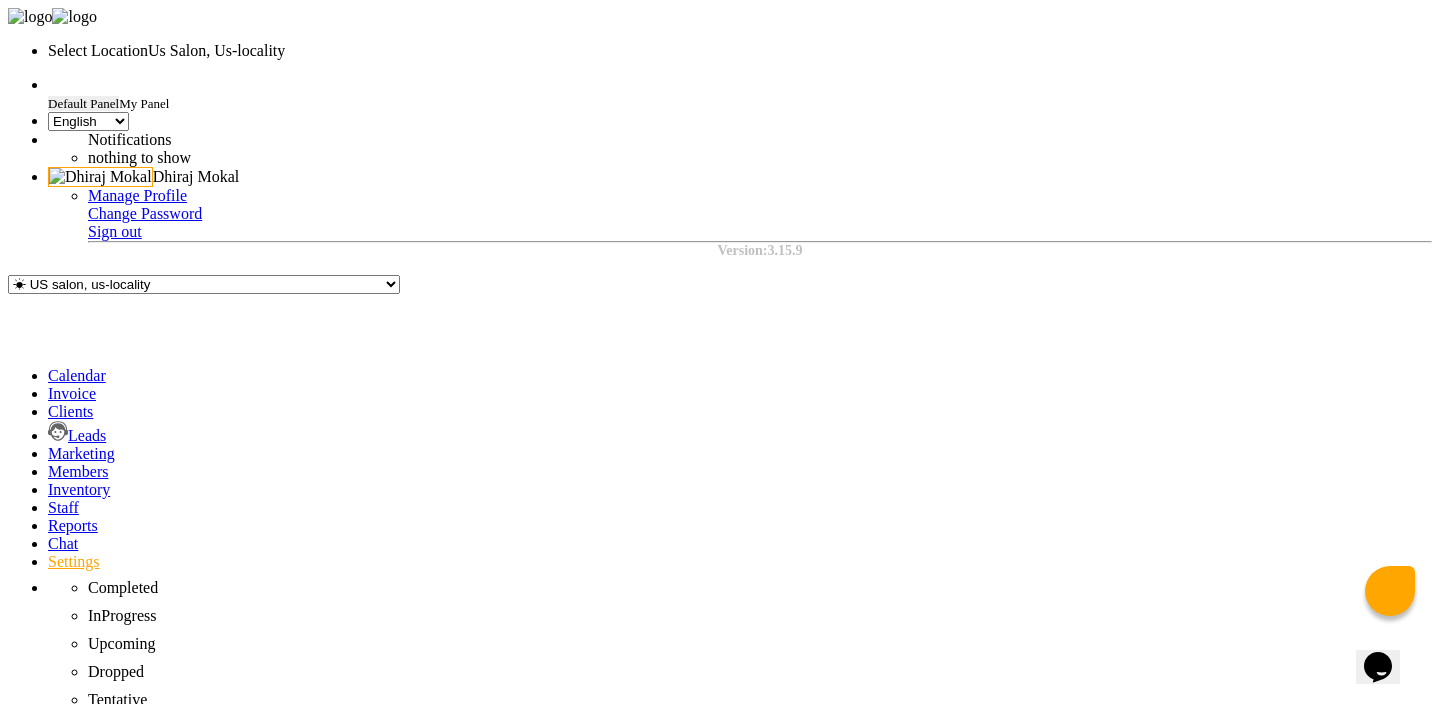 click on "Invoice Template Customize and Manage Receipts" 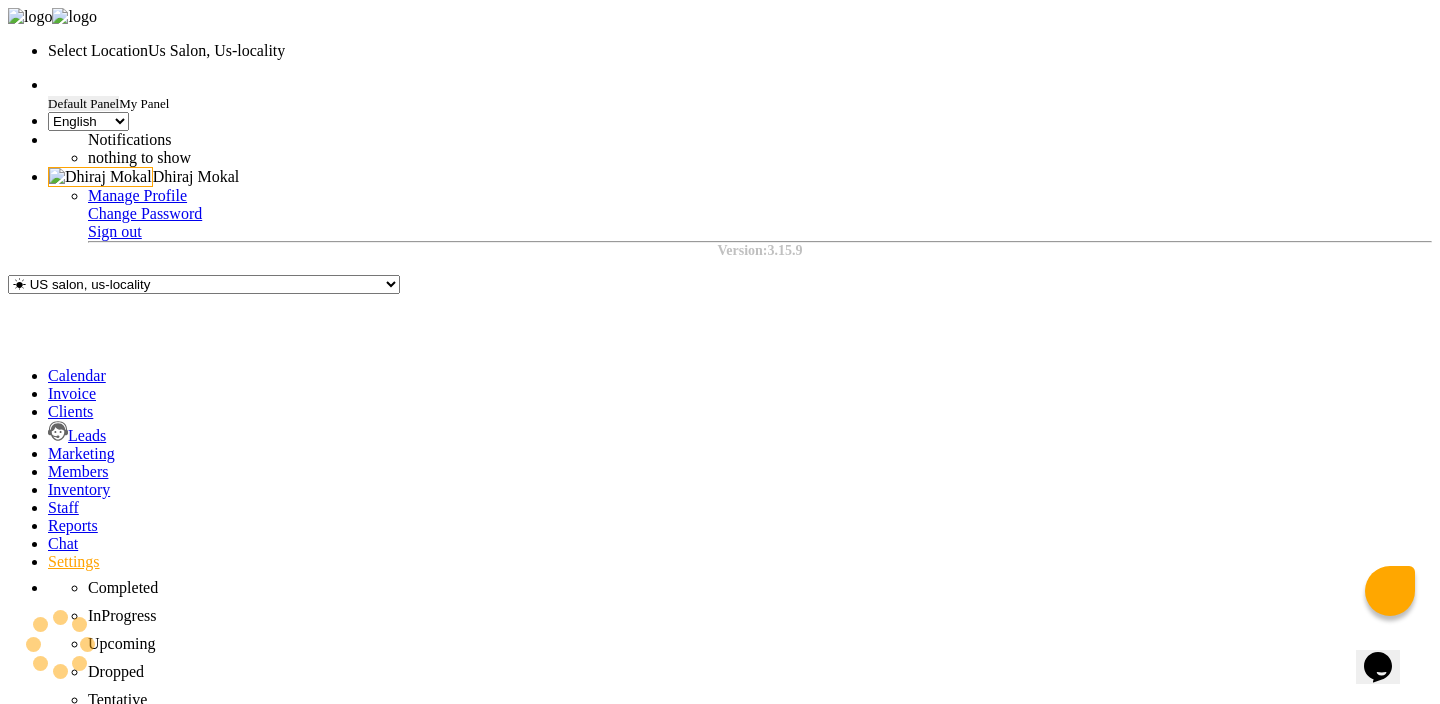 select on "thermal" 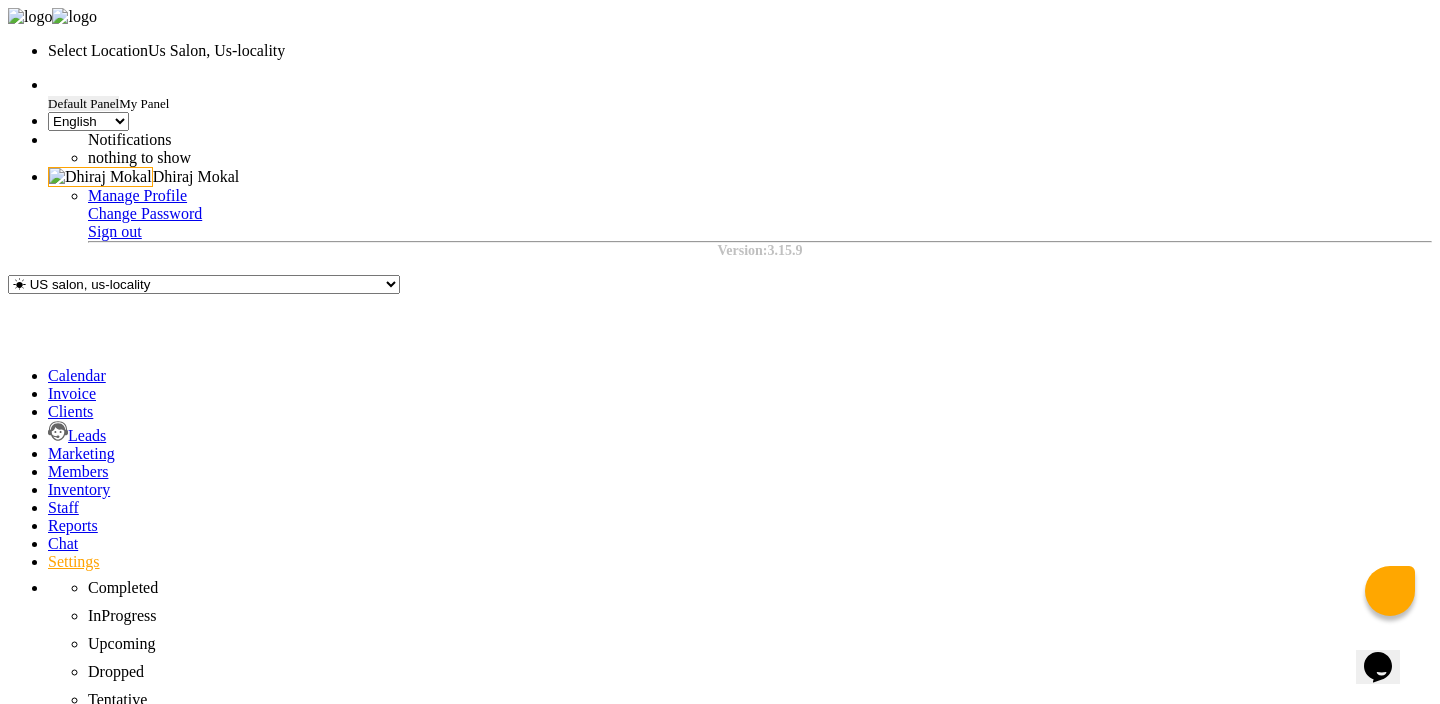 click on "Select Templates" 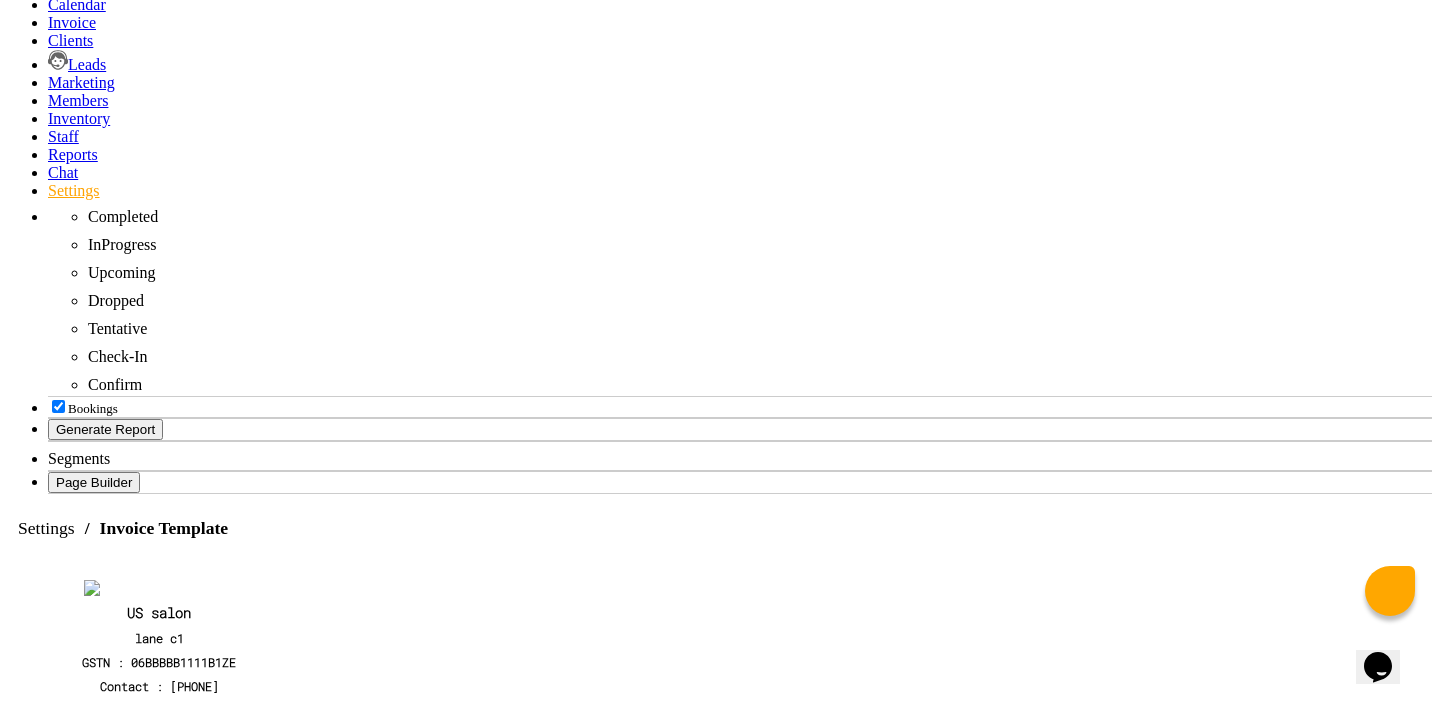 scroll, scrollTop: 396, scrollLeft: 0, axis: vertical 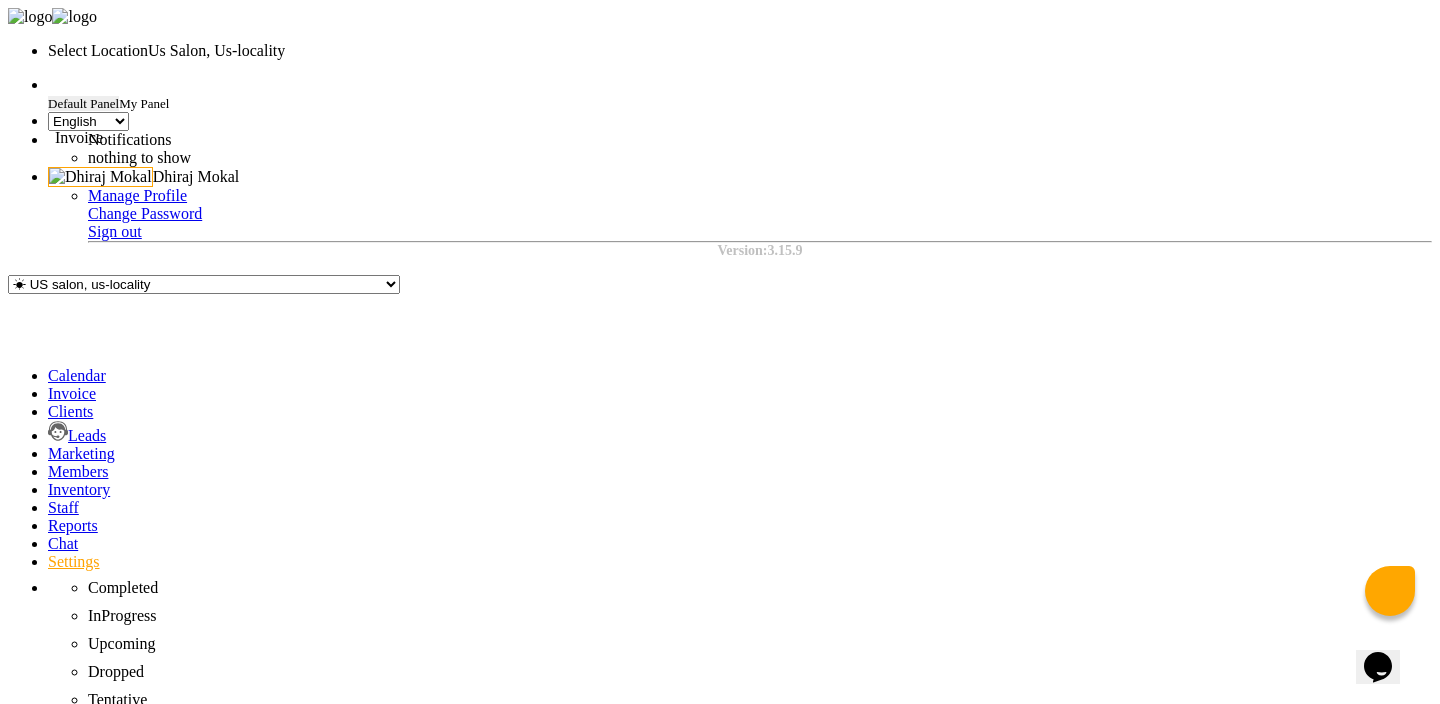 click 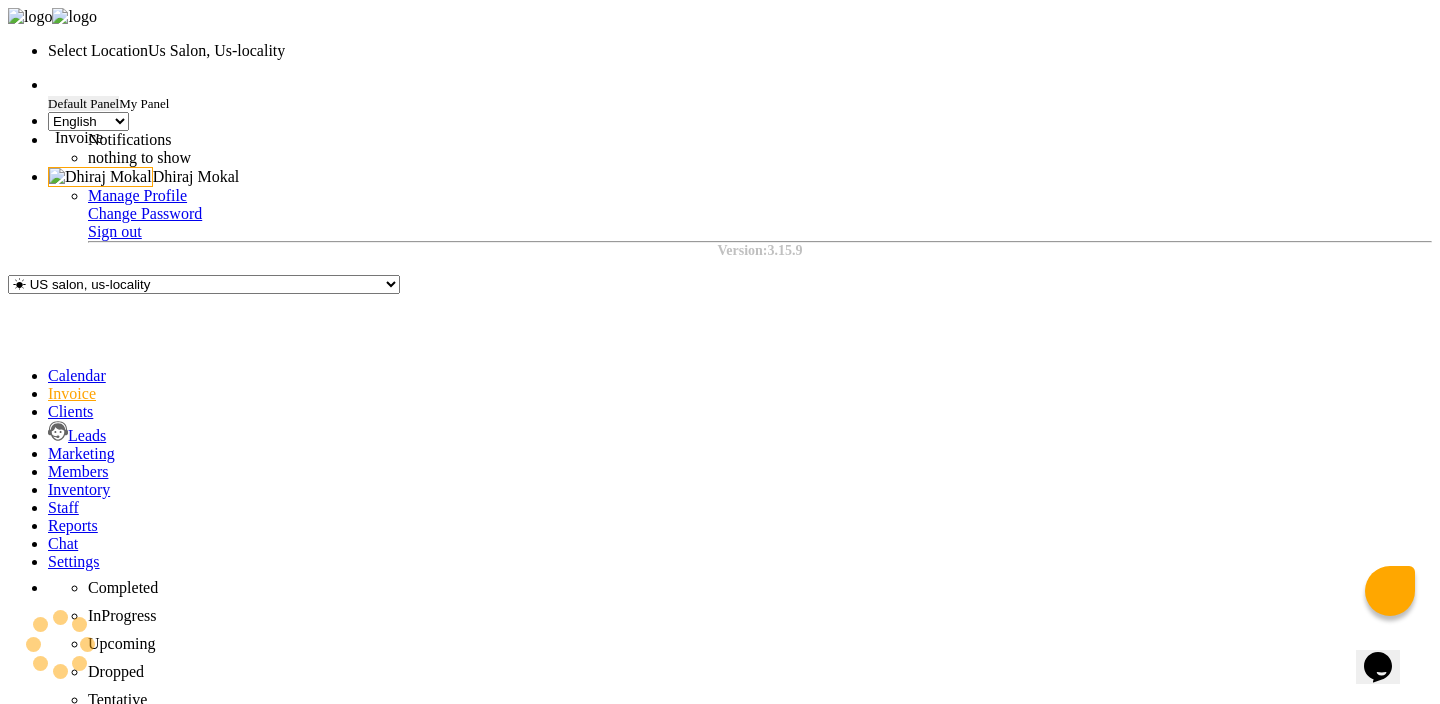 type on "0017" 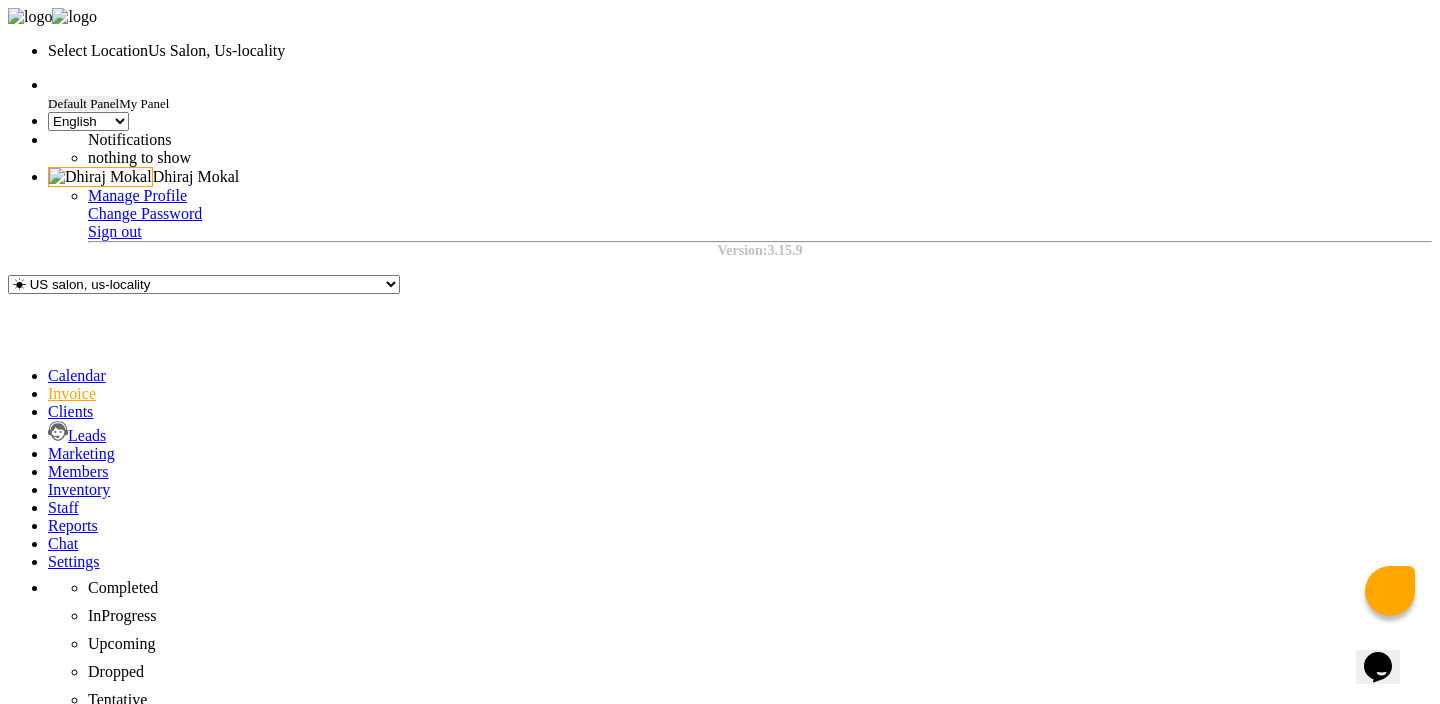 click on "PREVIOUS INVOICES" 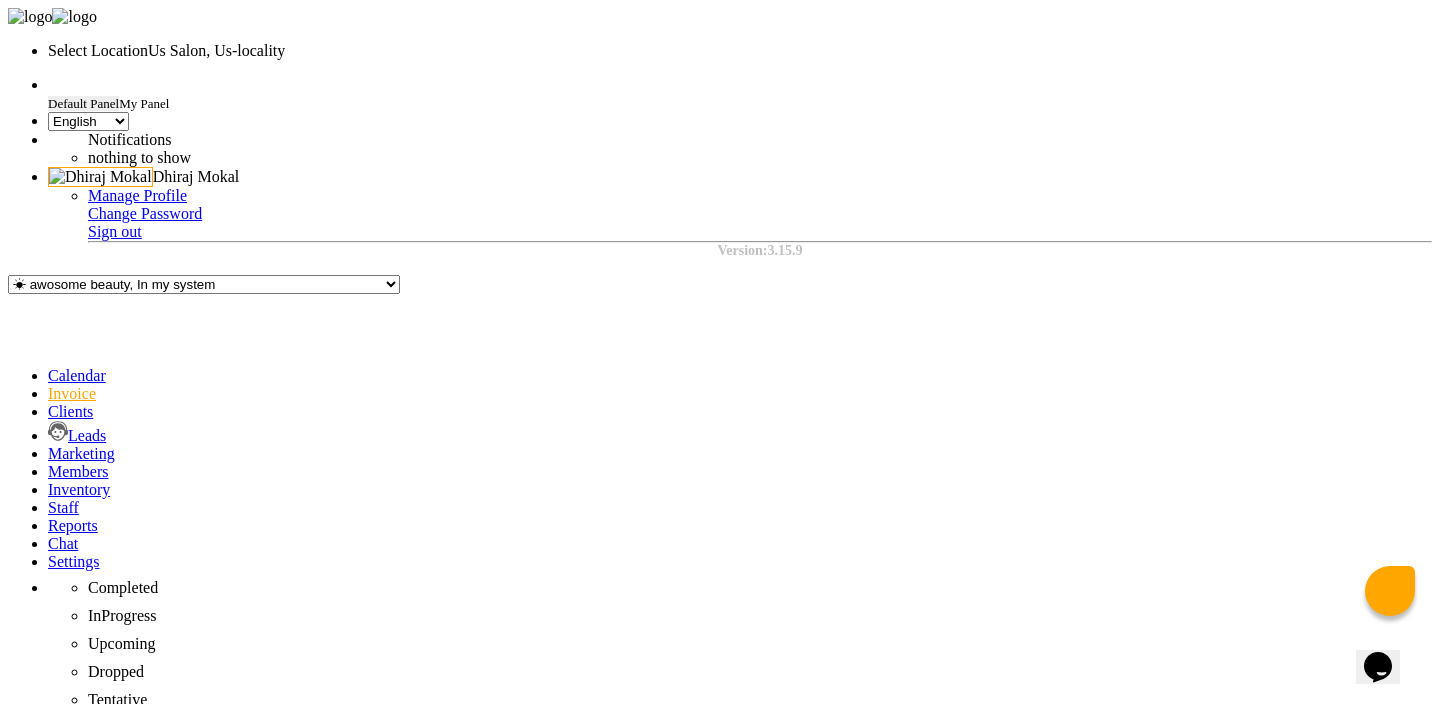 select on "en" 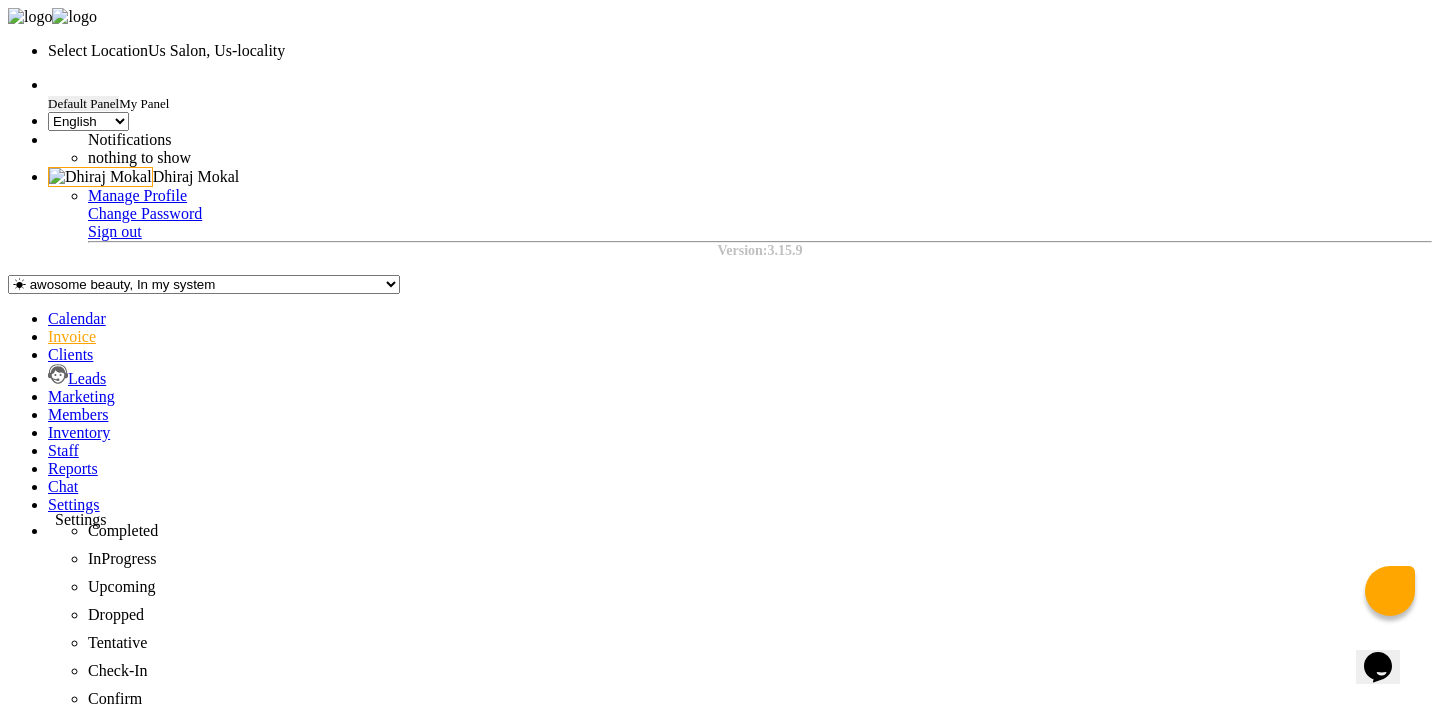 click 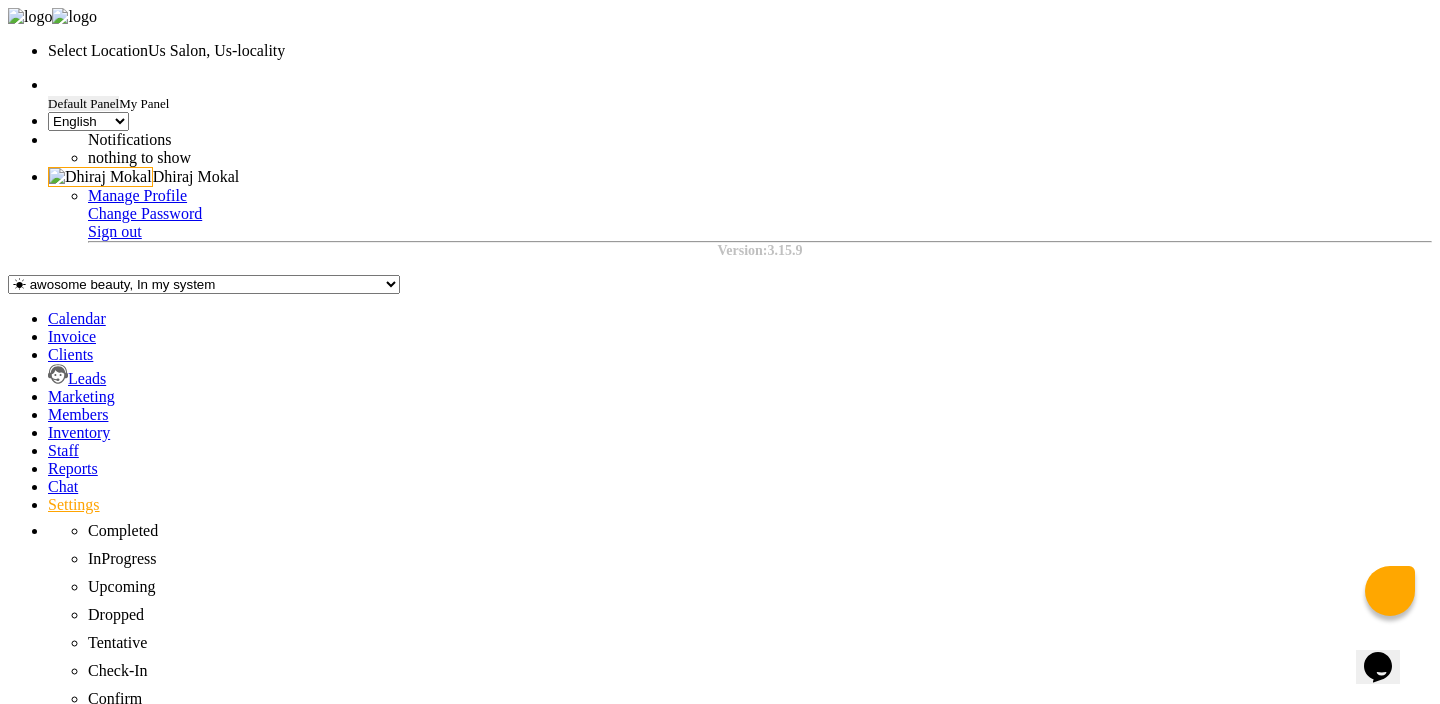 click on "Customize and Manage Receipts" 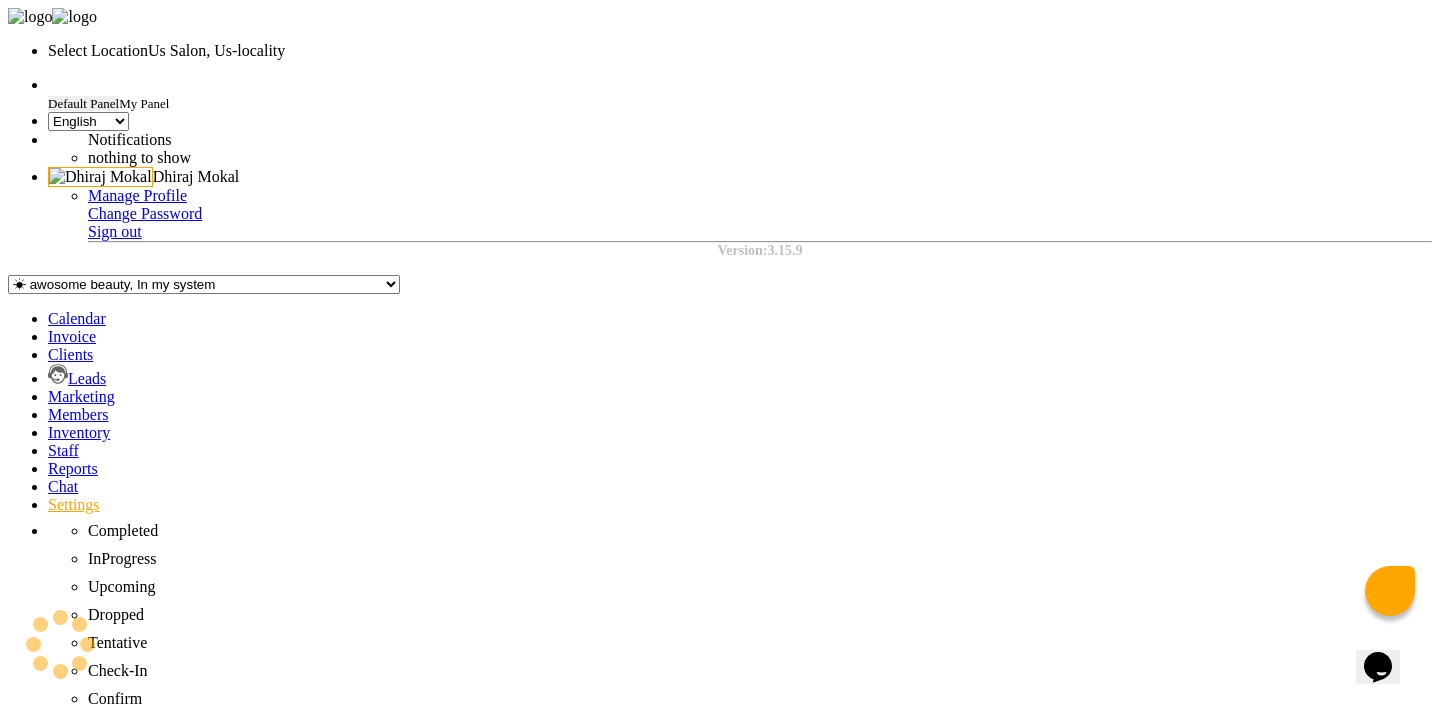 scroll, scrollTop: 0, scrollLeft: 0, axis: both 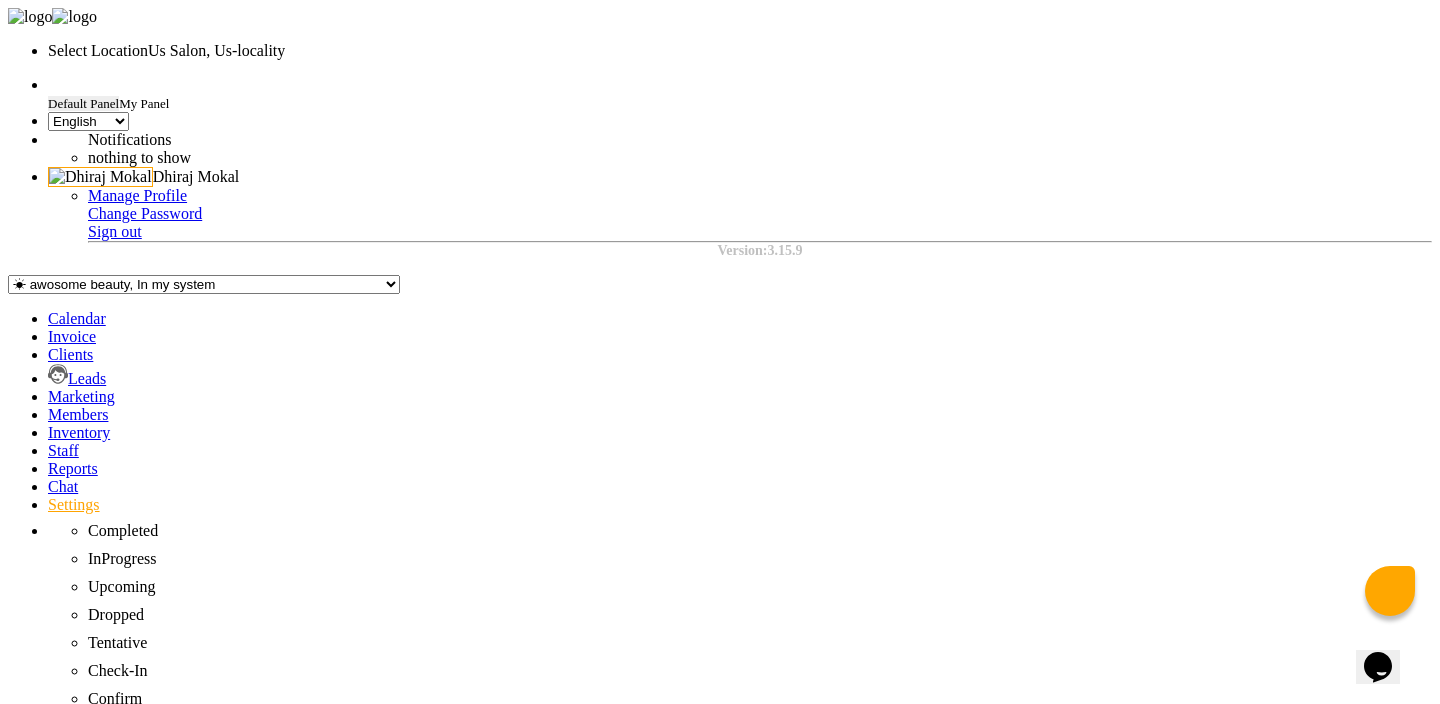 click on "Footer Setting" at bounding box center [720, 2983] 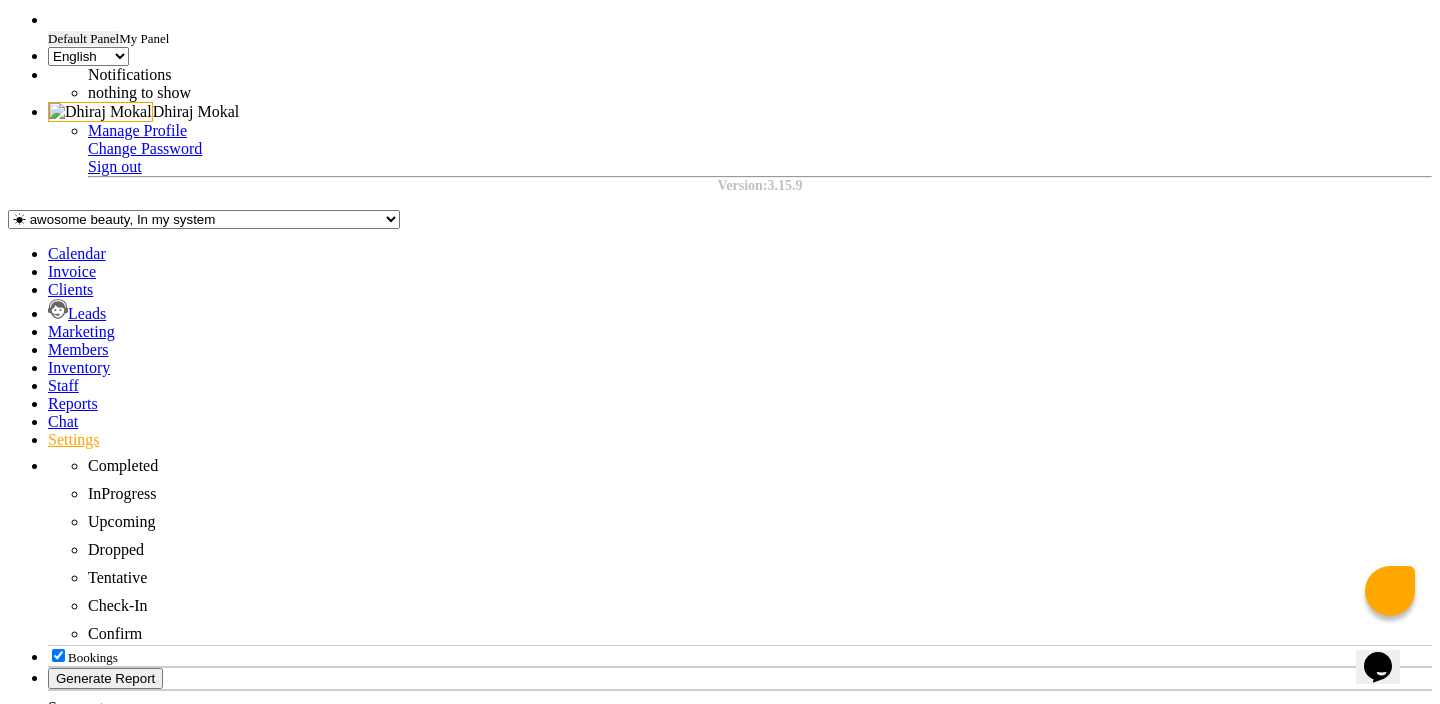 scroll, scrollTop: 67, scrollLeft: 0, axis: vertical 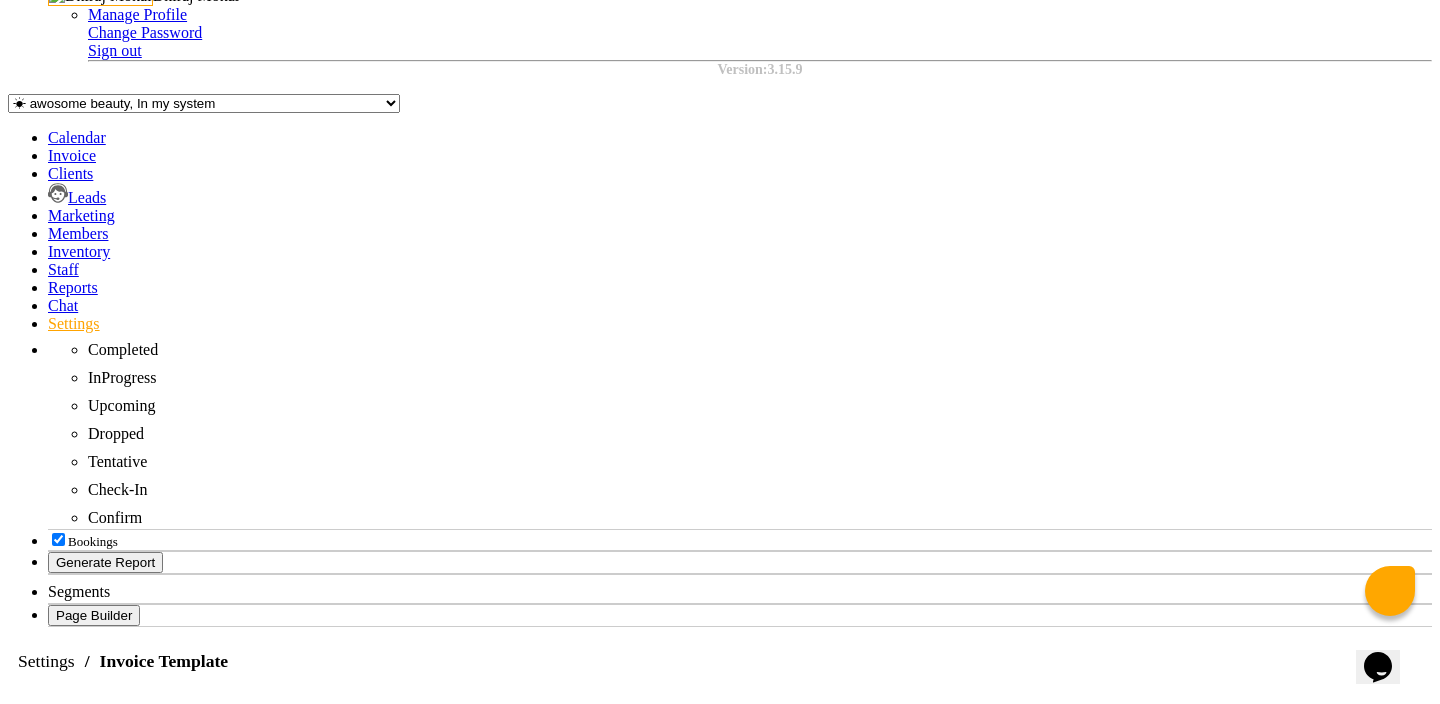 click on "Show Item SAC Code" at bounding box center (18, 2838) 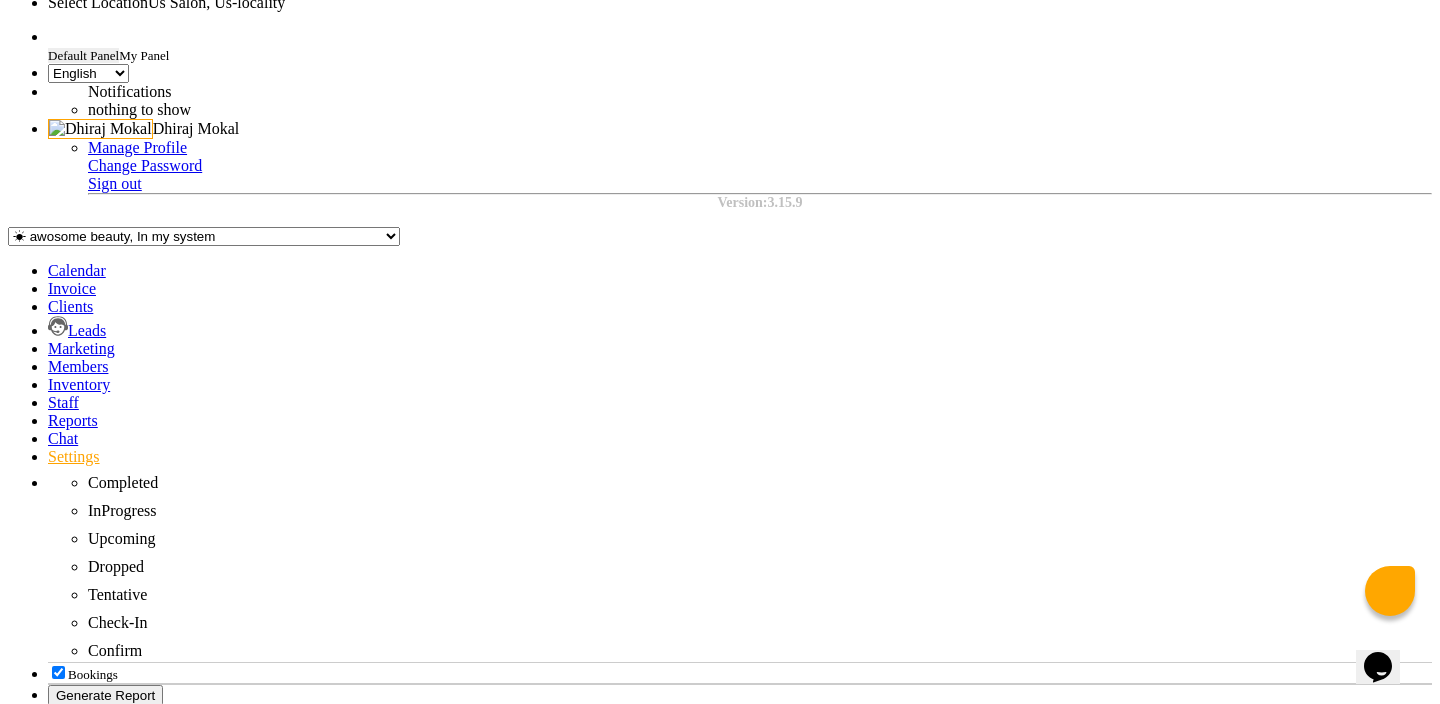 scroll, scrollTop: 0, scrollLeft: 0, axis: both 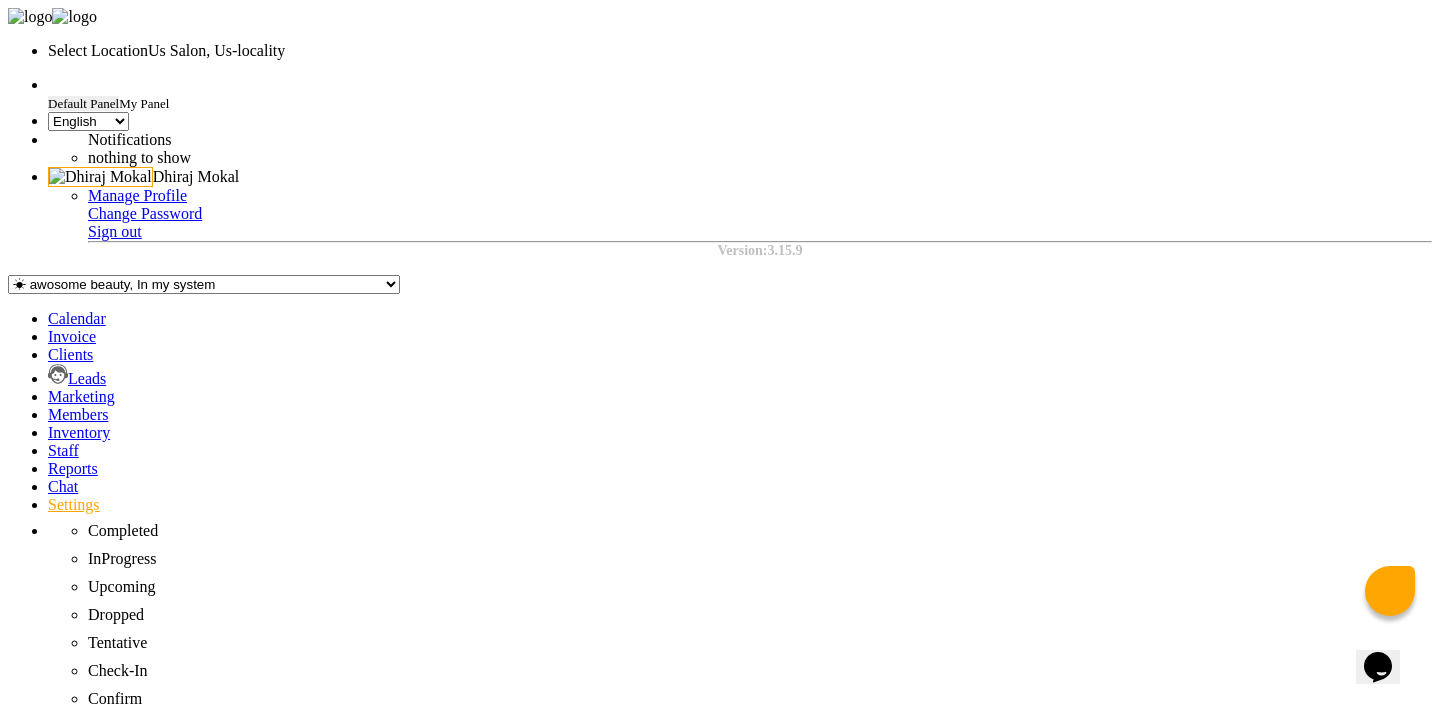 click on "Select Templates" 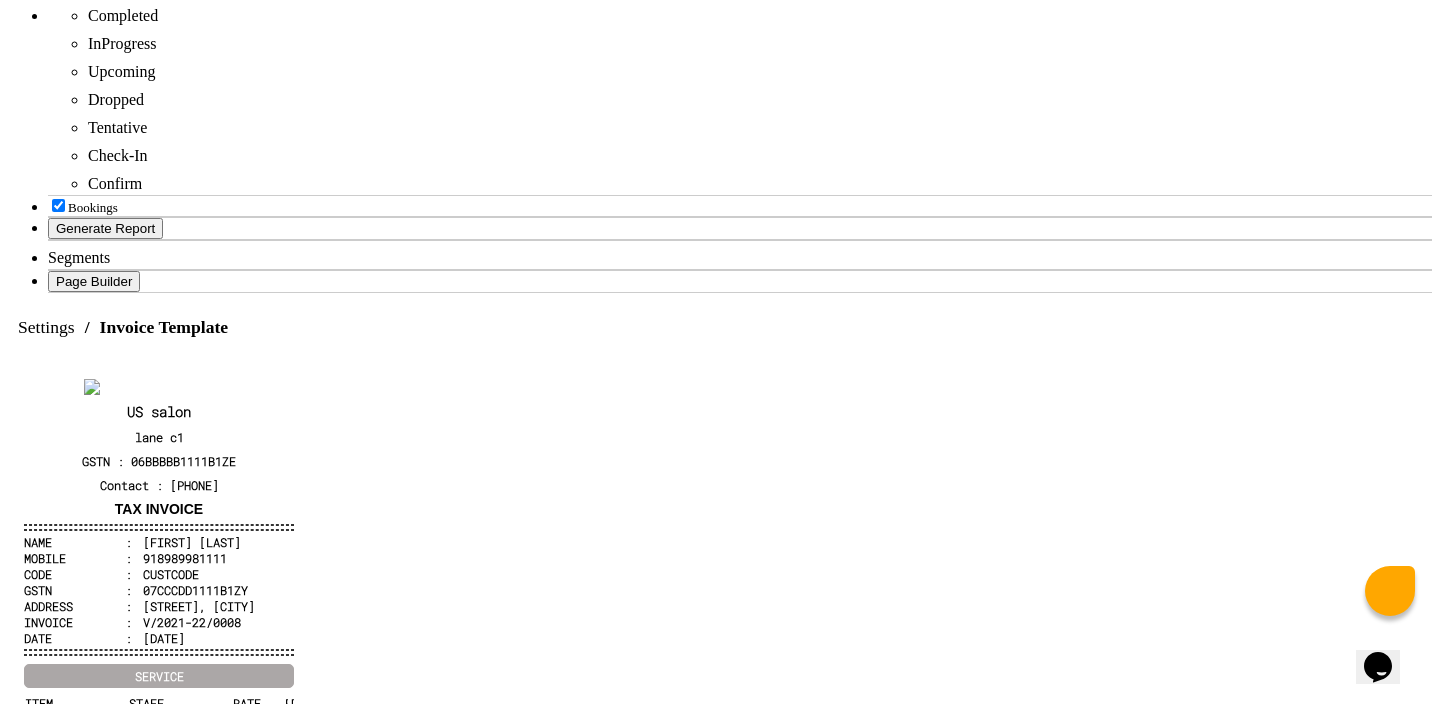 scroll, scrollTop: 529, scrollLeft: 0, axis: vertical 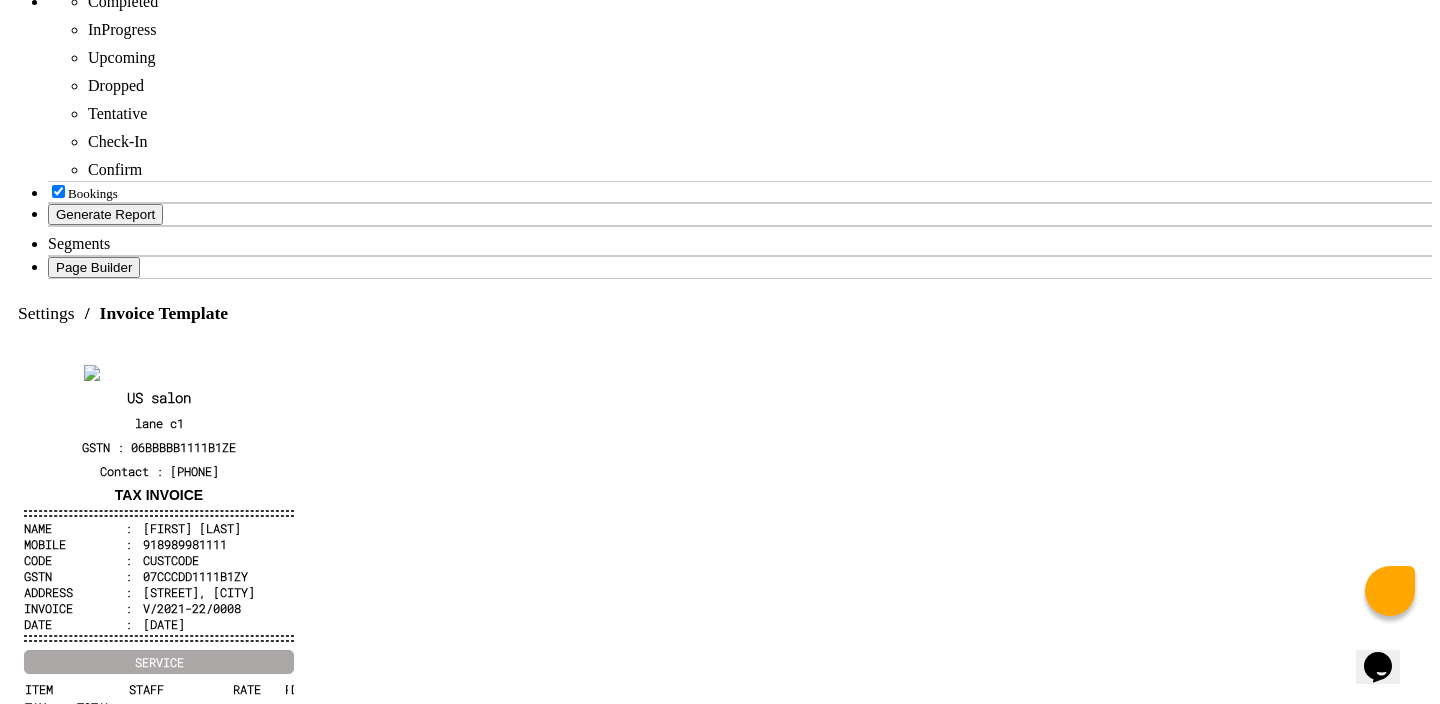 click on "Save Setting" 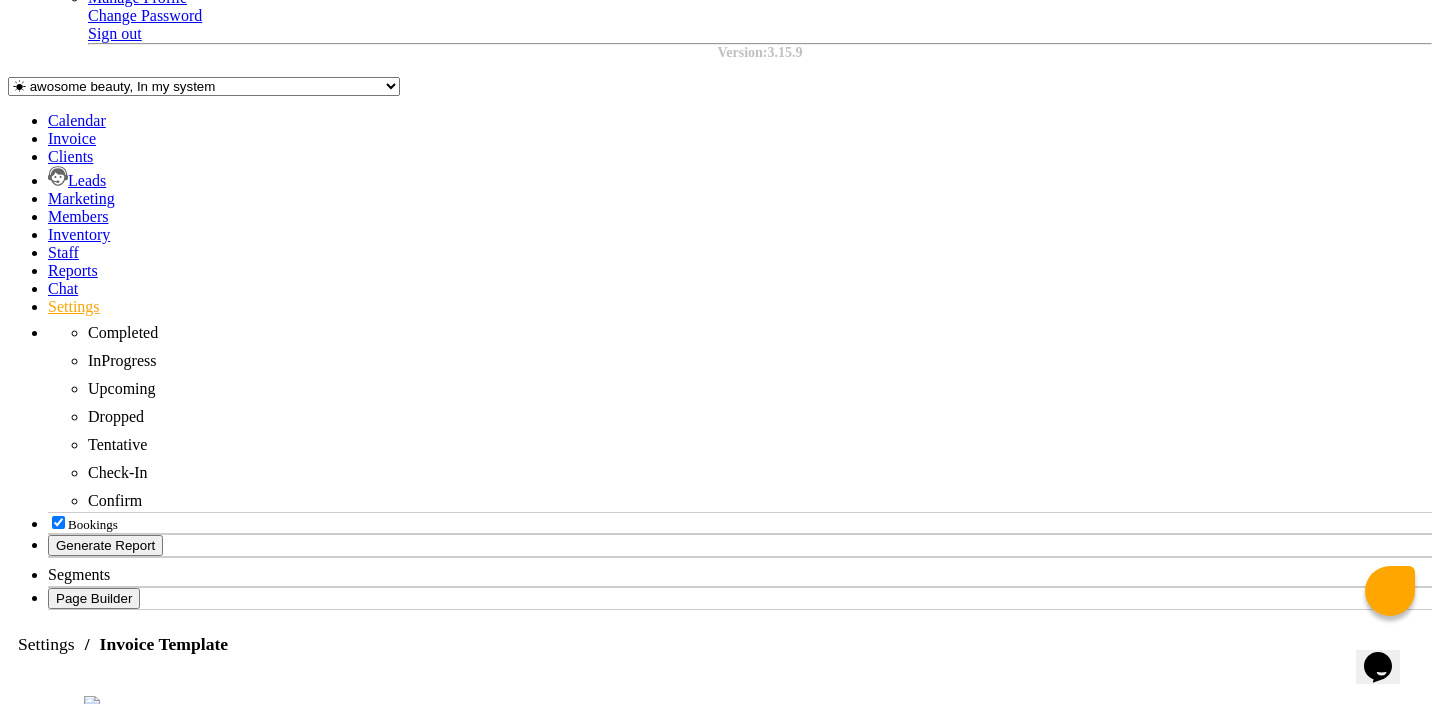 scroll, scrollTop: 46, scrollLeft: 0, axis: vertical 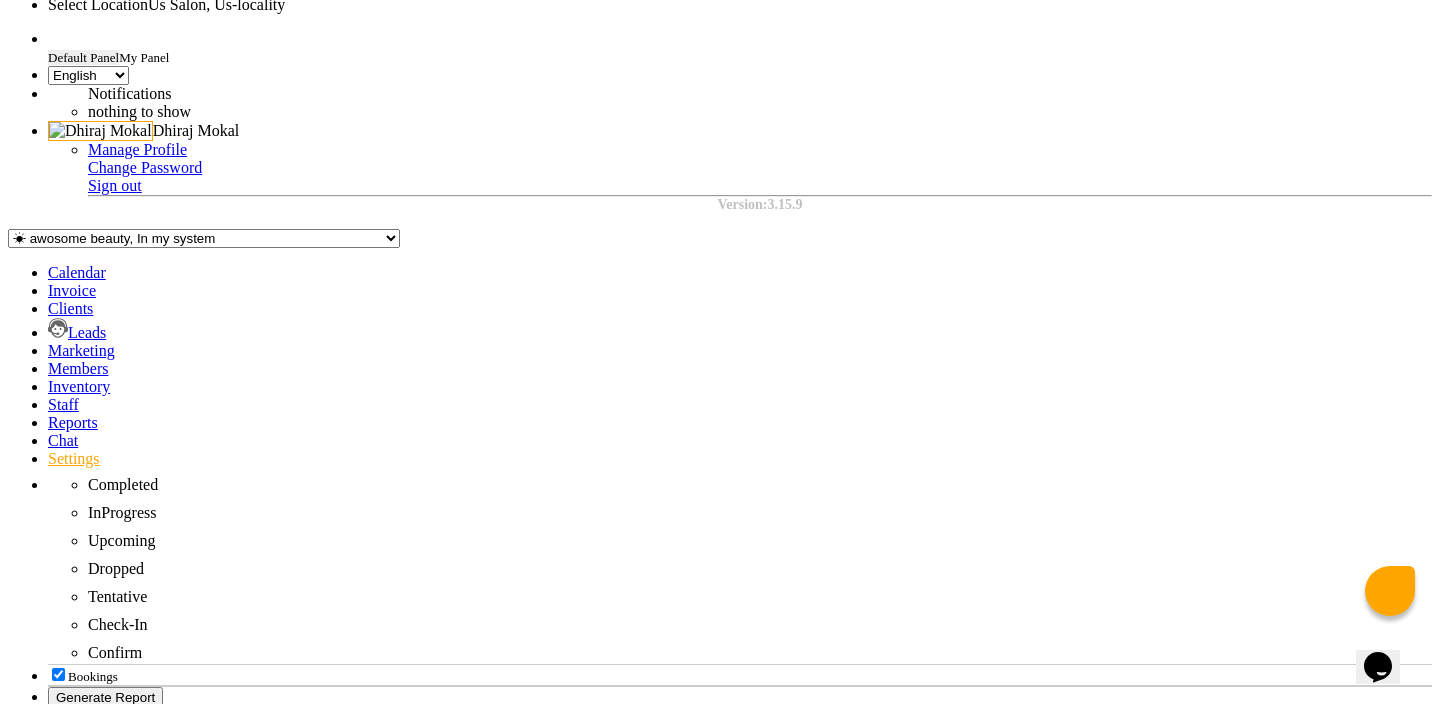 click on "General Setting" at bounding box center [60, 2656] 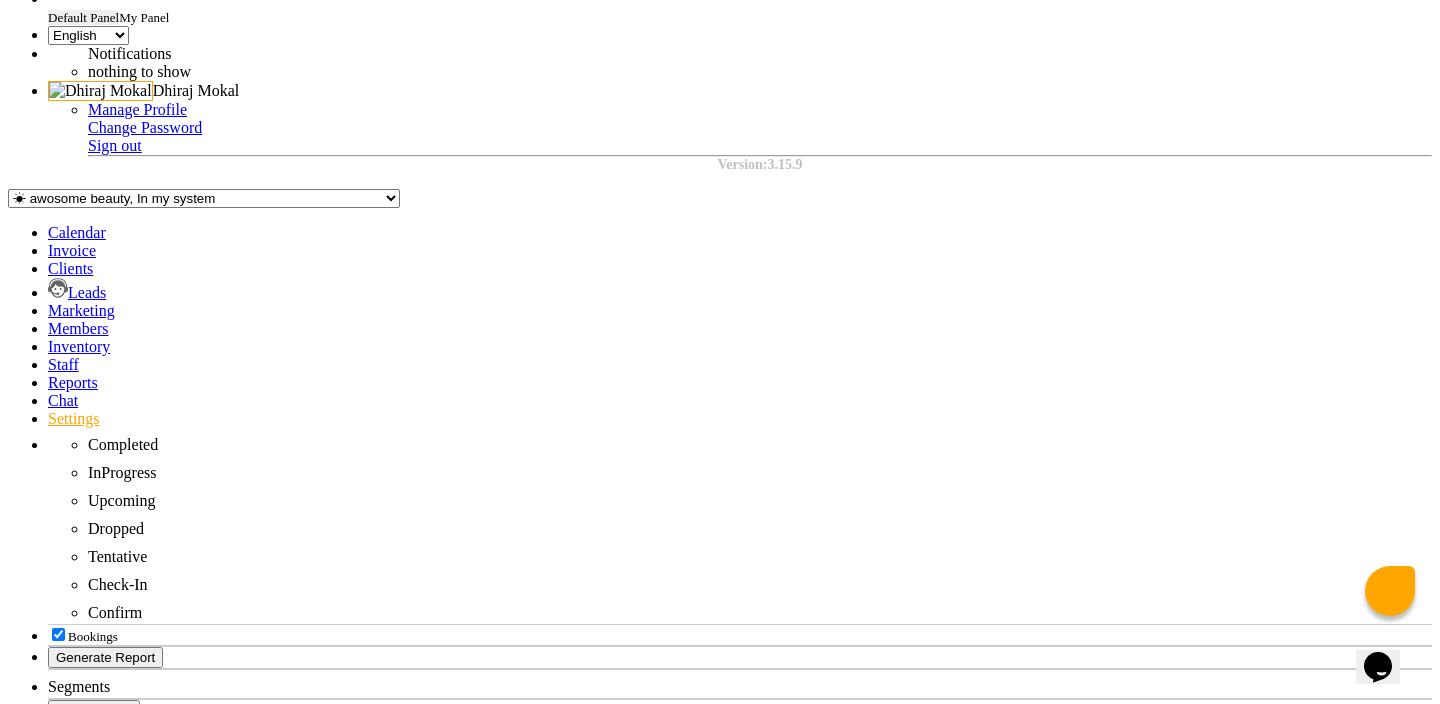 scroll, scrollTop: 89, scrollLeft: 0, axis: vertical 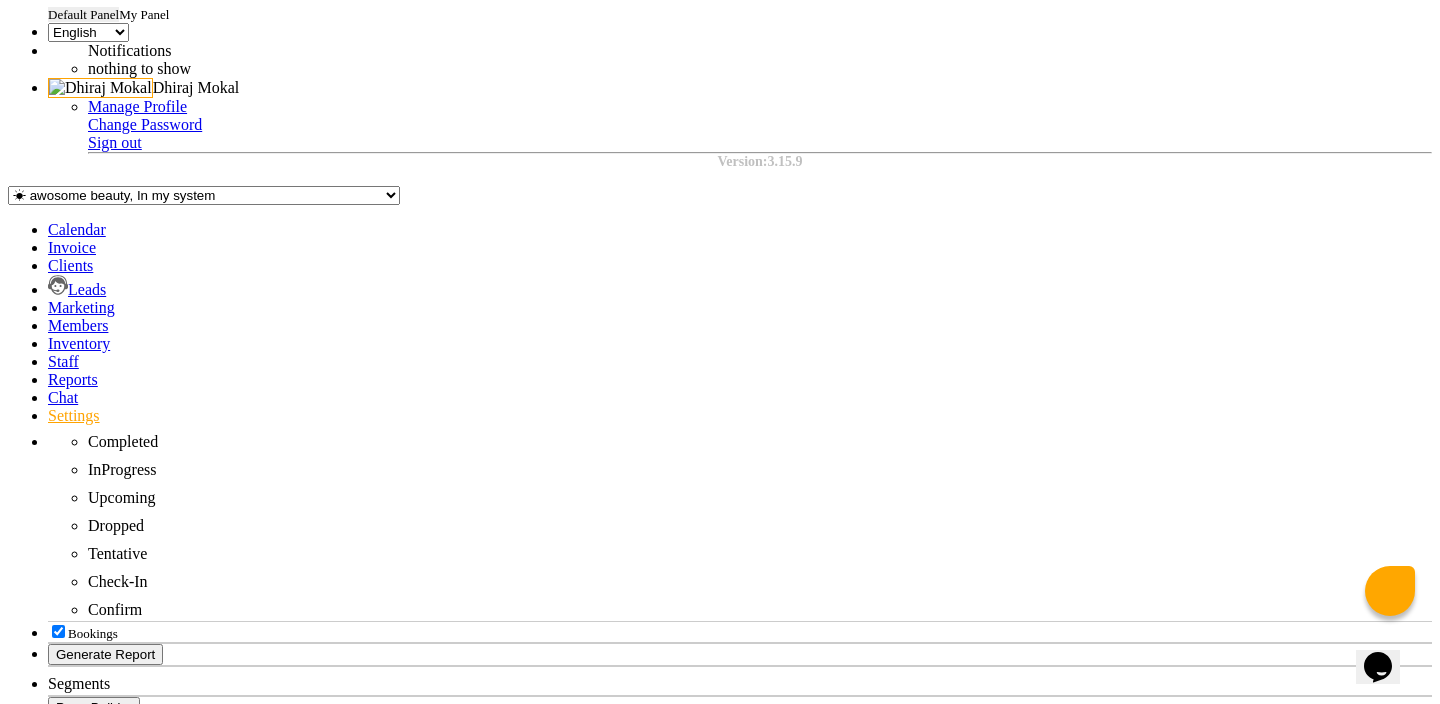 click on "Show Item Tax Percent" at bounding box center (18, 2820) 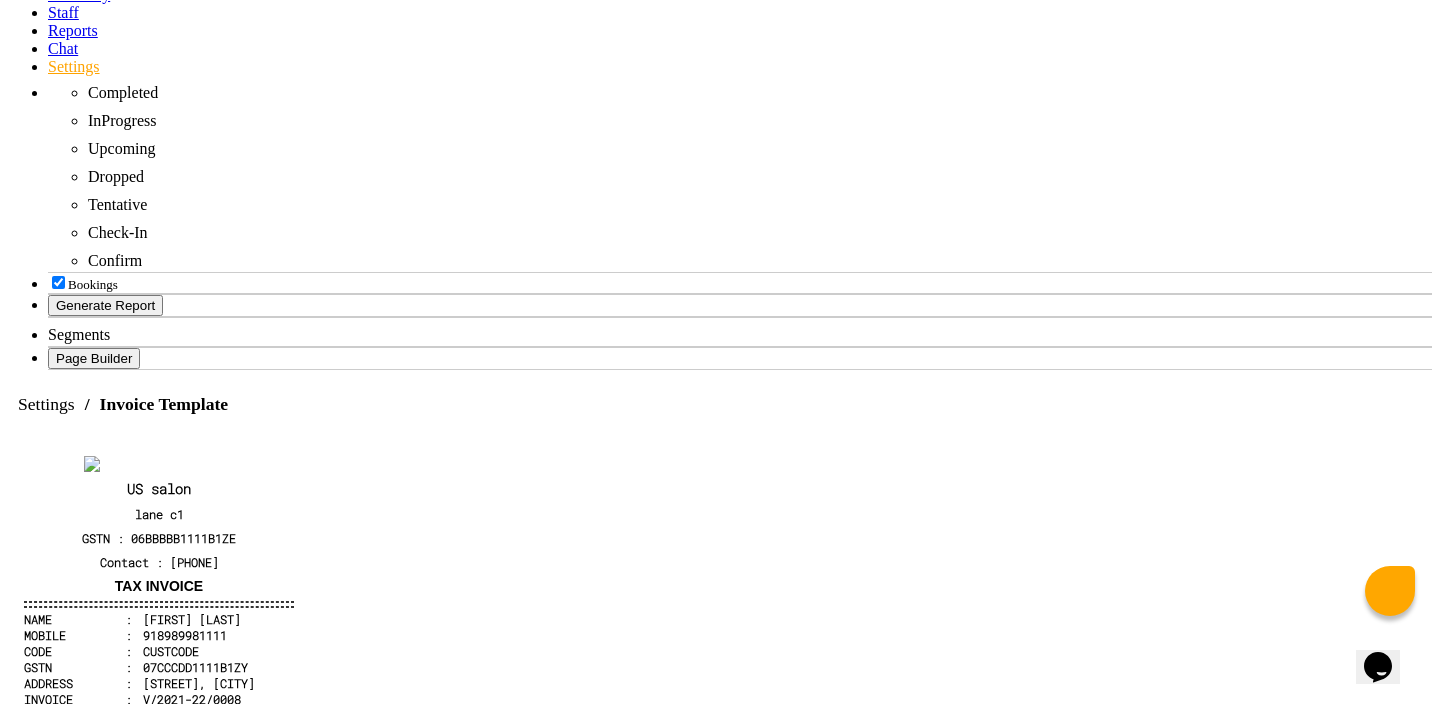 scroll, scrollTop: 839, scrollLeft: 0, axis: vertical 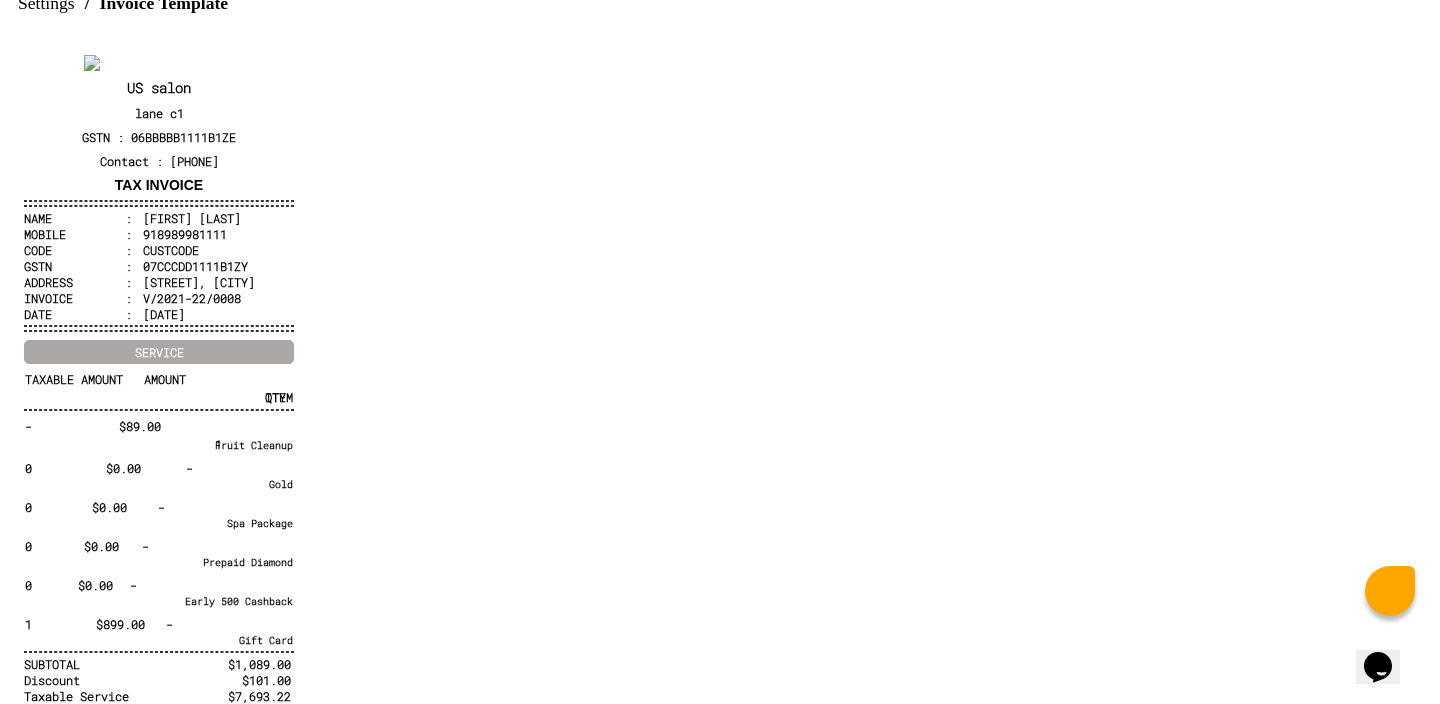 click on "Save Setting" 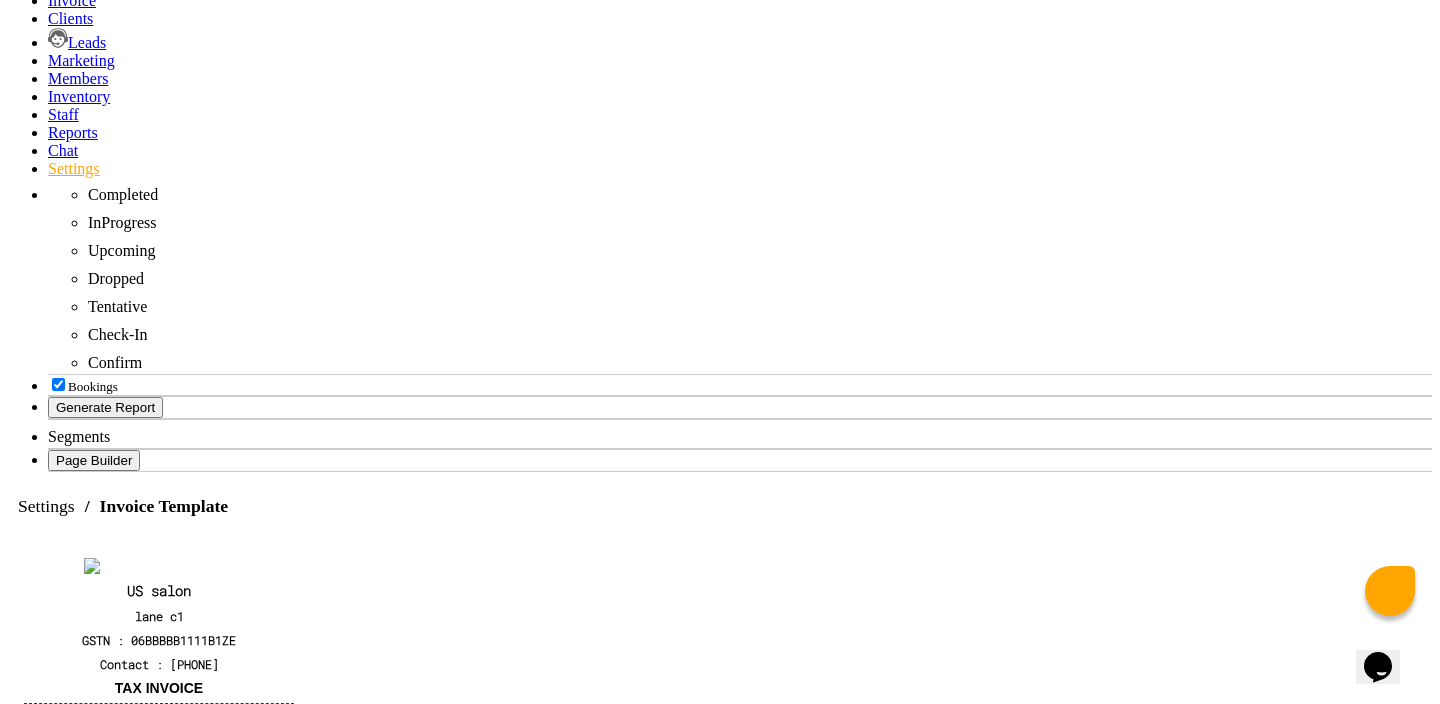 scroll, scrollTop: 0, scrollLeft: 0, axis: both 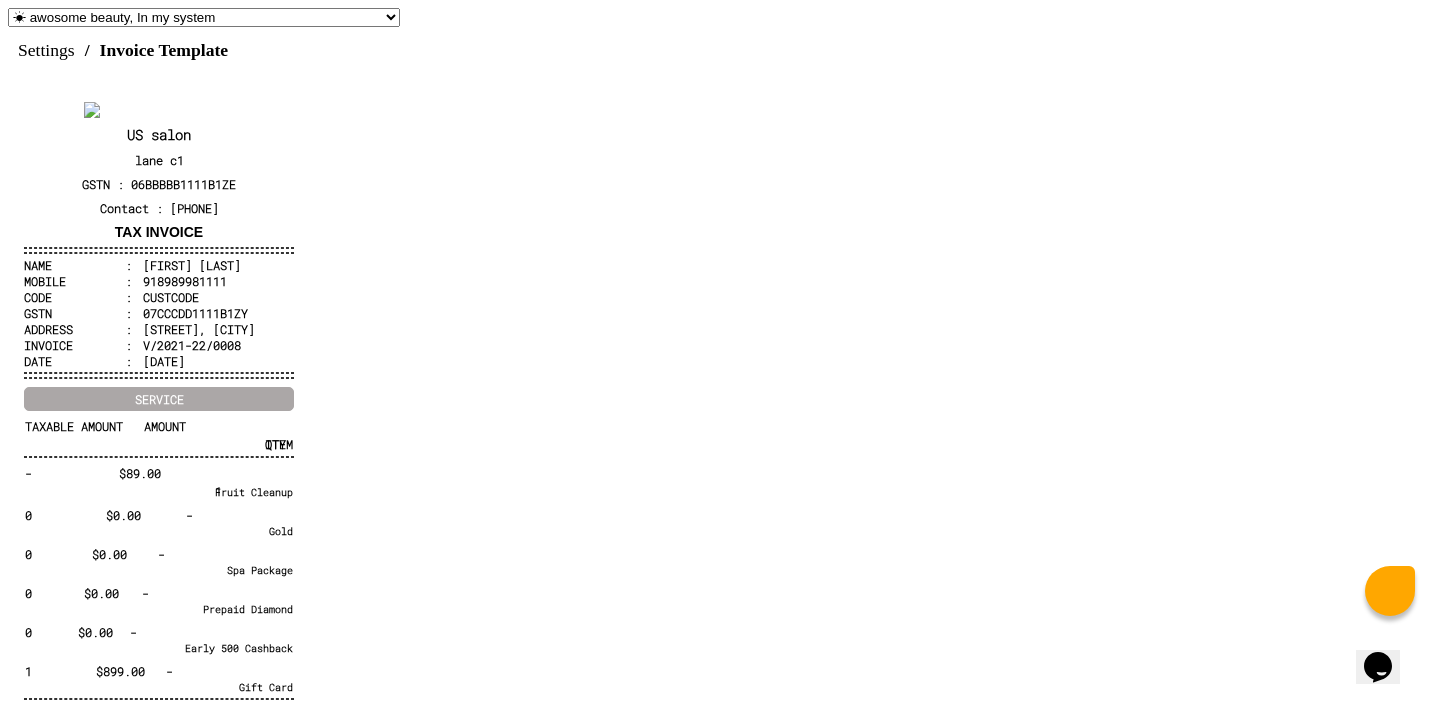 select on "en" 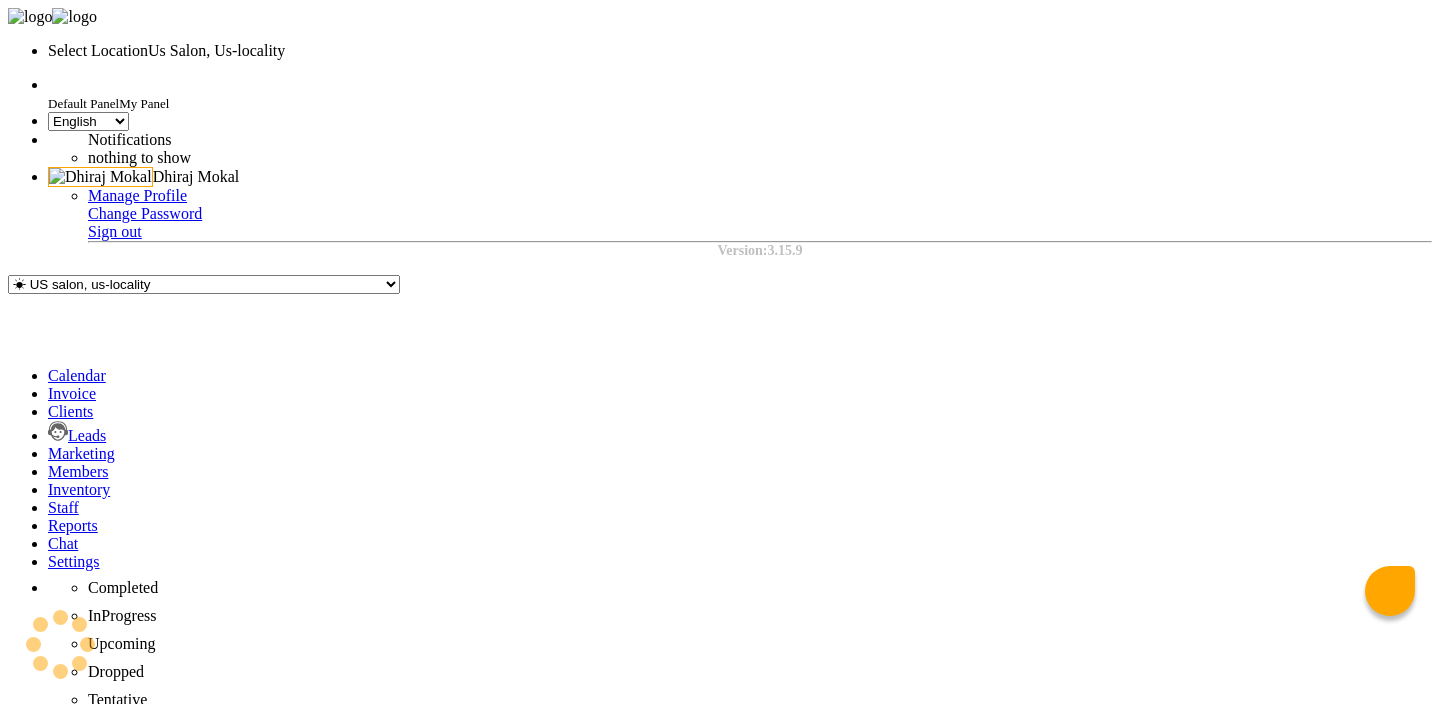 select on "en" 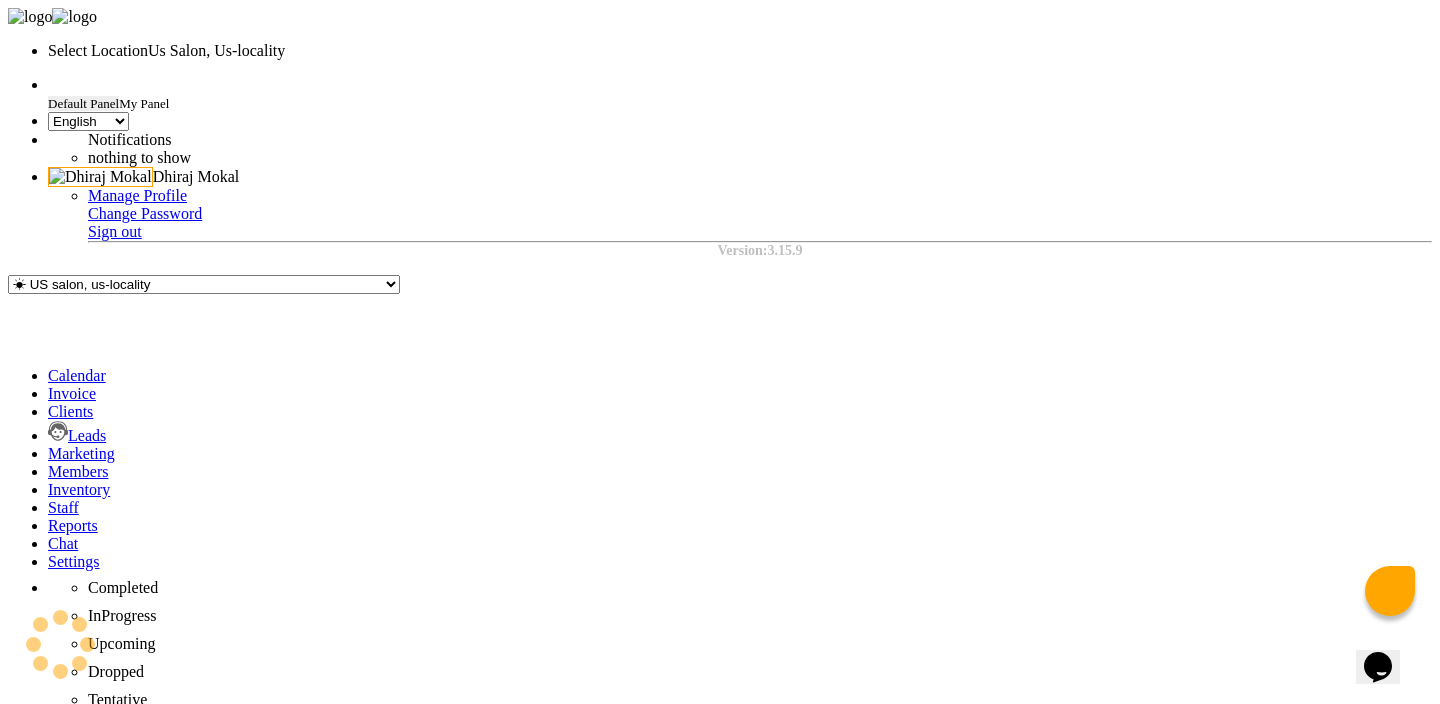 scroll, scrollTop: 0, scrollLeft: 0, axis: both 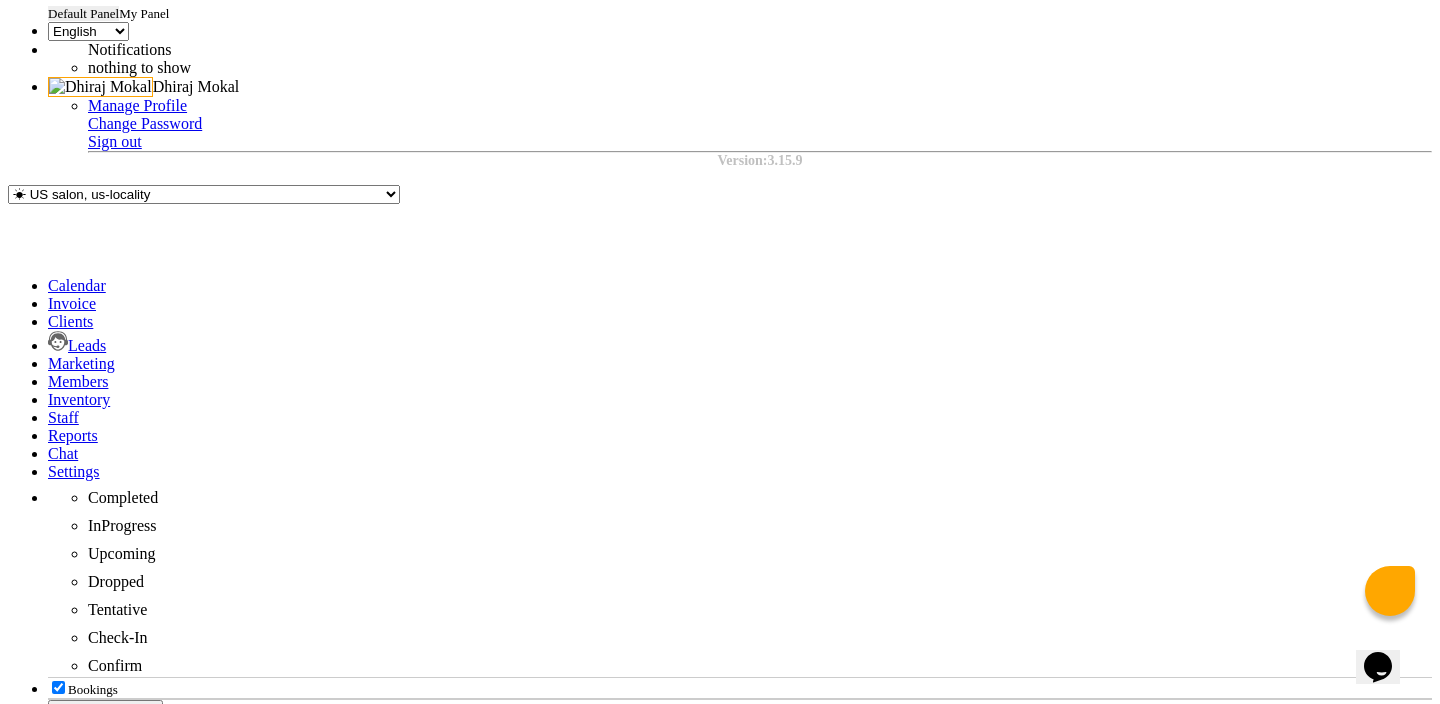 click on "US salon
lane c1
Contact : [PHONE]
TAX INVOICE
Name  :
[PERSON]
Mobile :
[PHONE]
Code :
KPU964
Address :
[ADDRESS]
Invoice  :
V/2025-26/0016
Date  :
[DAY], [MONTH] [DAY_NUM], [YEAR]
QTY" at bounding box center [720, 1525] 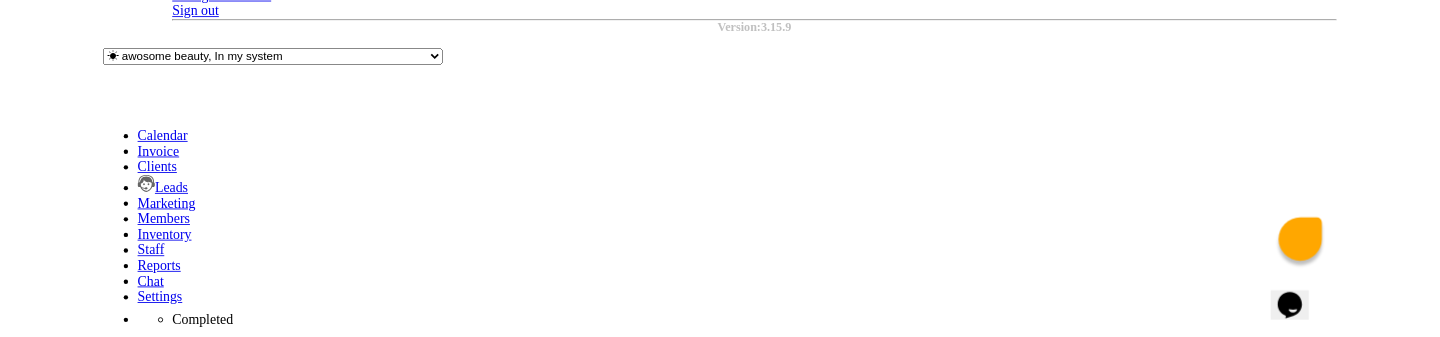 scroll, scrollTop: 147, scrollLeft: 0, axis: vertical 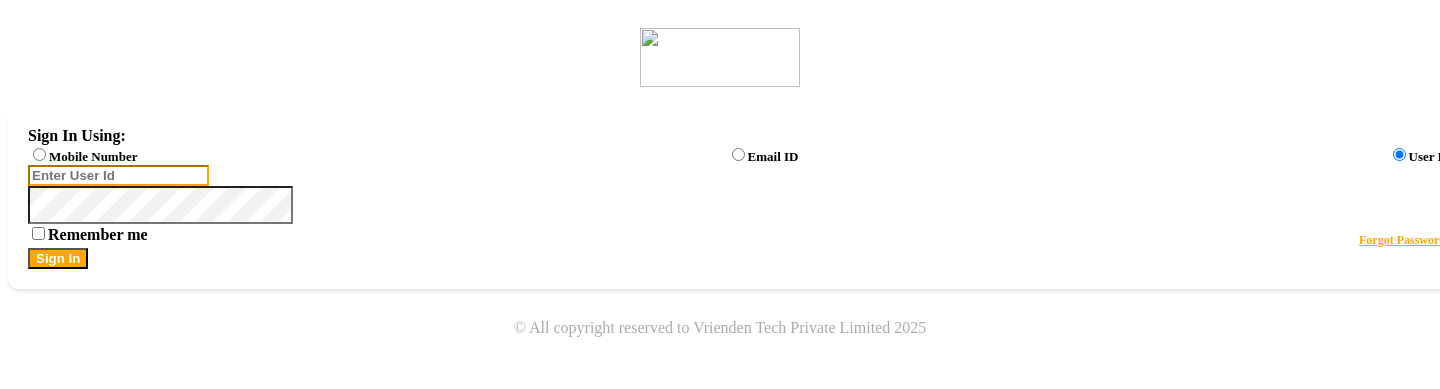 type on "8668893166" 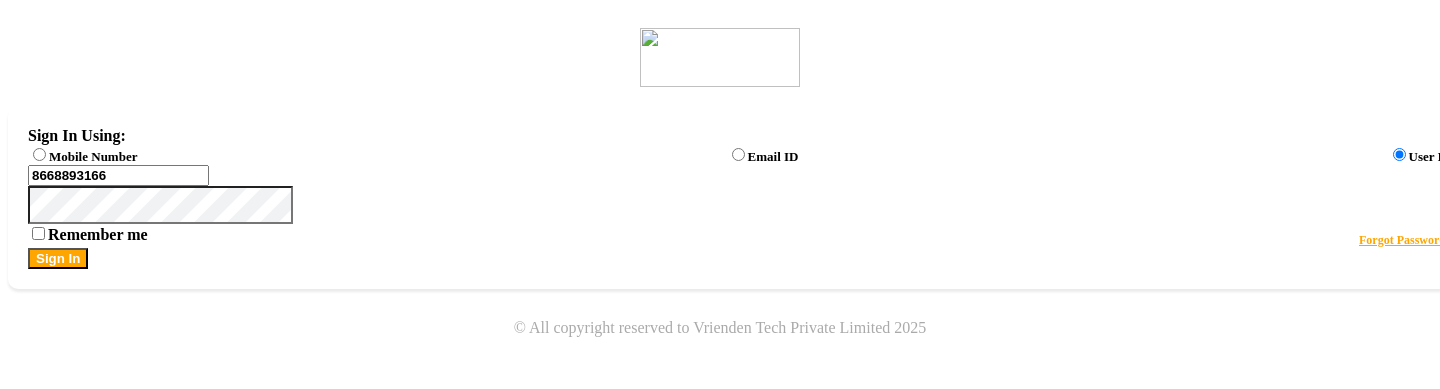 click on "Mobile Number" 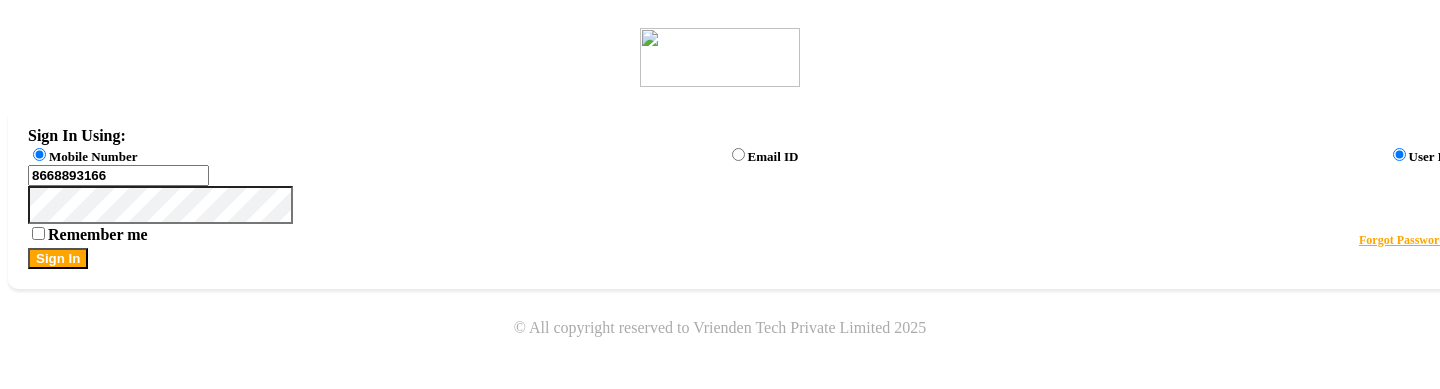 radio on "false" 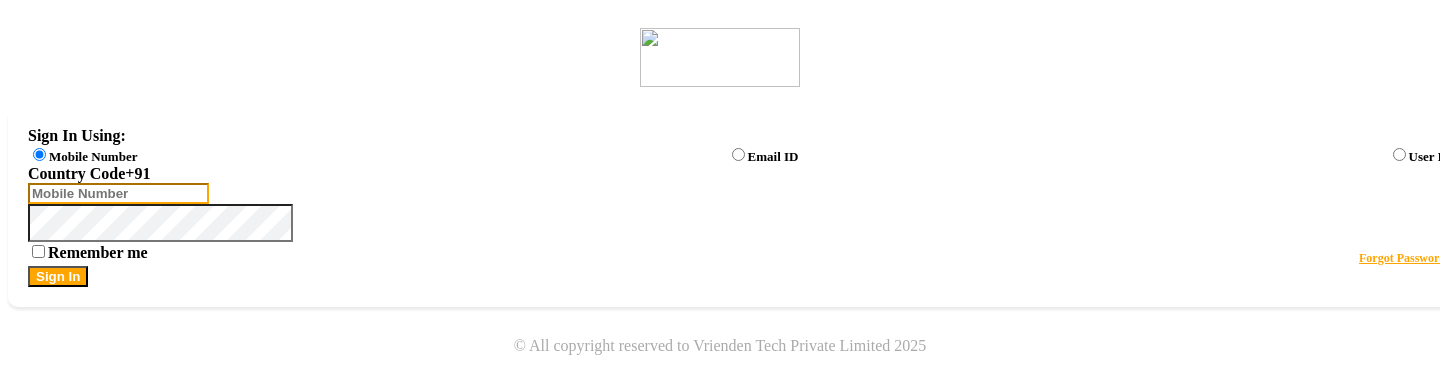 click 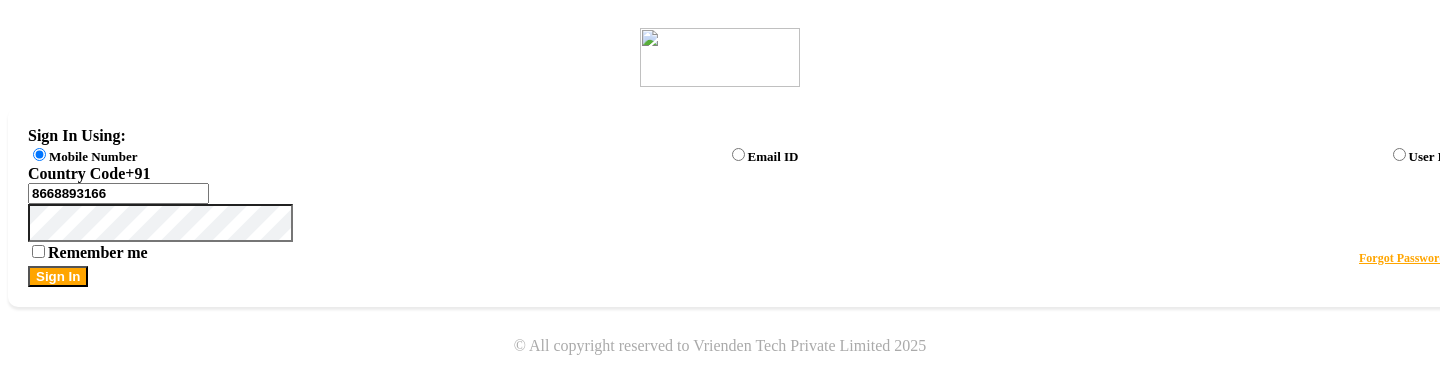 click on "Sign In" 